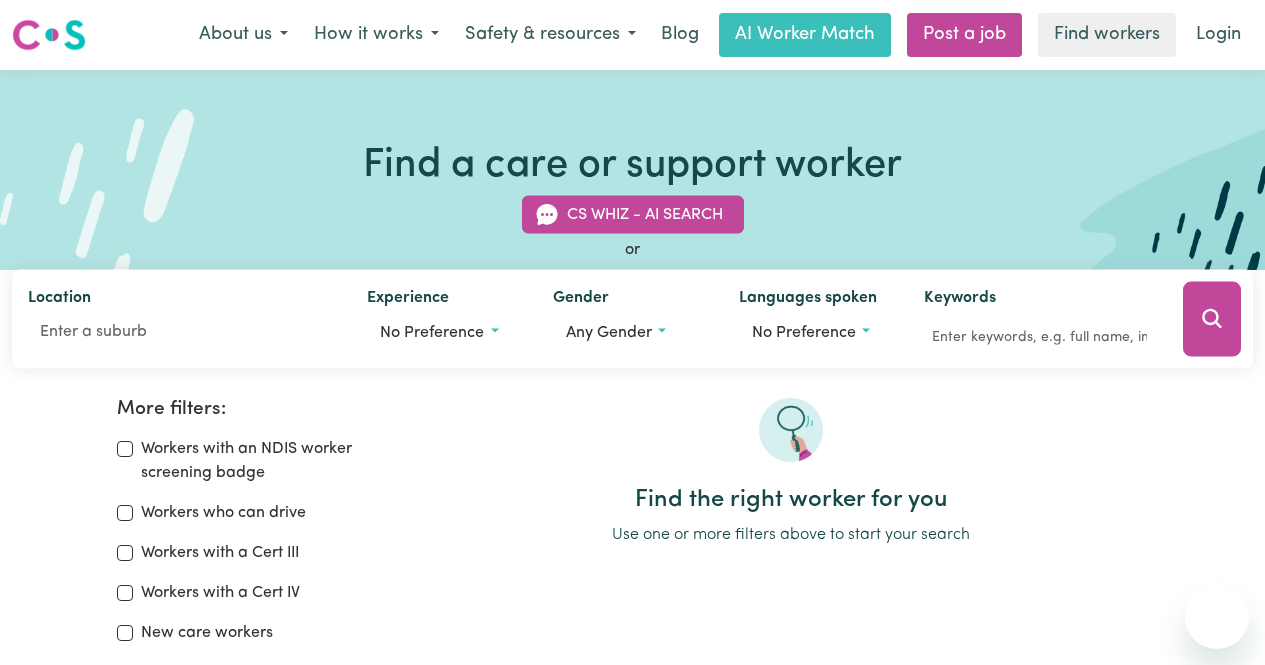 scroll, scrollTop: 0, scrollLeft: 0, axis: both 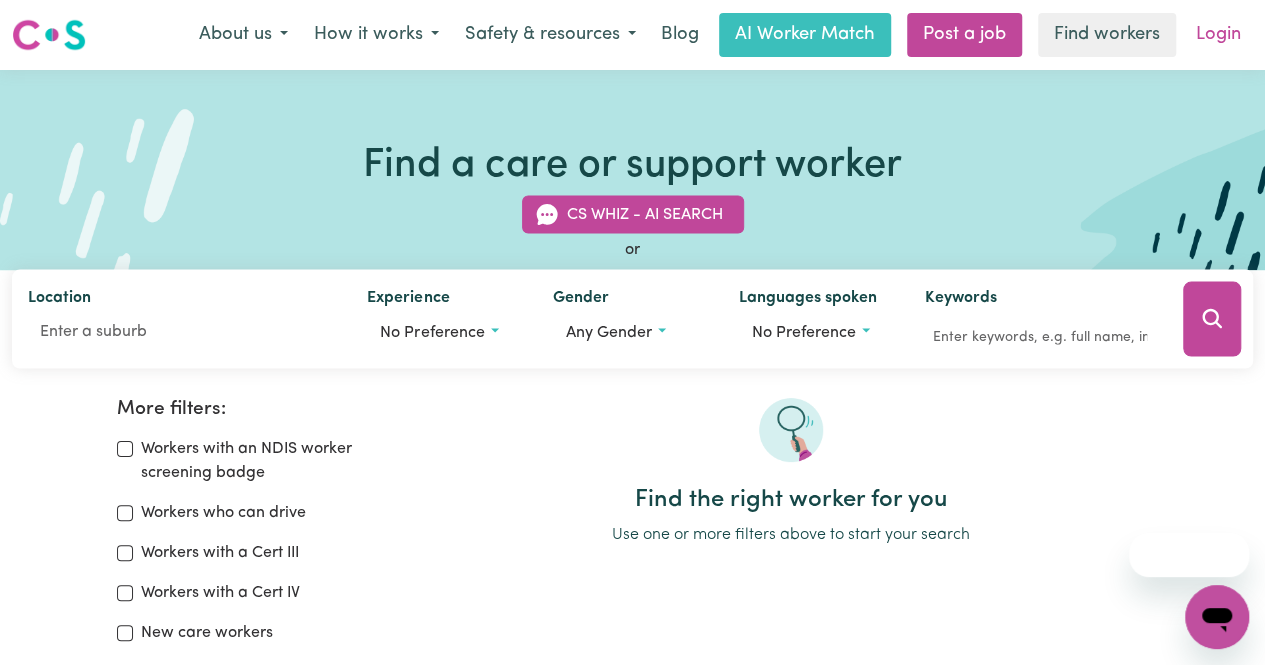 click on "Login" at bounding box center [1218, 35] 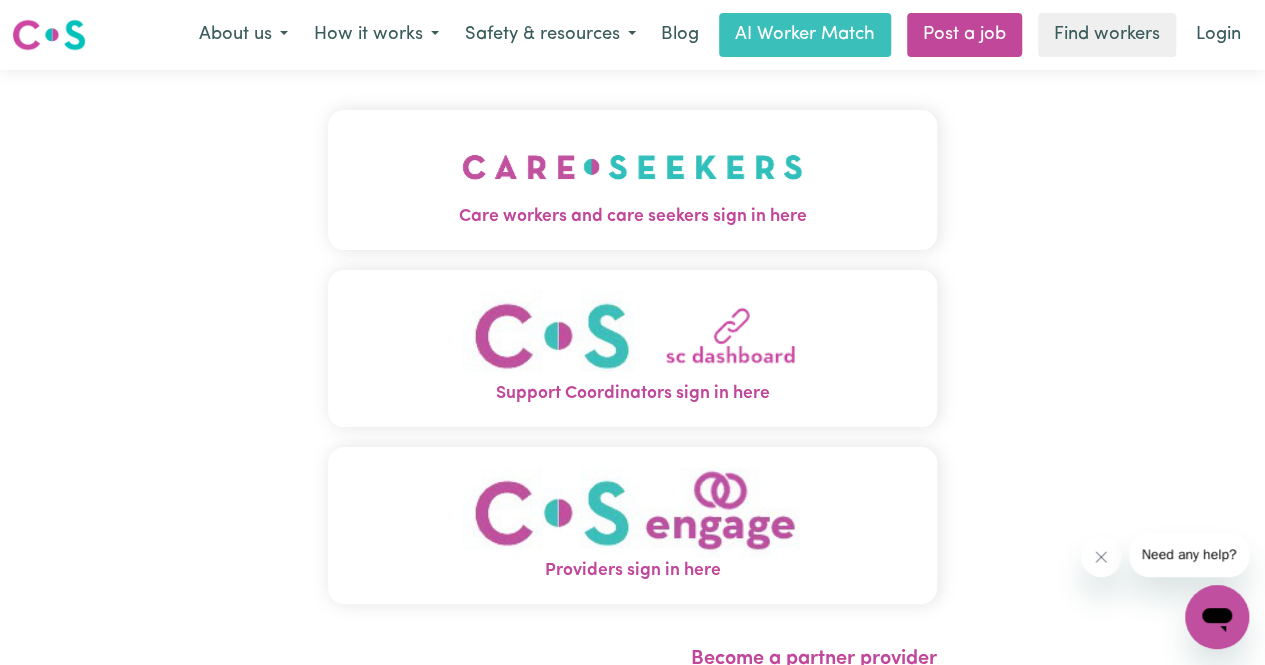 click at bounding box center (632, 167) 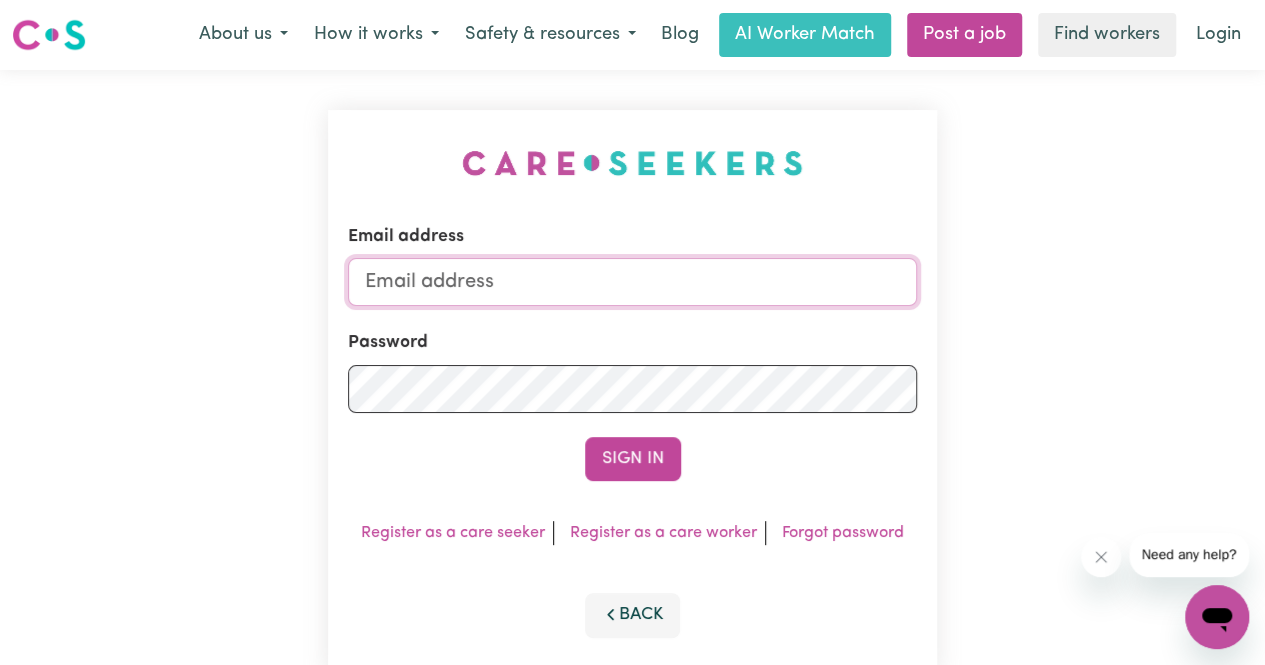 click on "Email address" at bounding box center (632, 282) 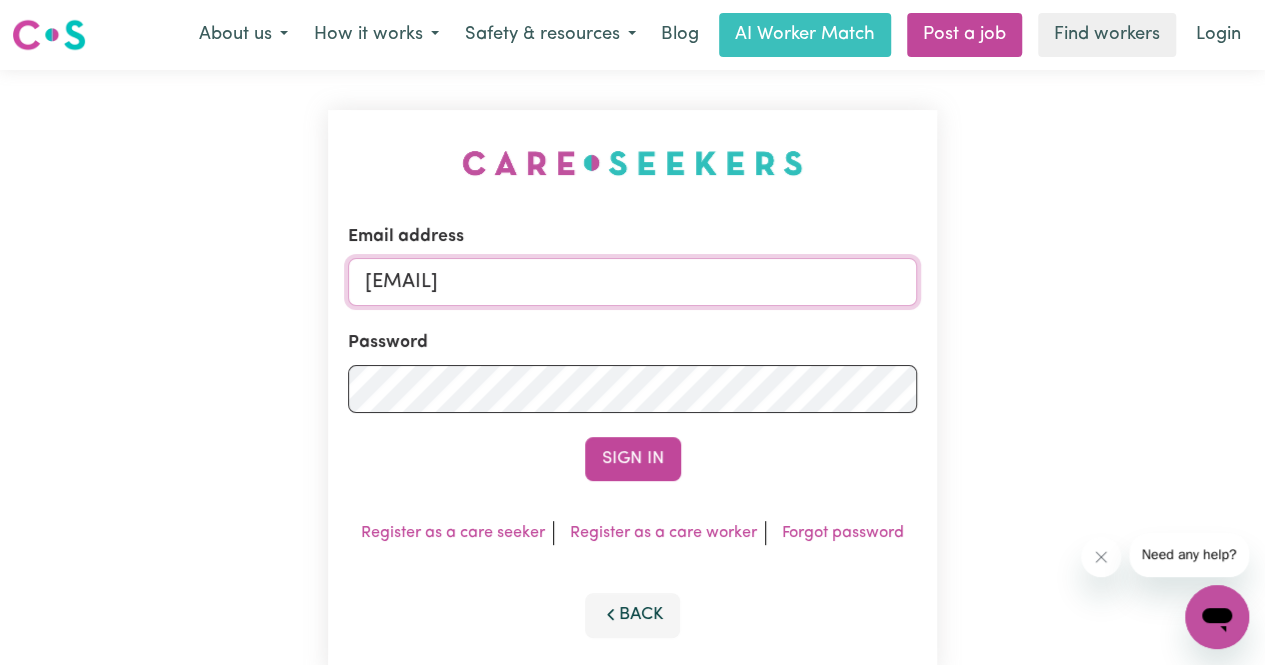type on "[EMAIL]" 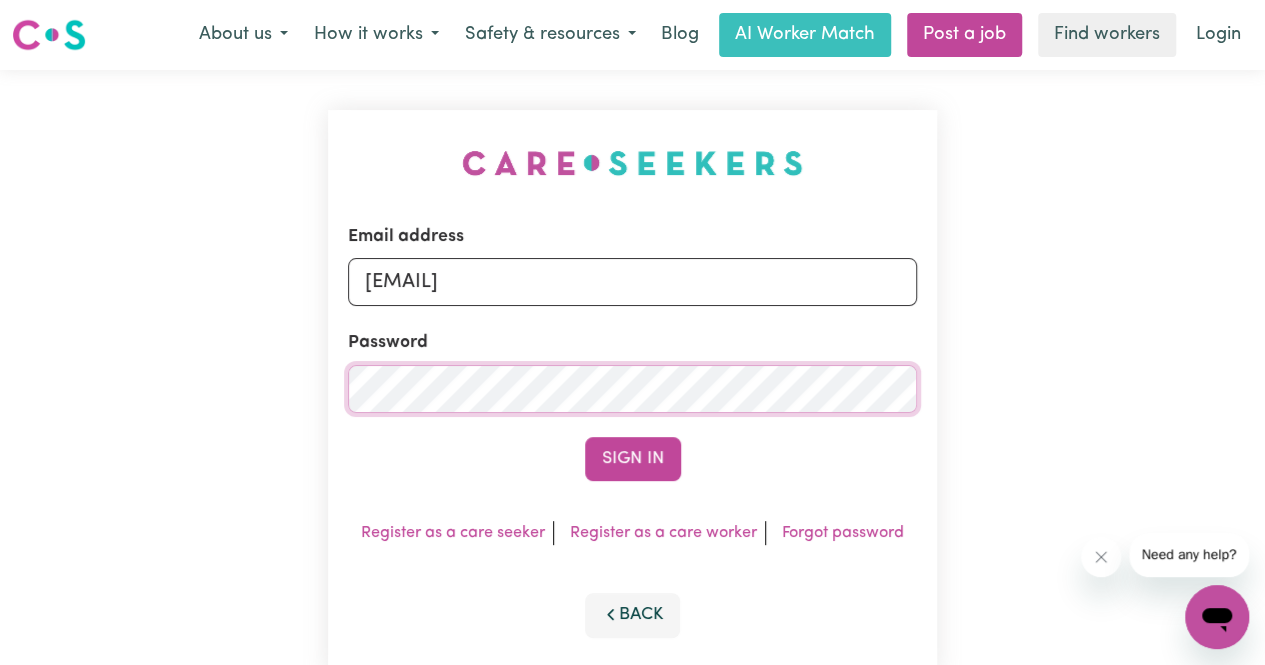 click on "Sign In" at bounding box center [633, 459] 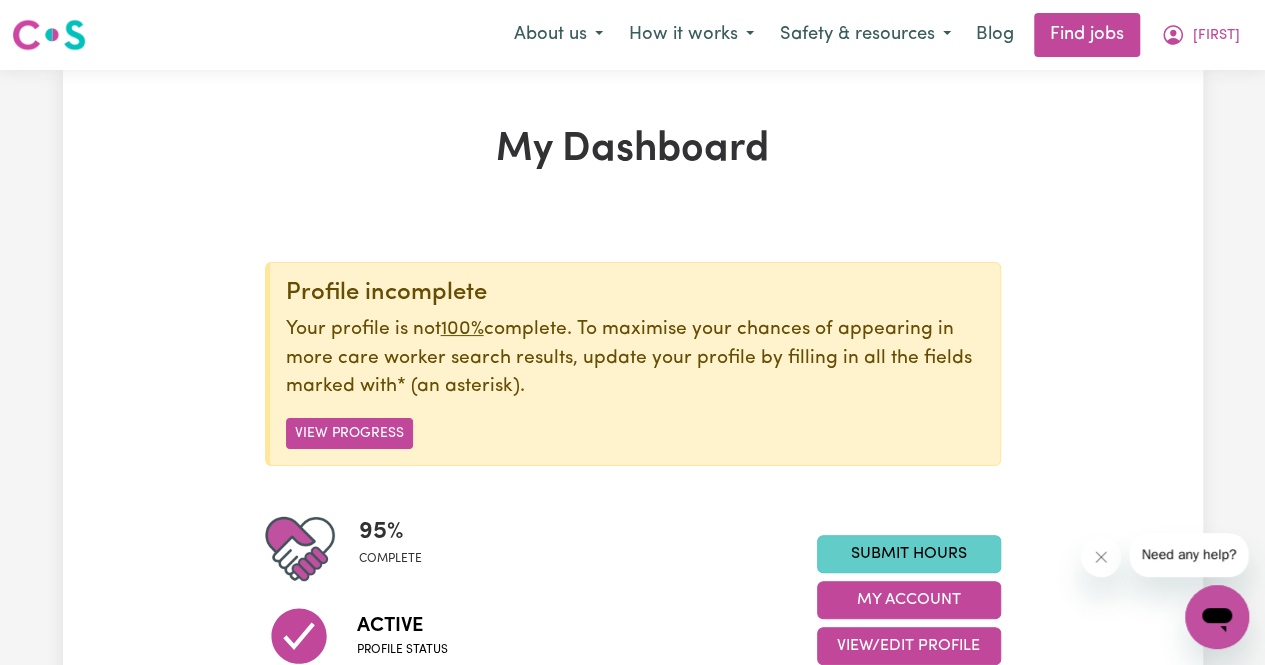 click on "Submit Hours" at bounding box center [909, 554] 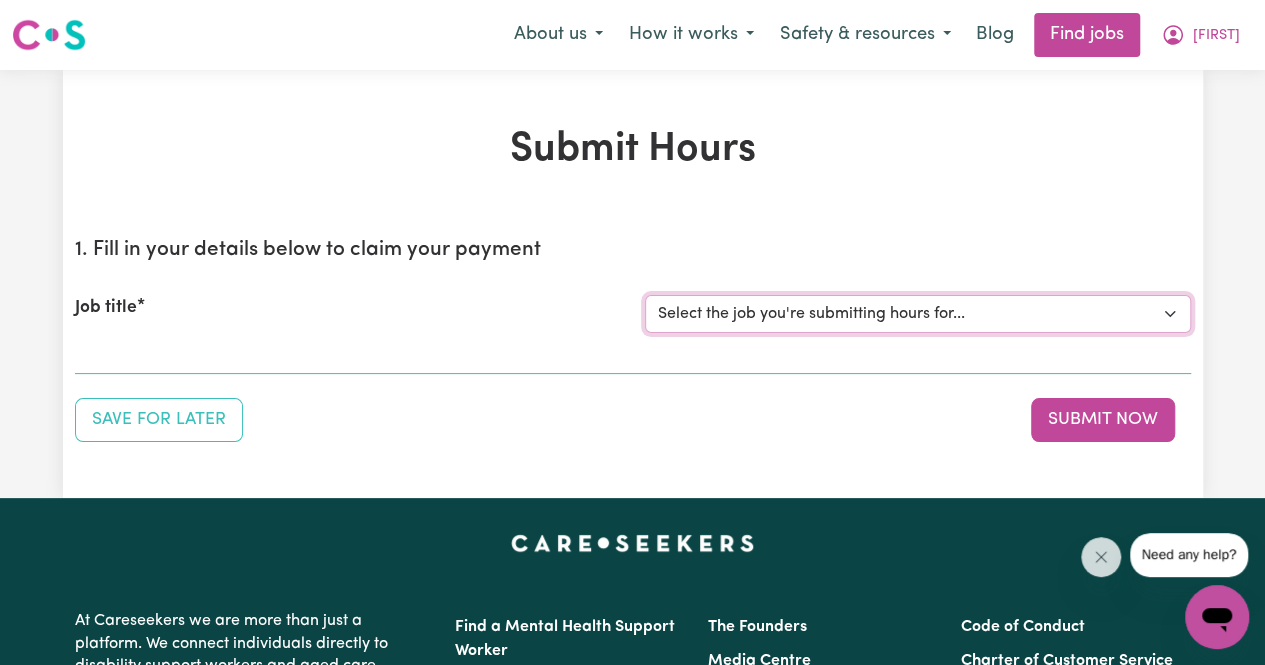 click on "Select the job you're submitting hours for... [FIRST] [LAST] Support Worker Needed 7 Days A Week In Thornbury, [STATE]" at bounding box center [918, 314] 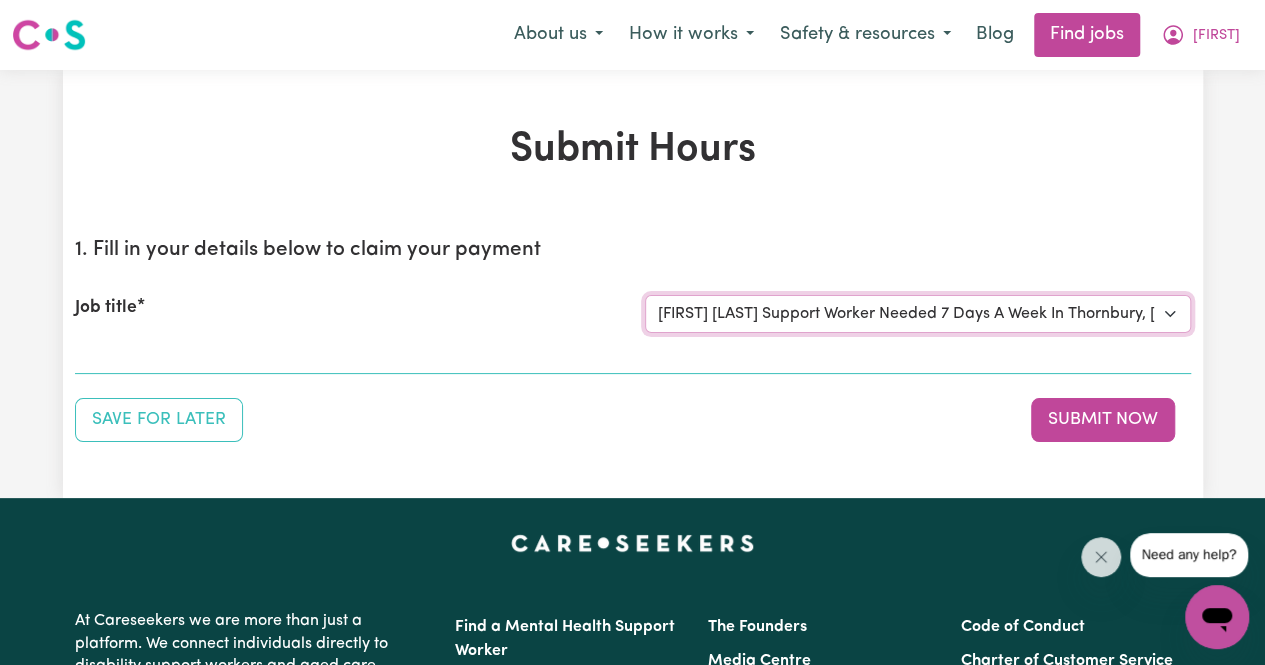click on "Select the job you're submitting hours for... [FIRST] [LAST] Support Worker Needed 7 Days A Week In Thornbury, [STATE]" at bounding box center [918, 314] 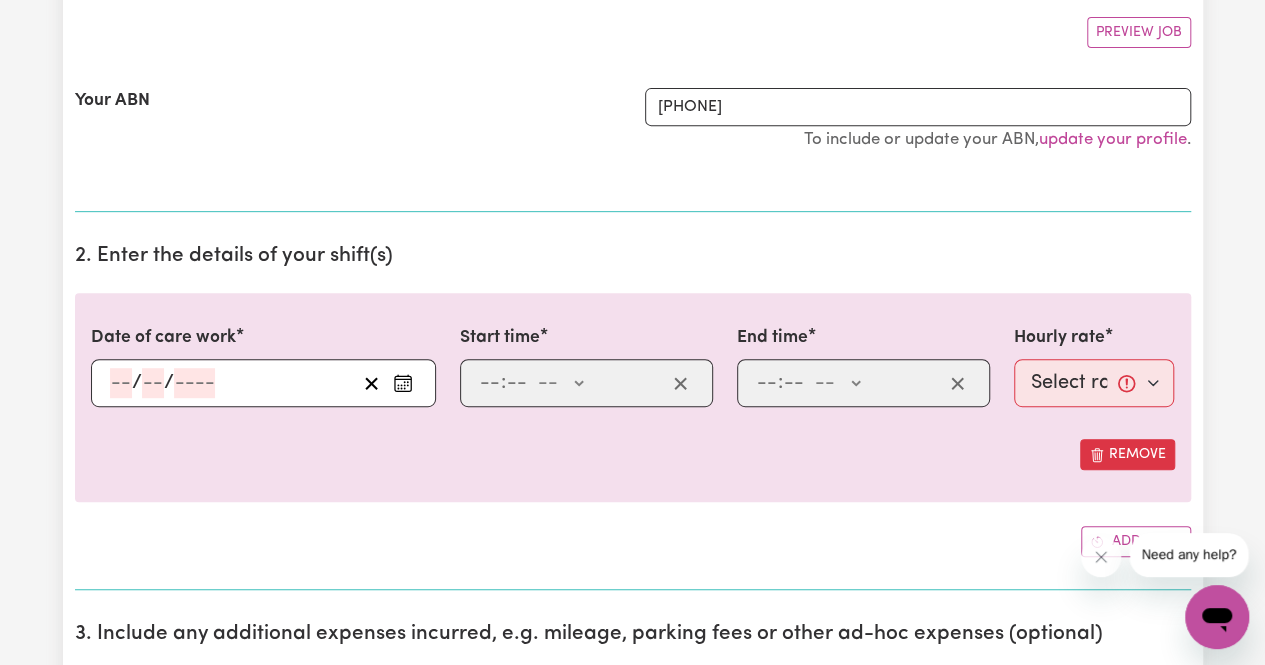 scroll, scrollTop: 411, scrollLeft: 0, axis: vertical 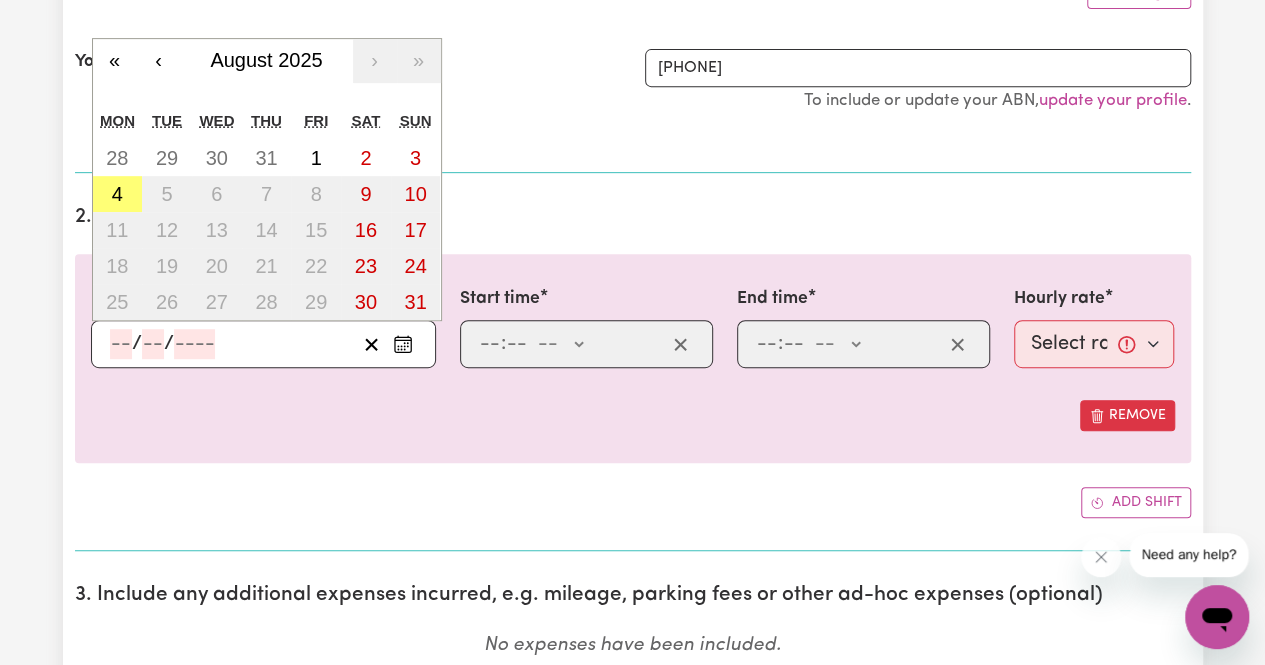 click 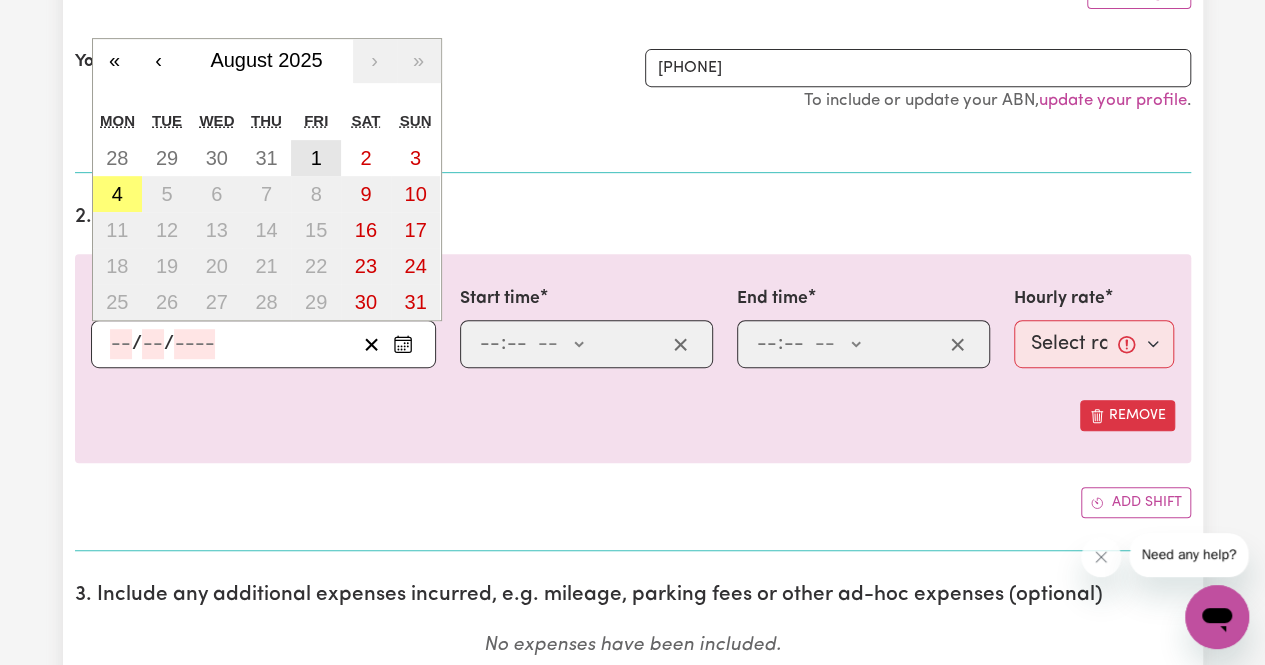 click on "1" at bounding box center [316, 158] 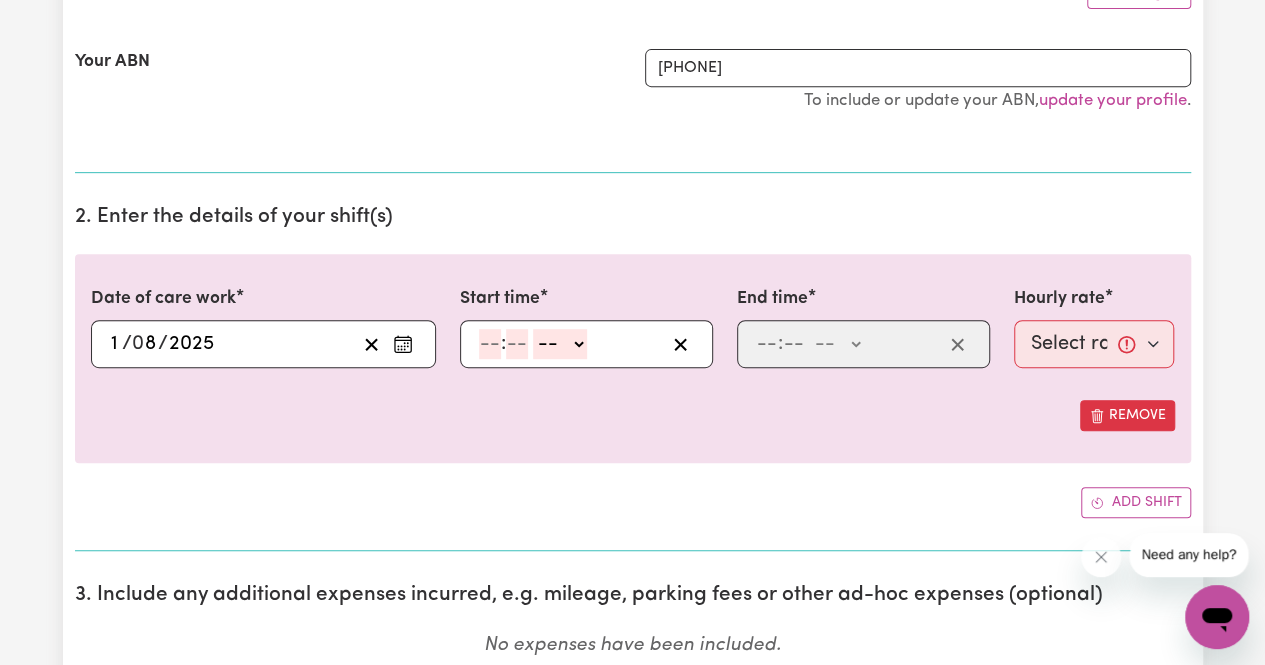 click 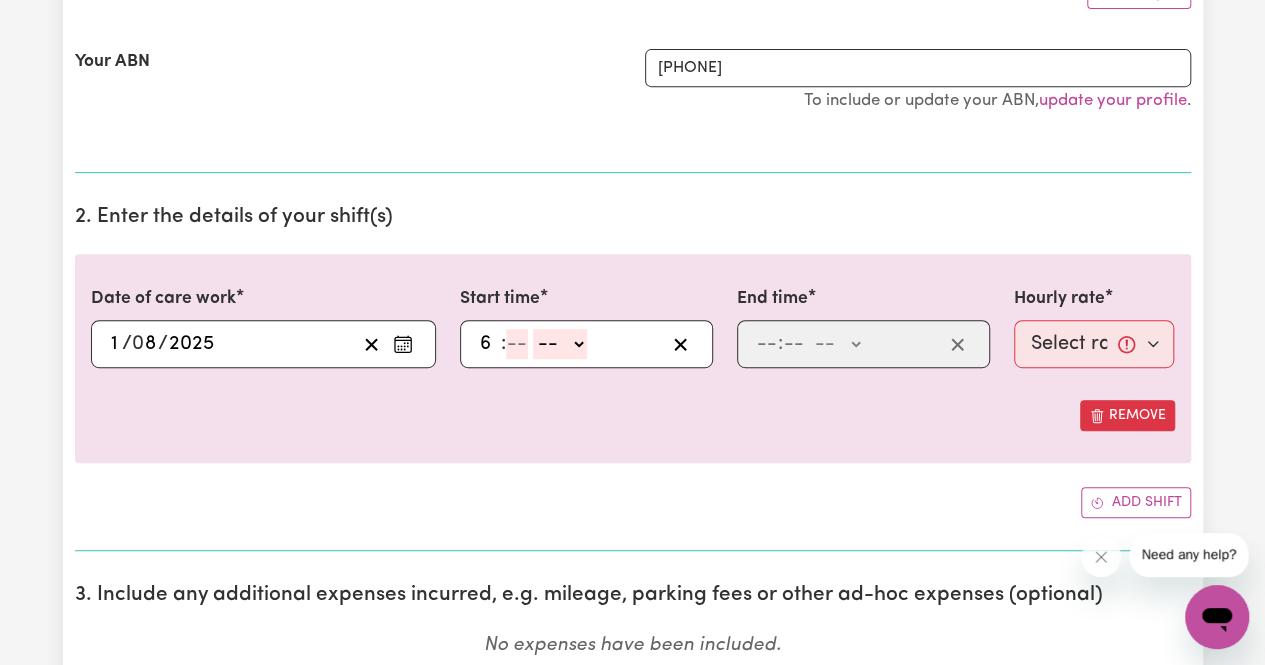type on "6" 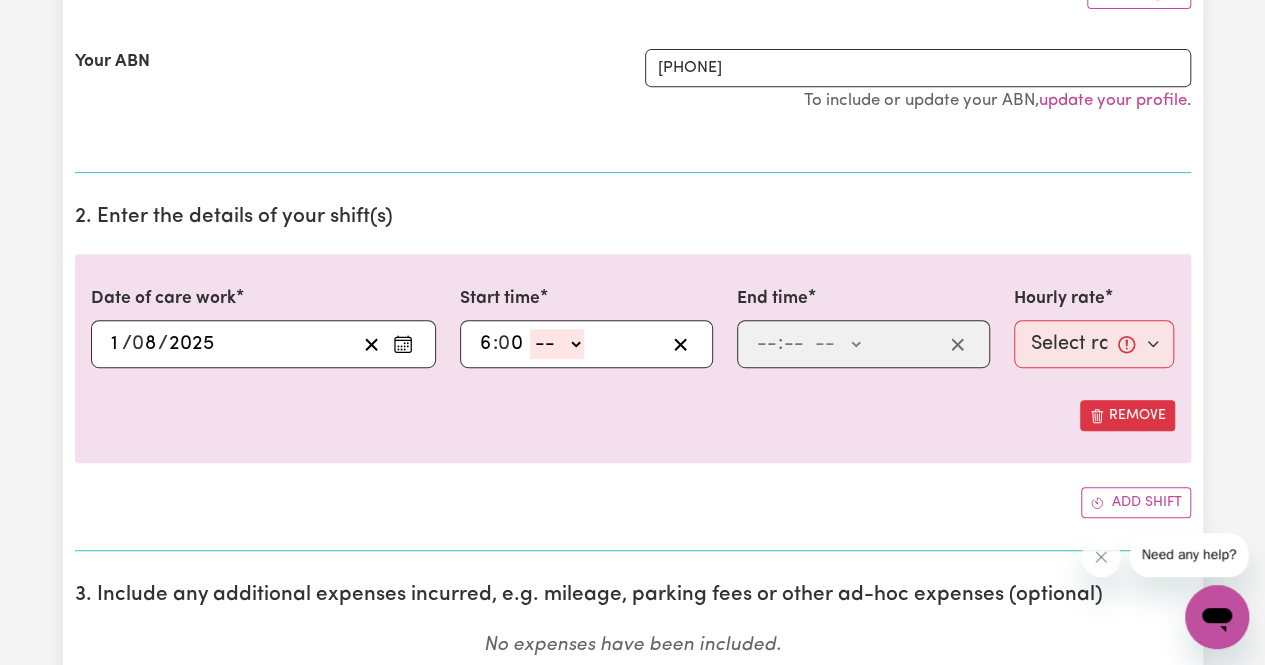 type on "0" 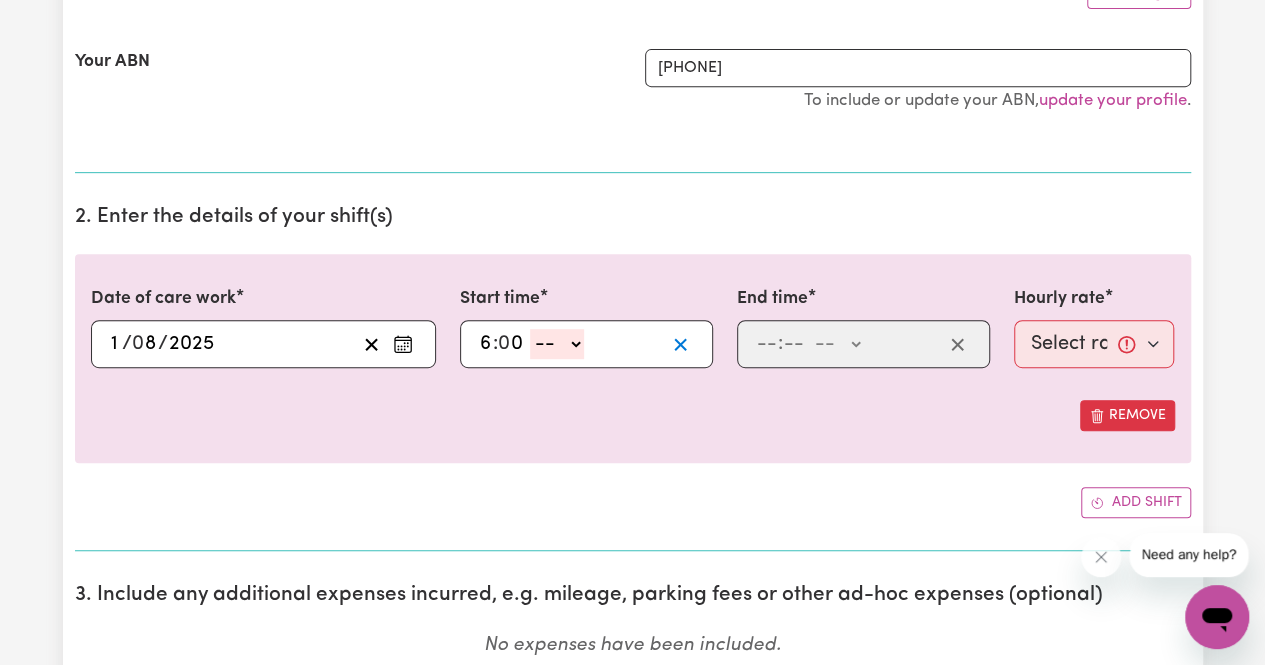 type 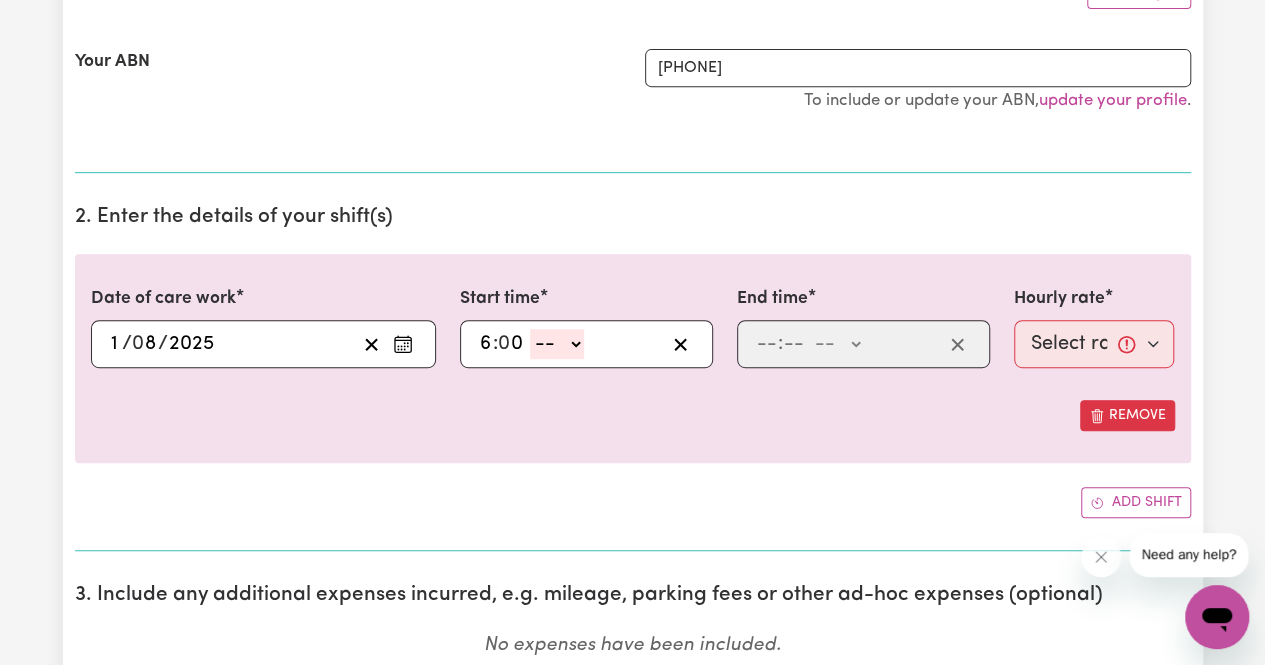 select on "am" 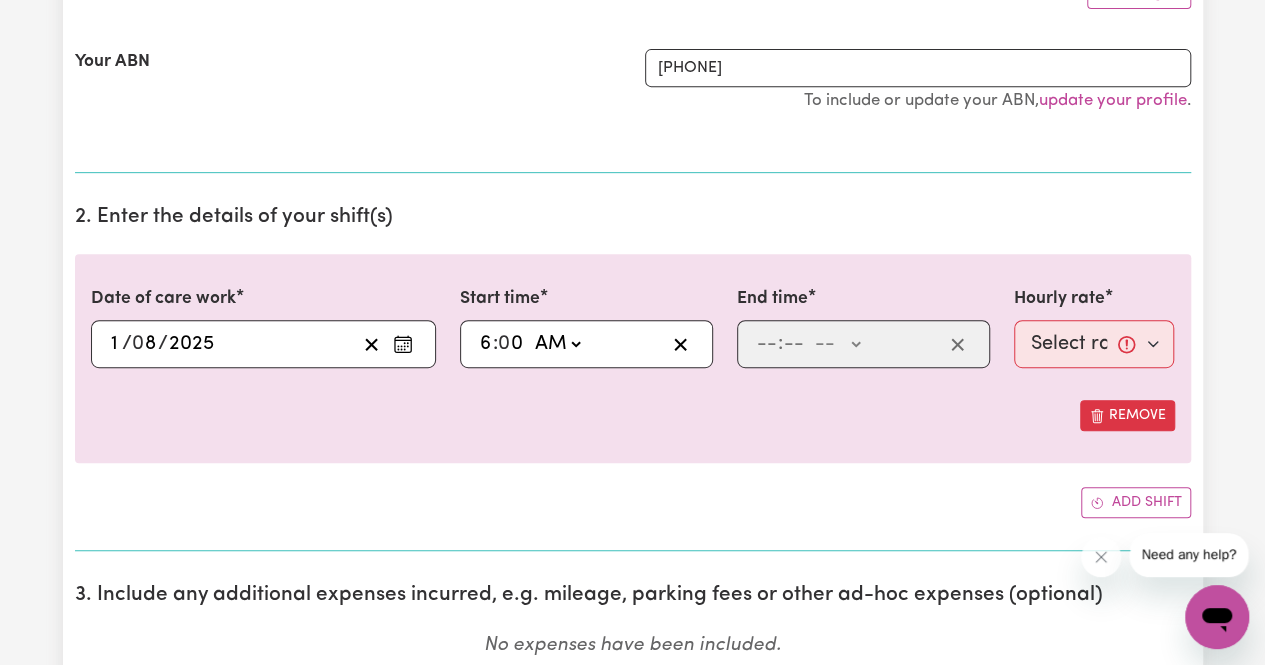 type on "06:00" 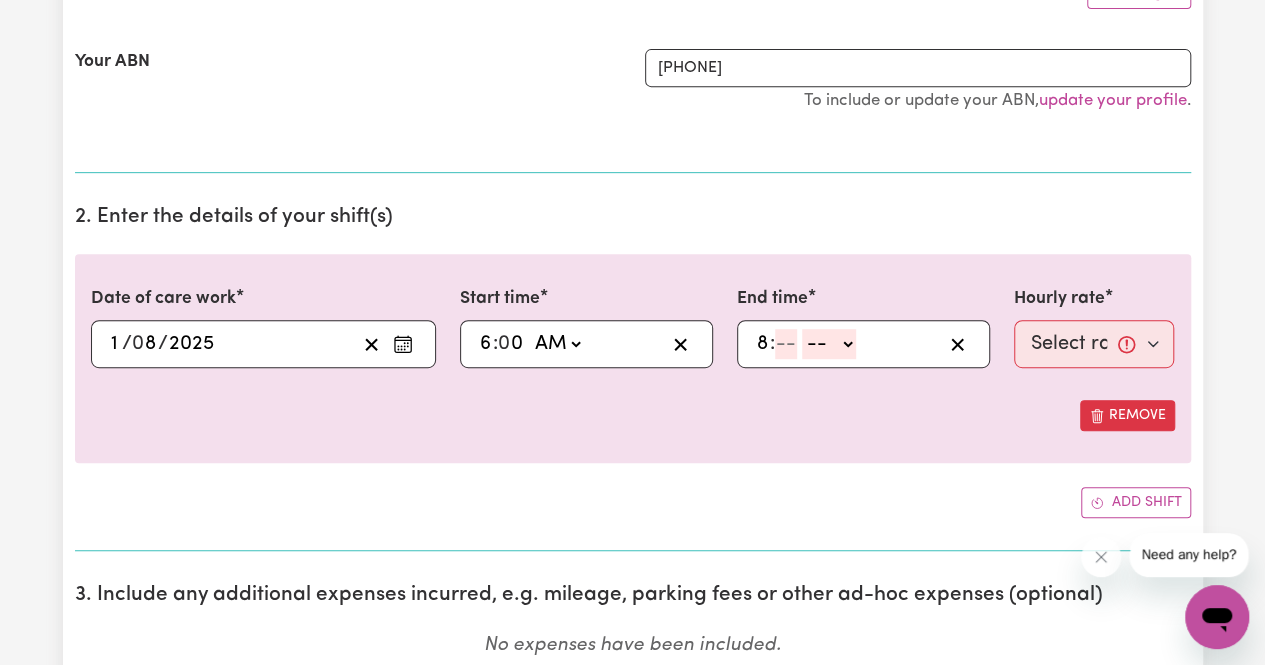 type on "8" 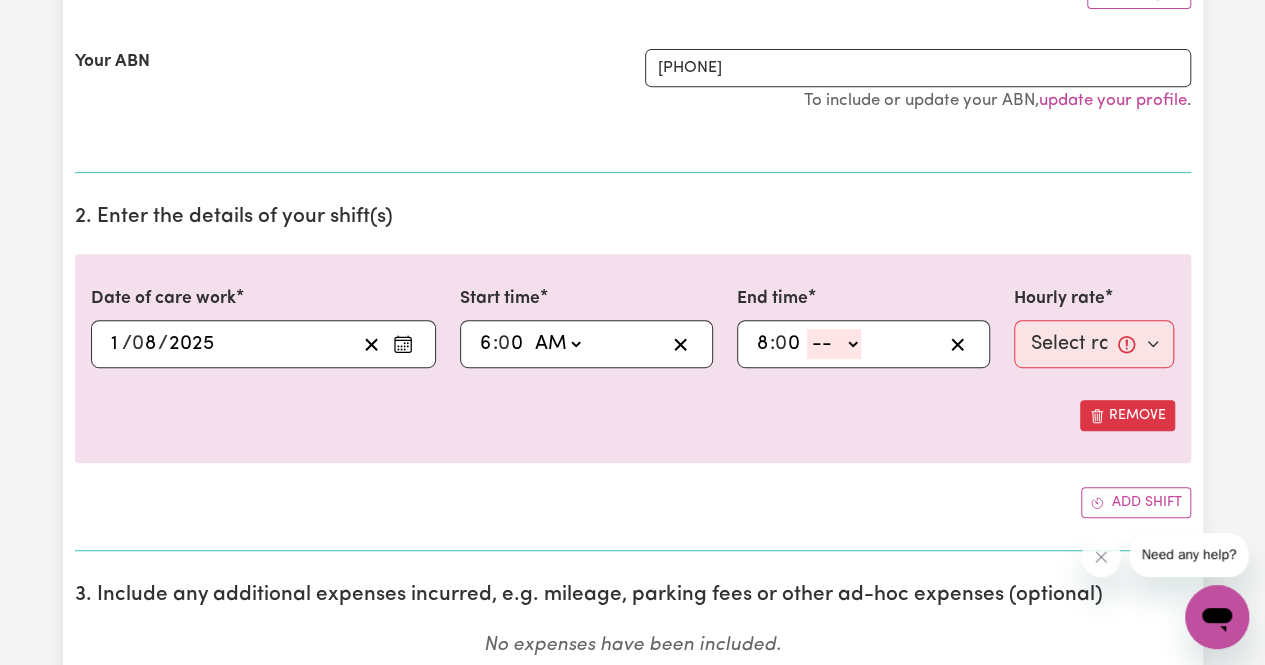 type on "0" 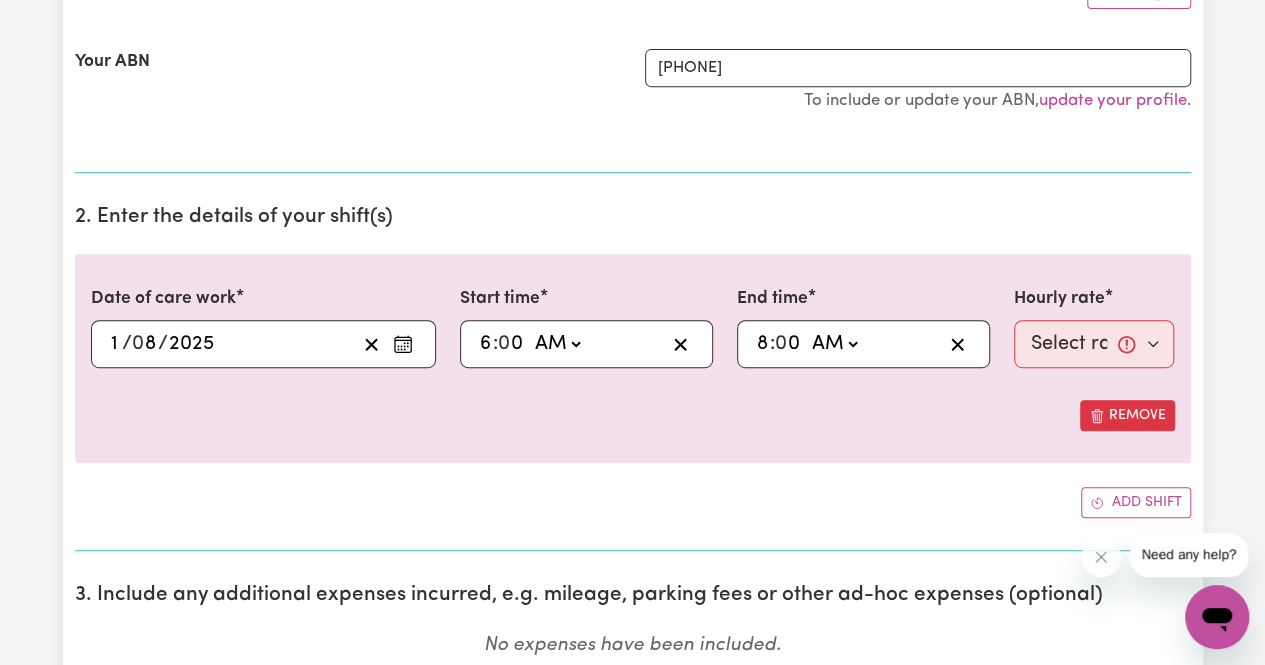 type on "08:00" 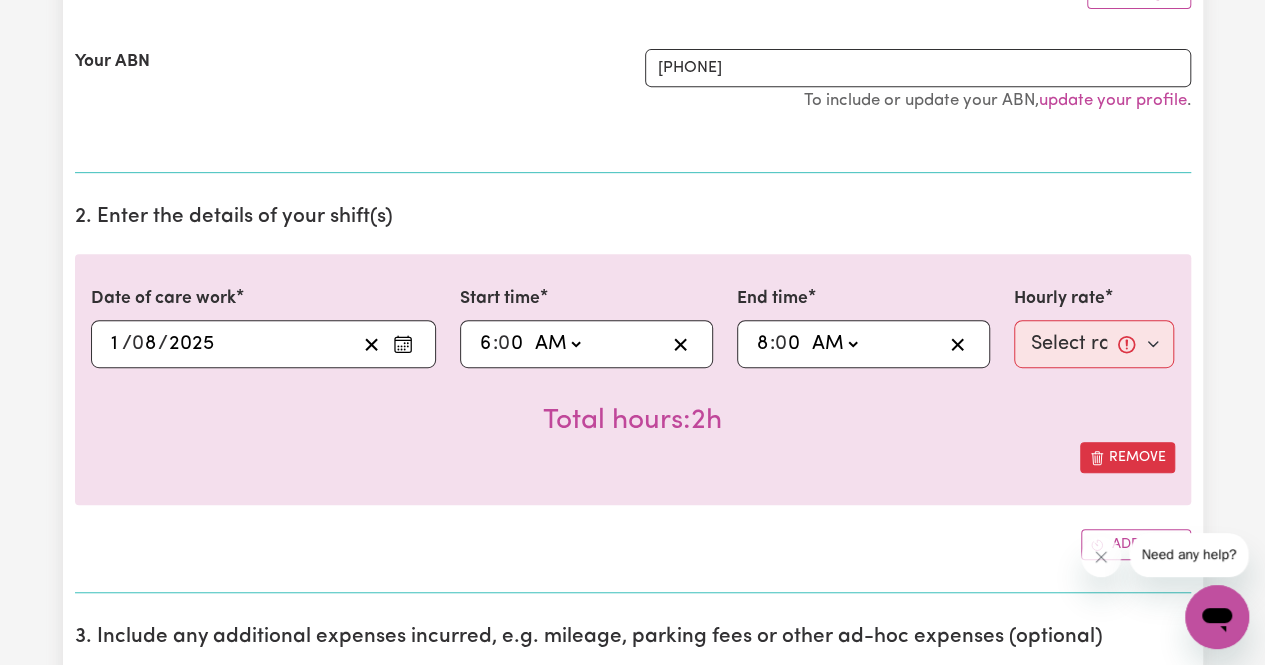 select on "pm" 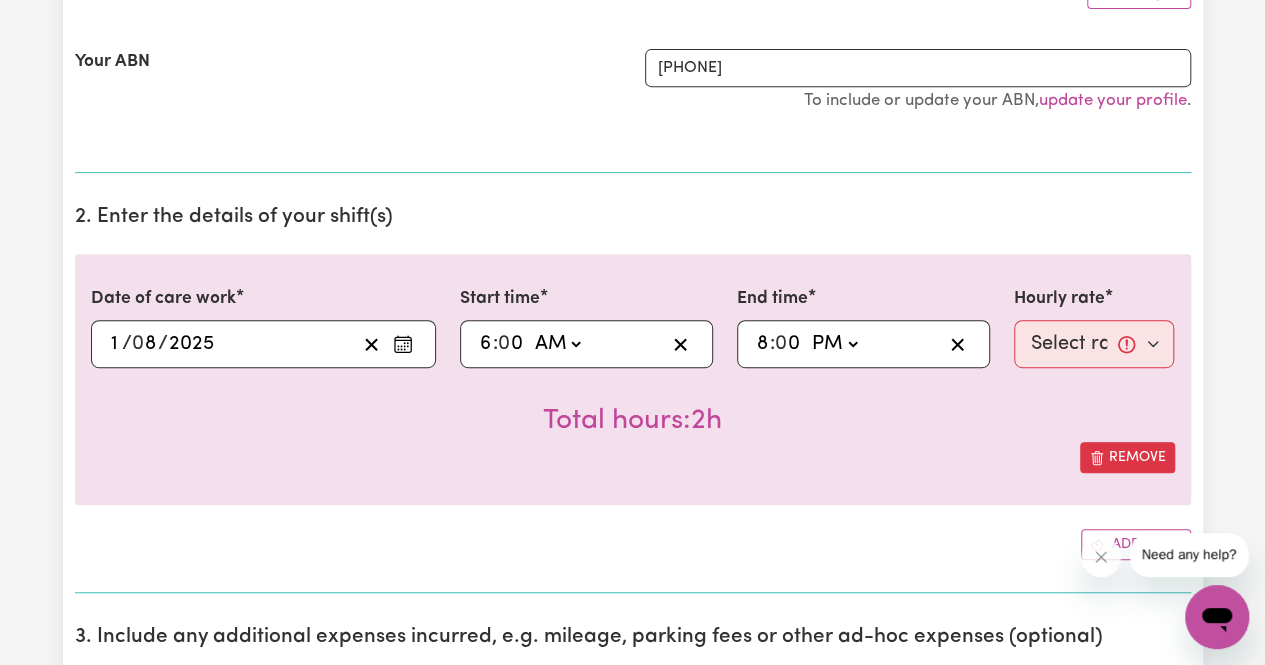 type on "20:00" 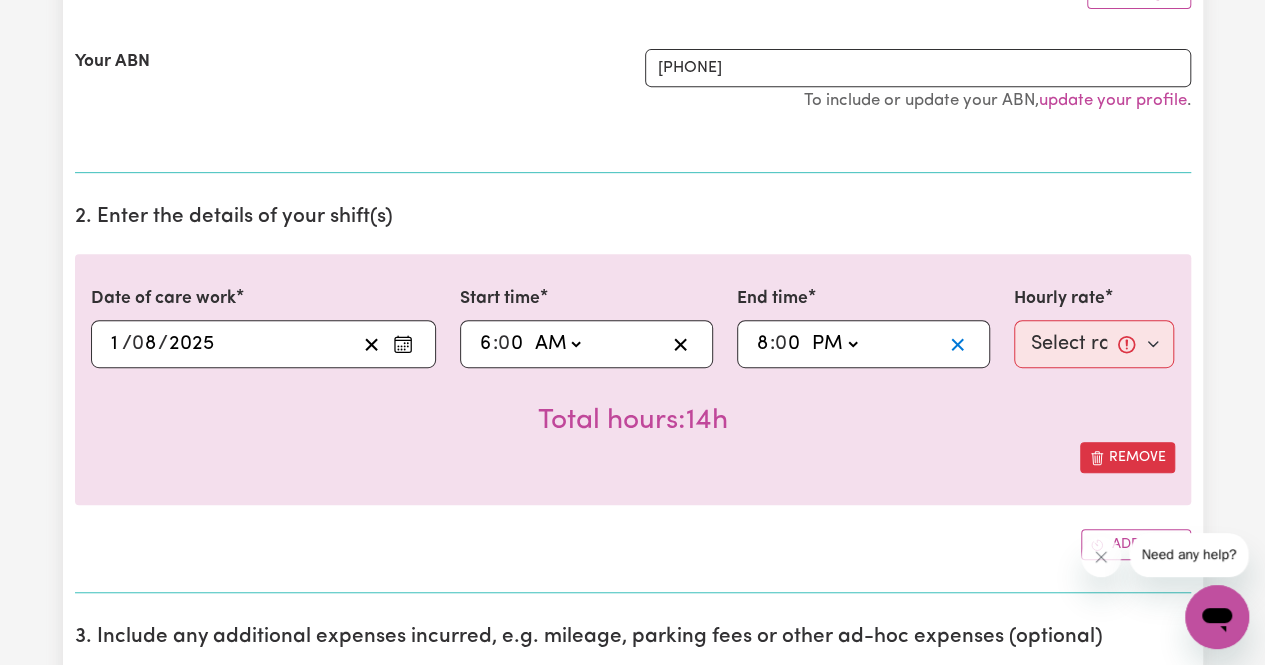 type 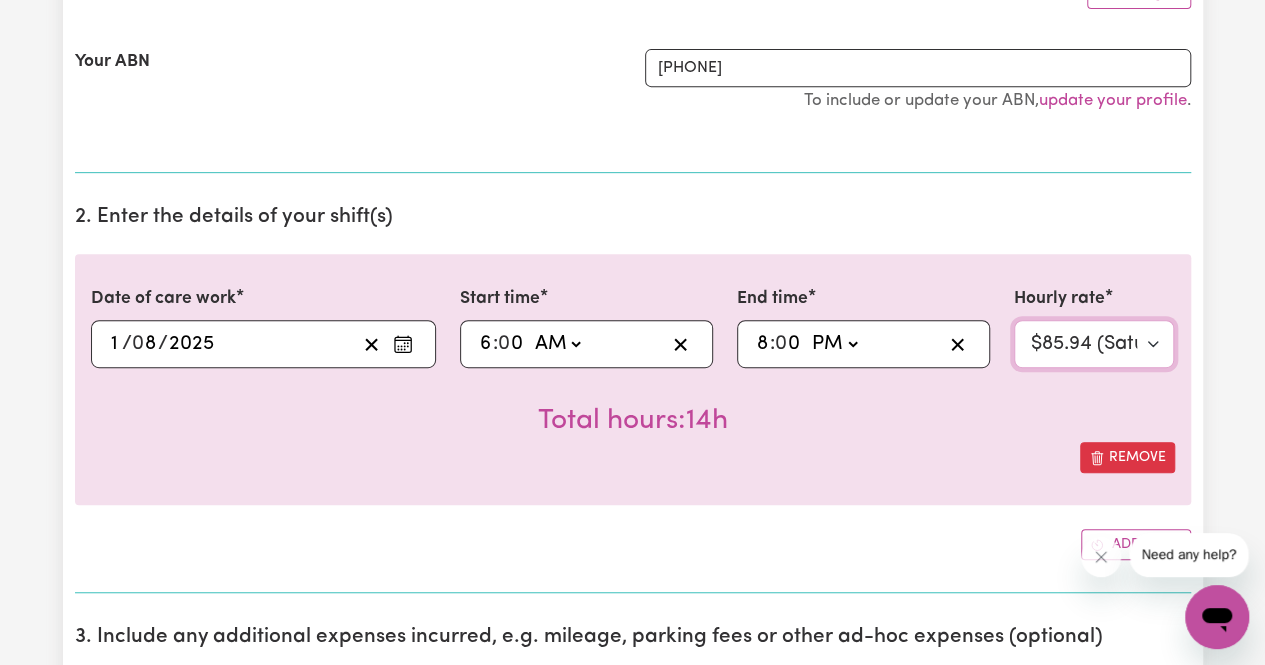 select on "61.07-Weekday" 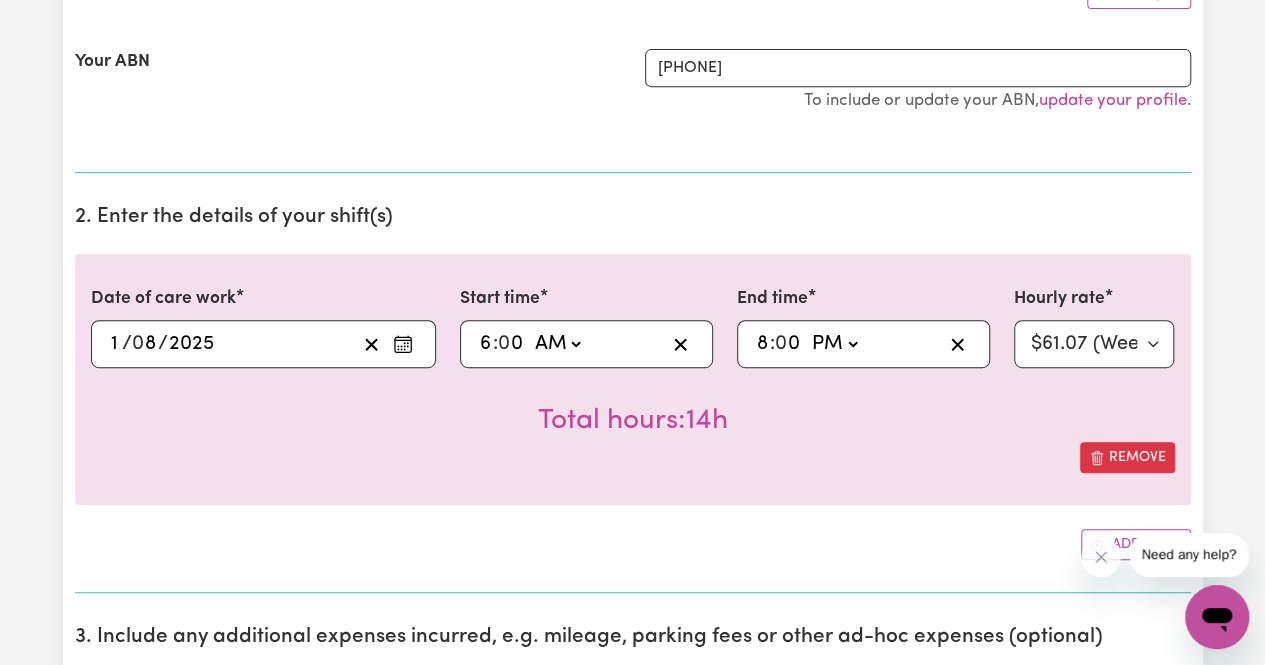 type 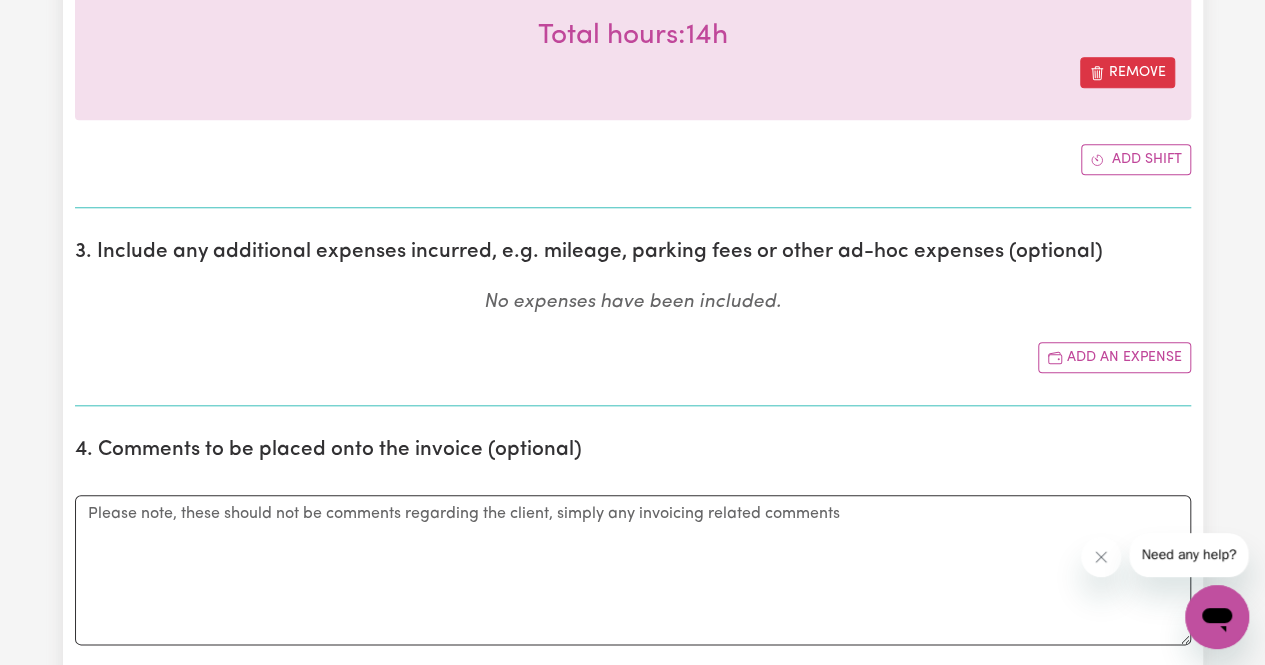 scroll, scrollTop: 816, scrollLeft: 0, axis: vertical 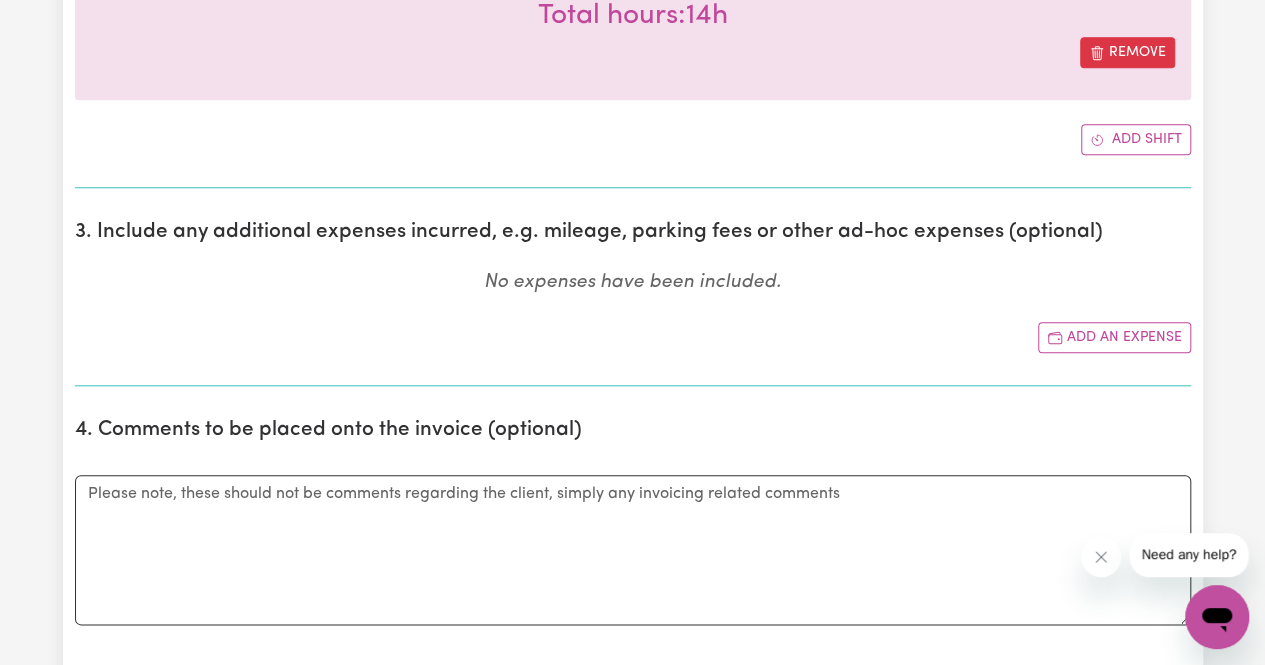 click on "Add shift" at bounding box center (1136, 139) 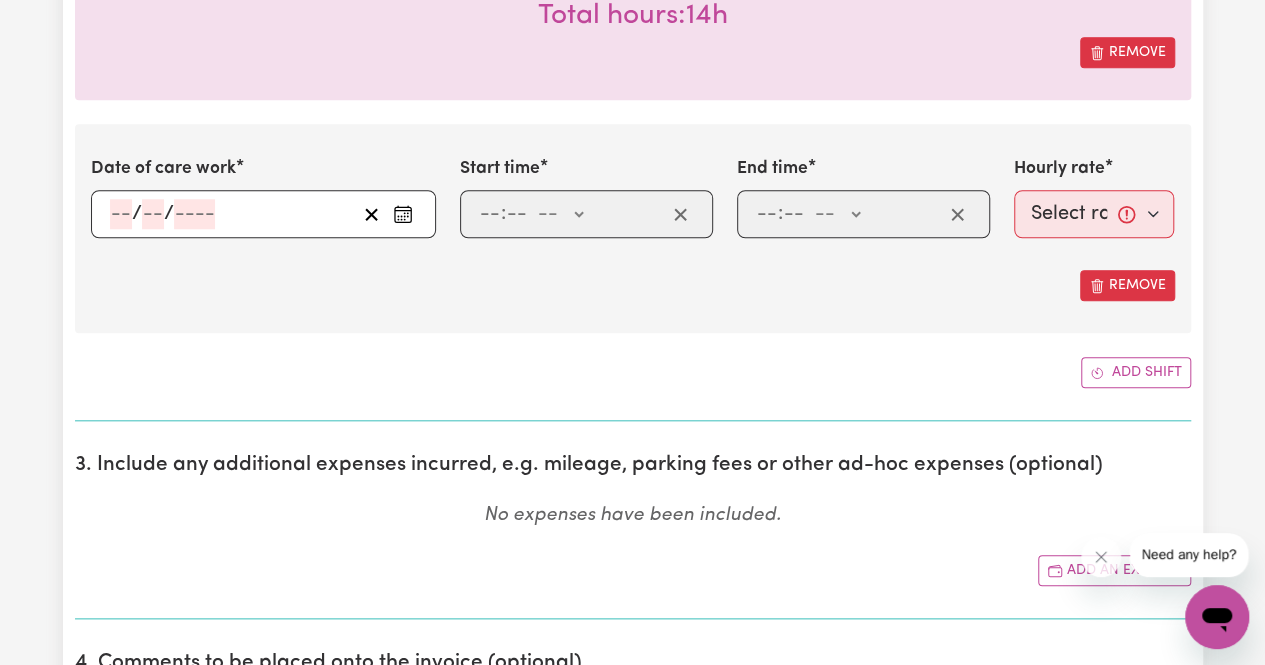 type 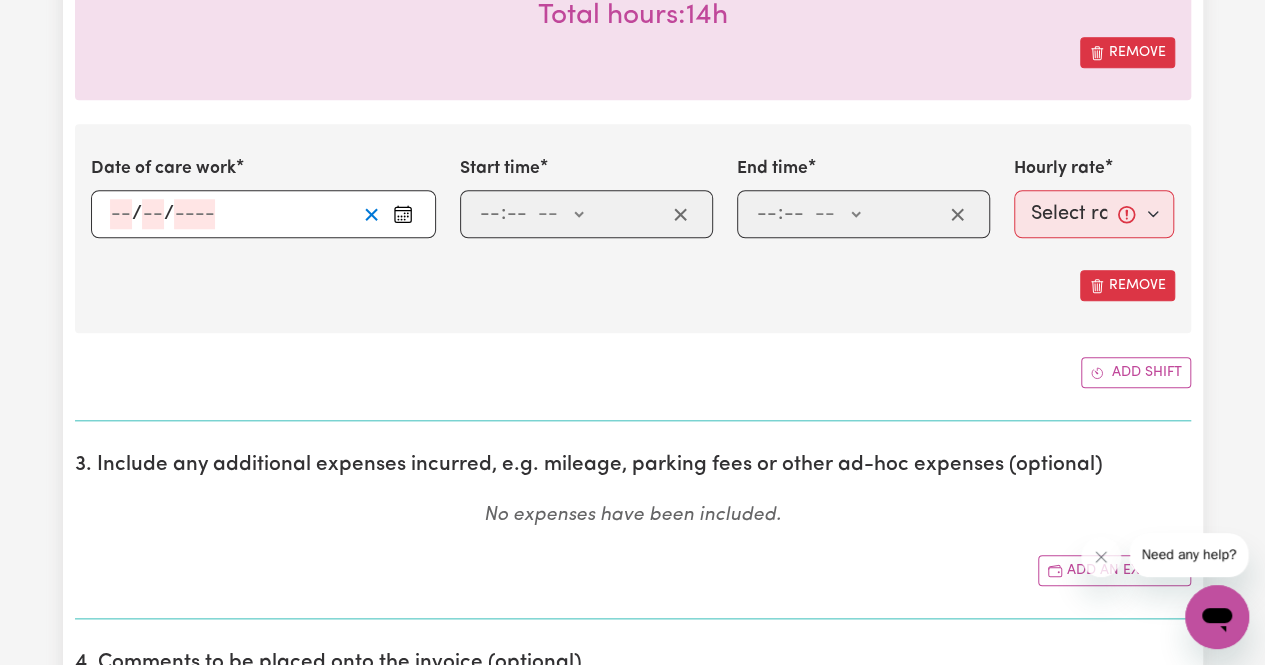 type 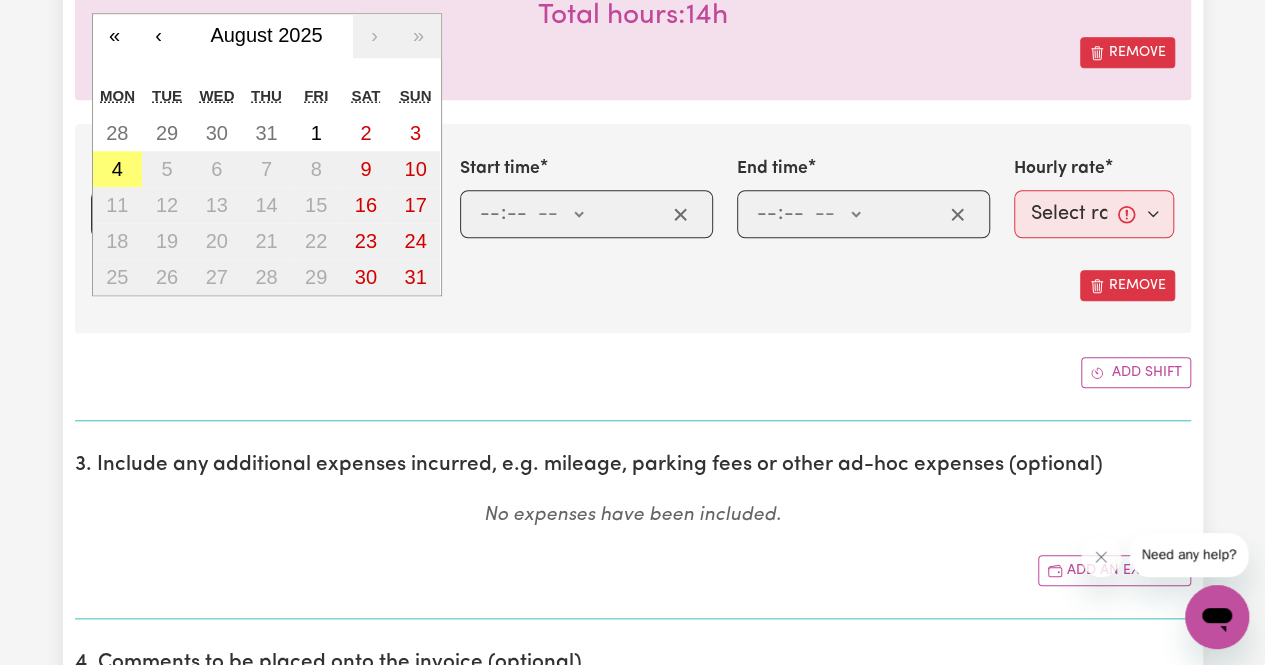 type on "1" 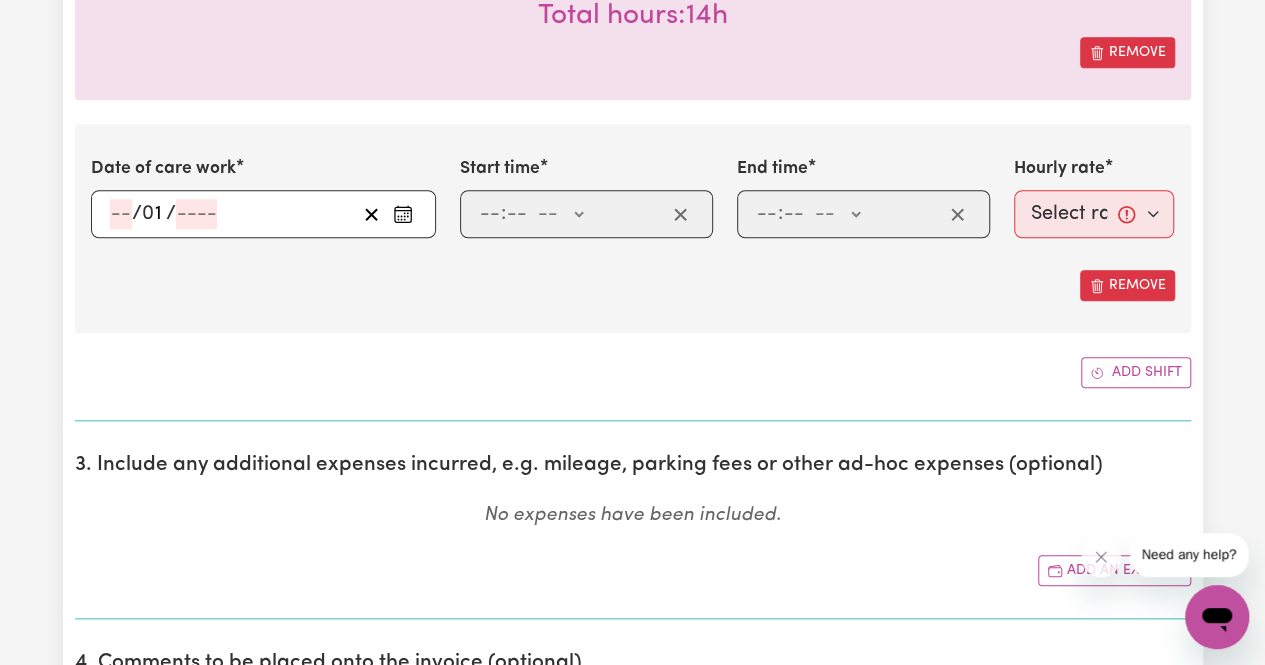 type 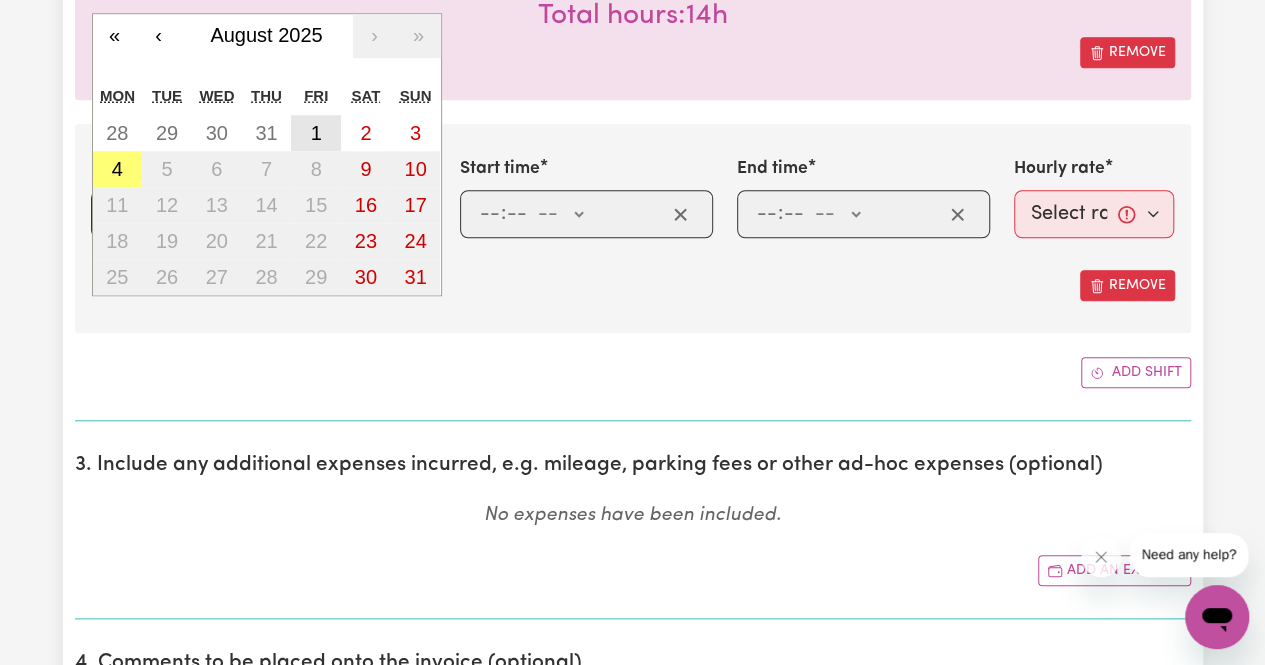 click on "1" at bounding box center (316, 133) 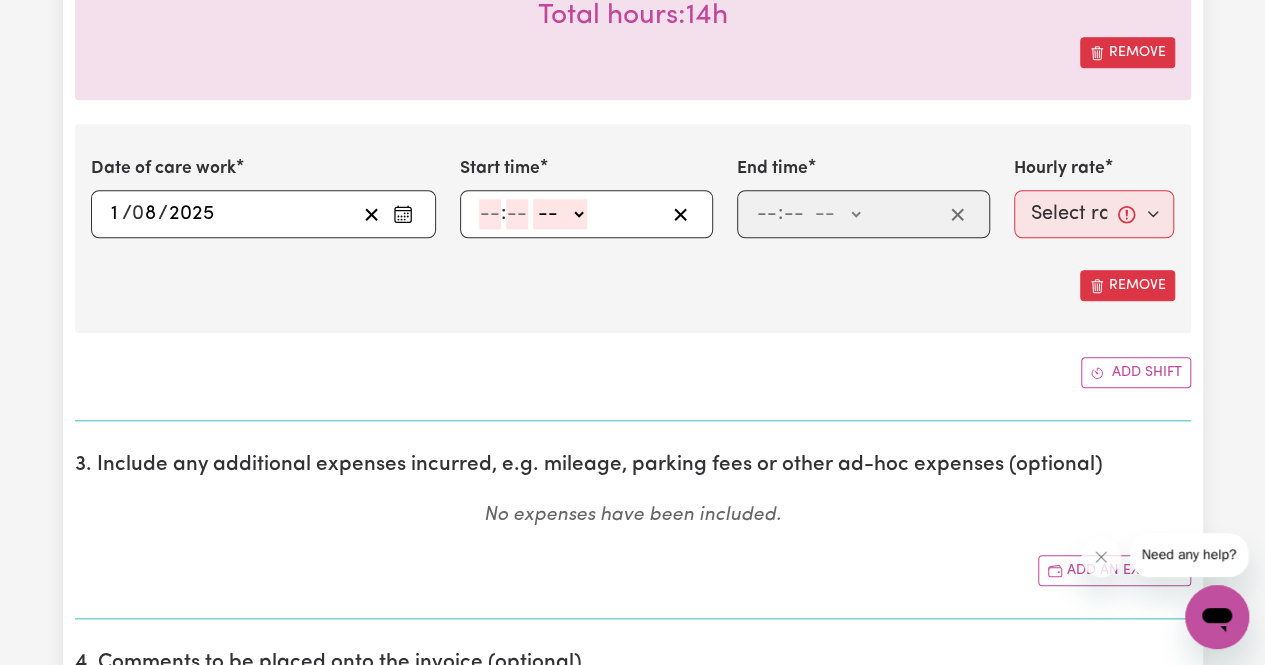 click 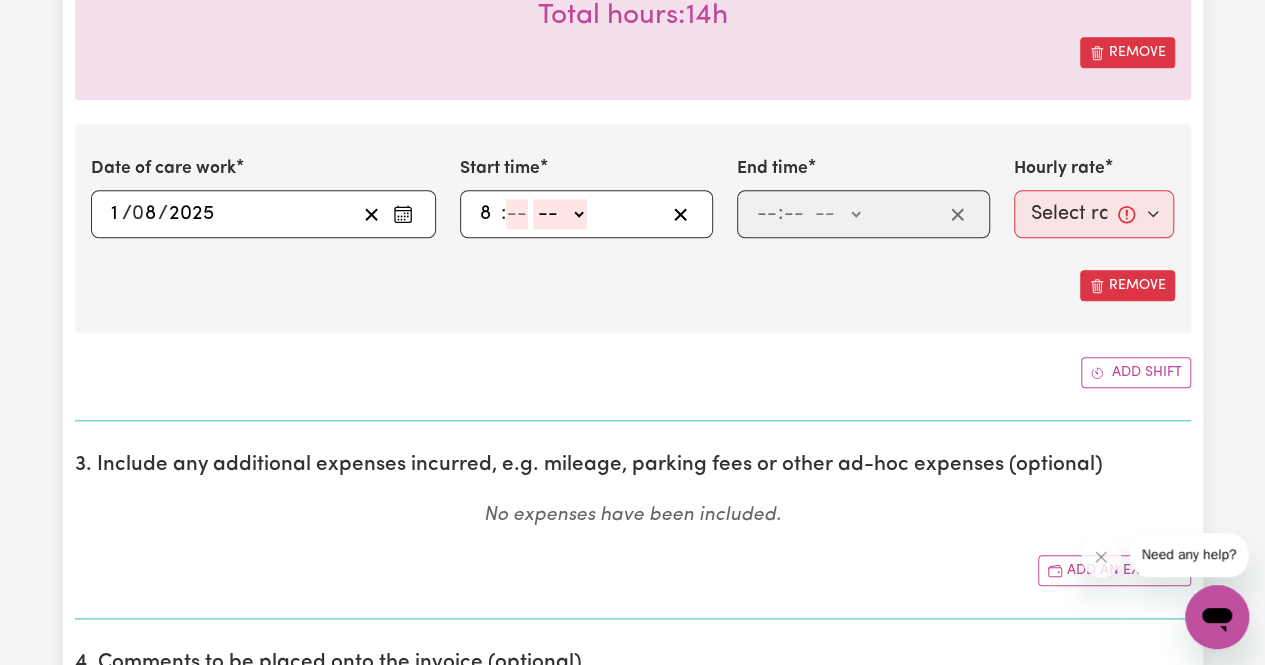 type on "8" 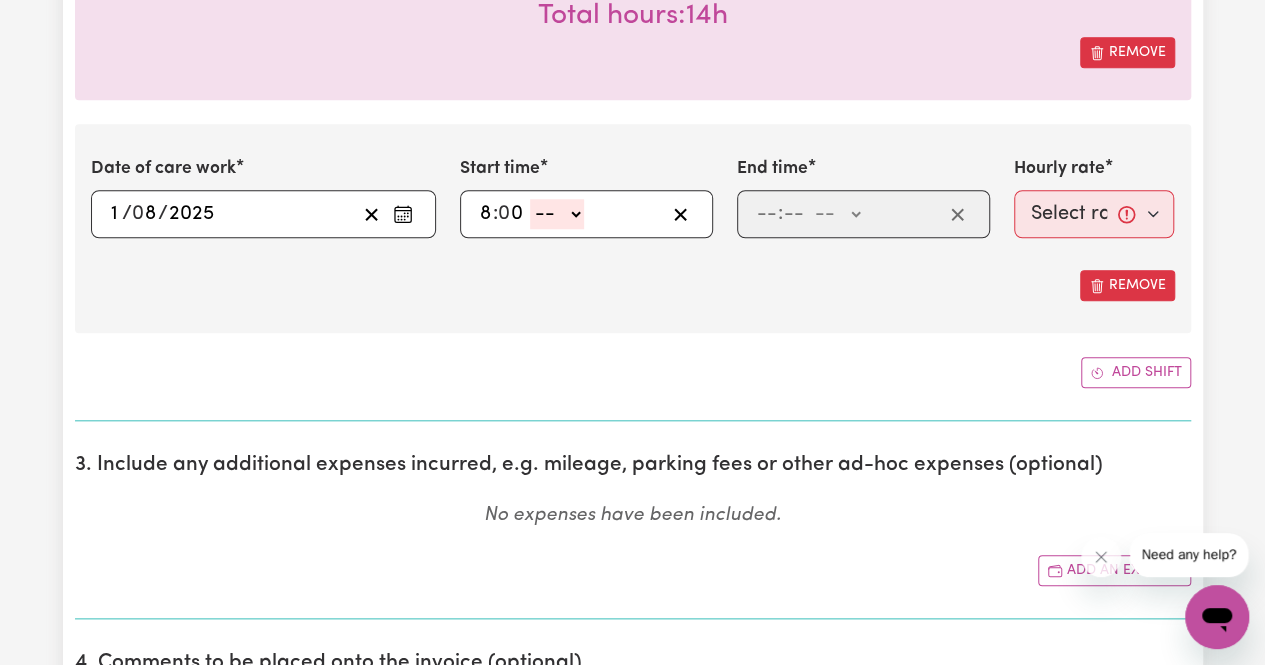 type on "0" 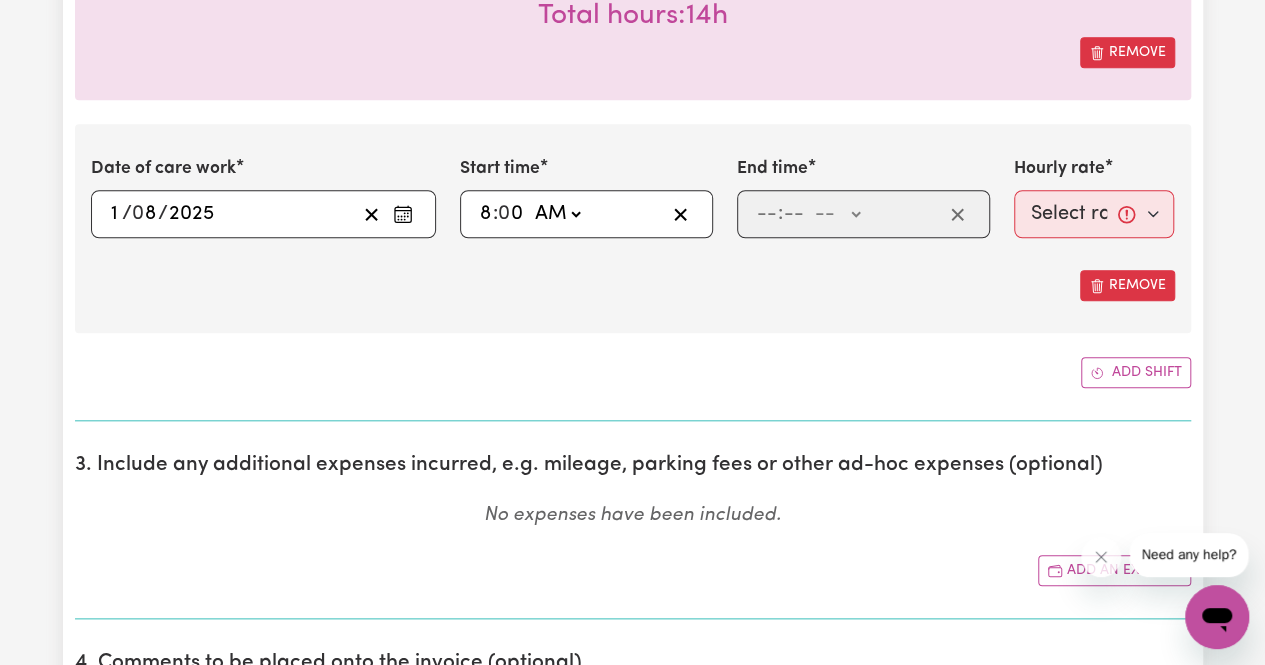 type on "08:00" 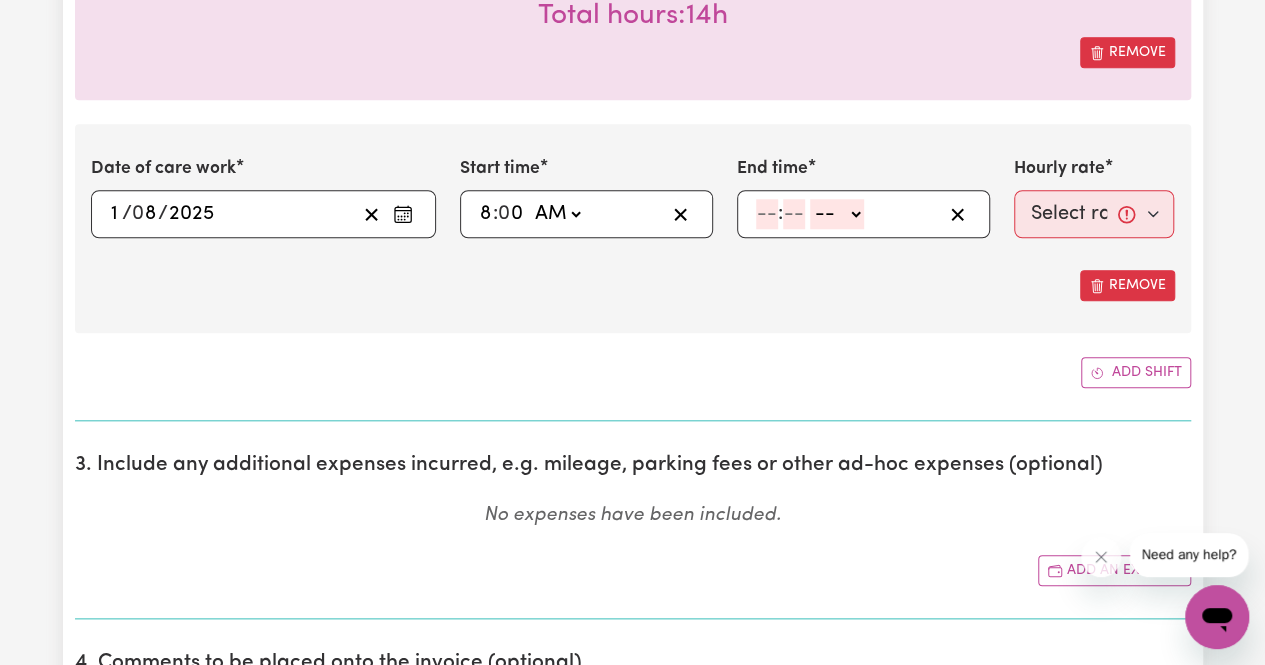 select on "pm" 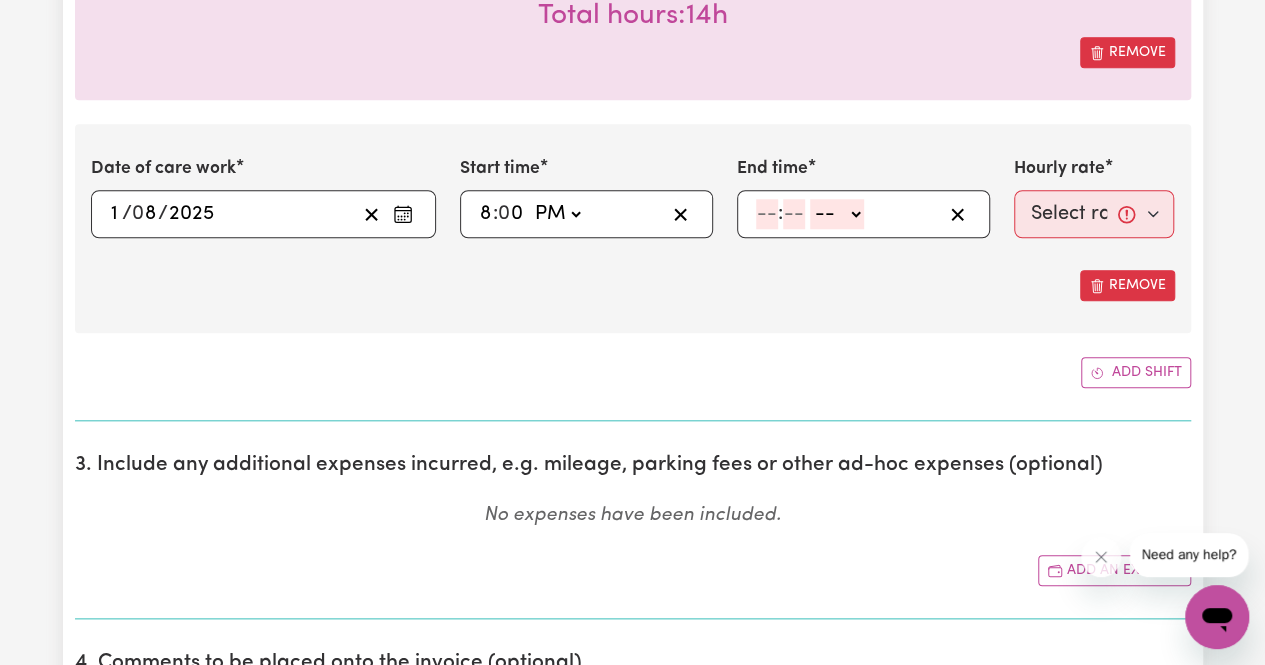 type on "20:00" 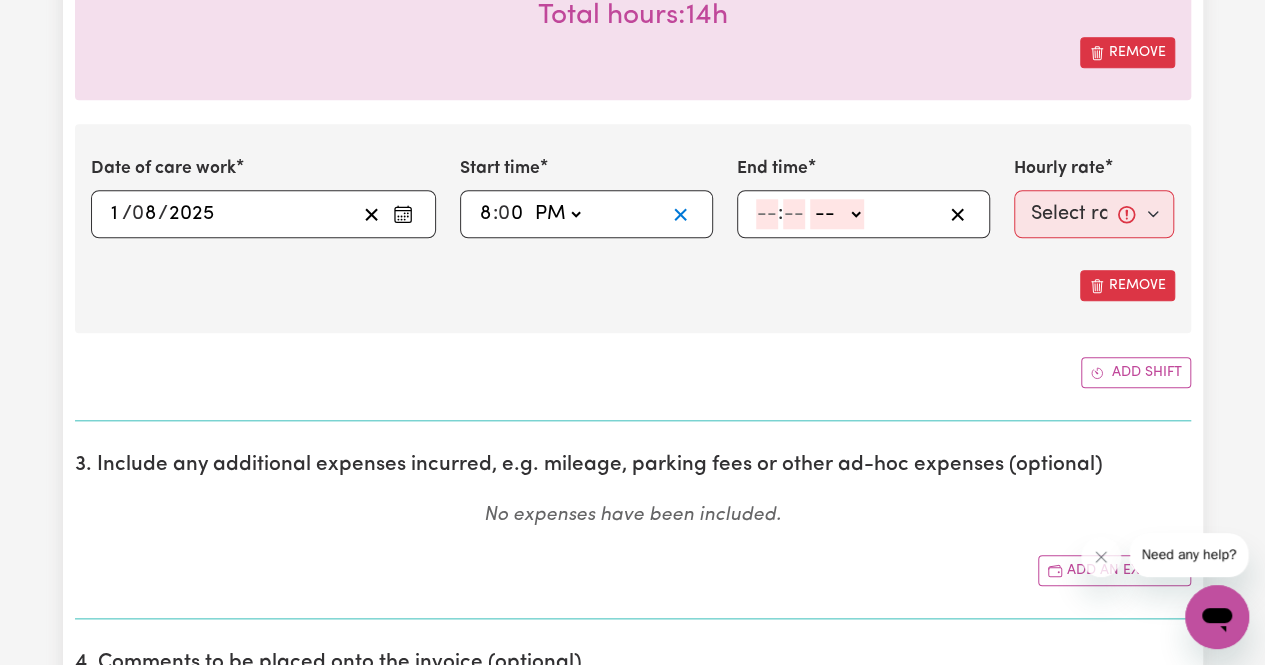type 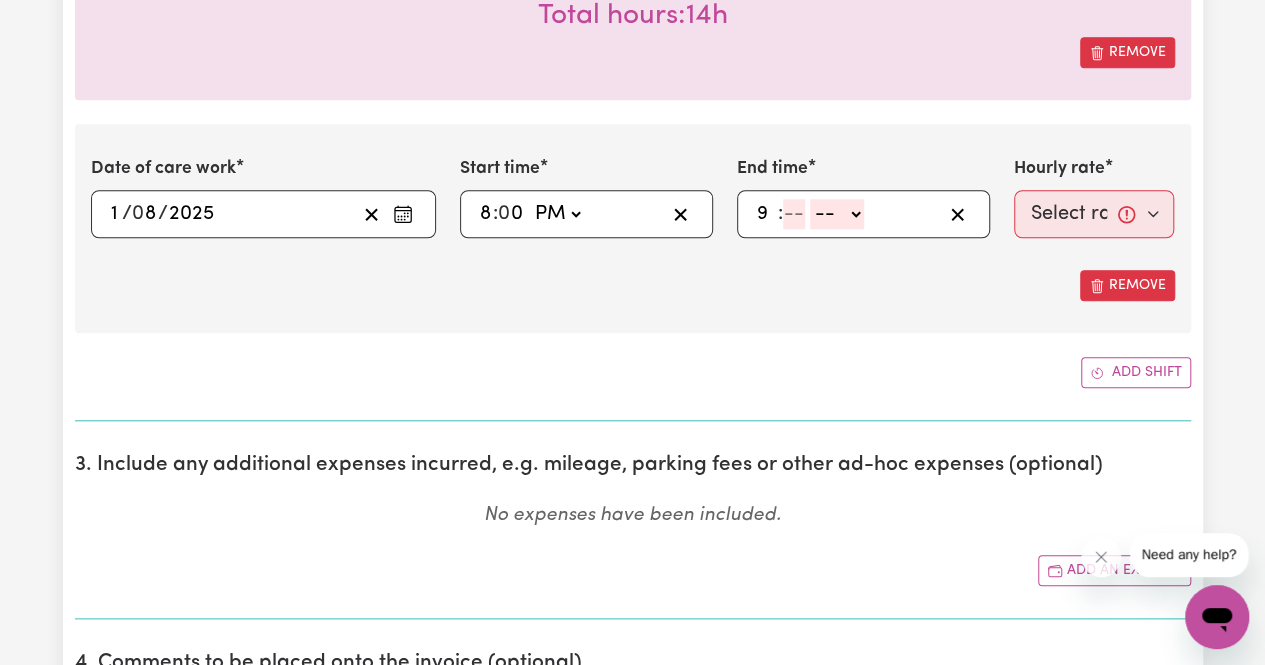 type on "9" 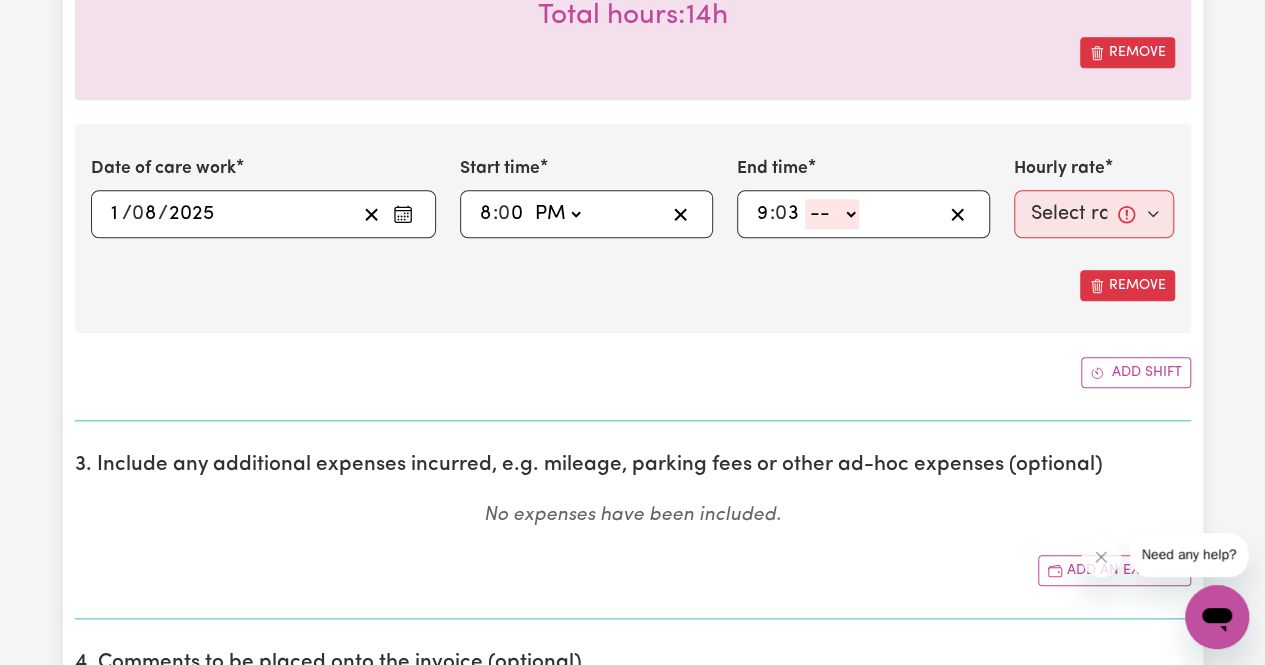 type on "30" 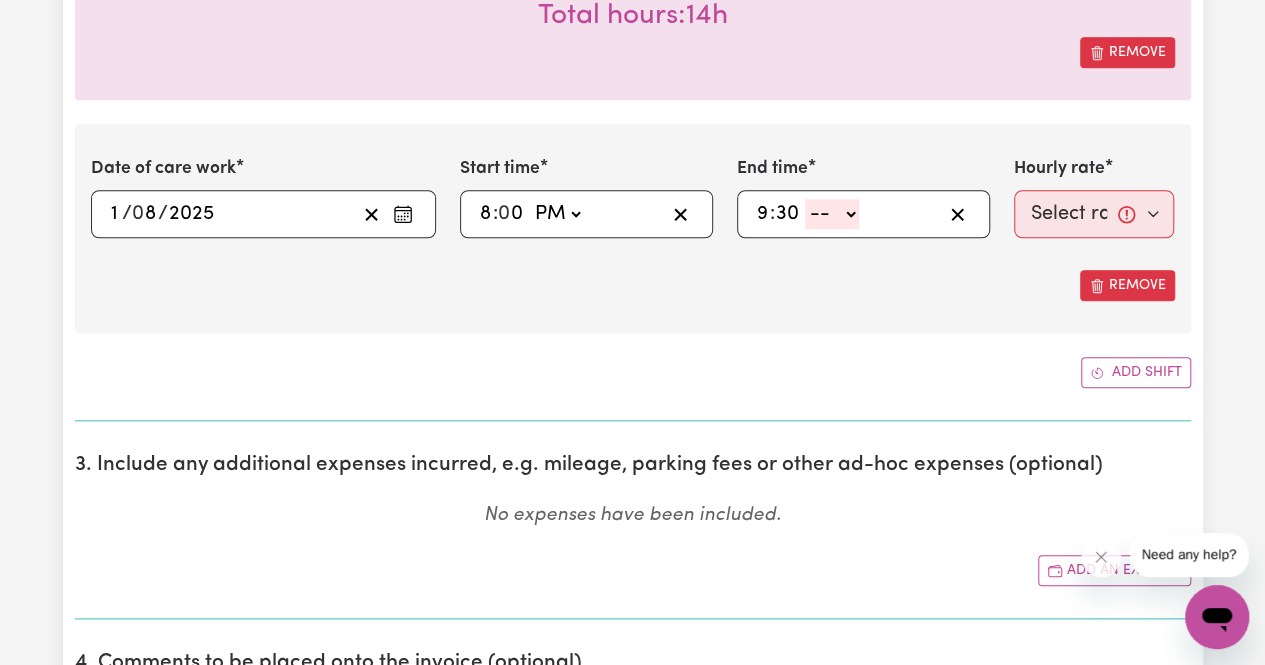 select on "pm" 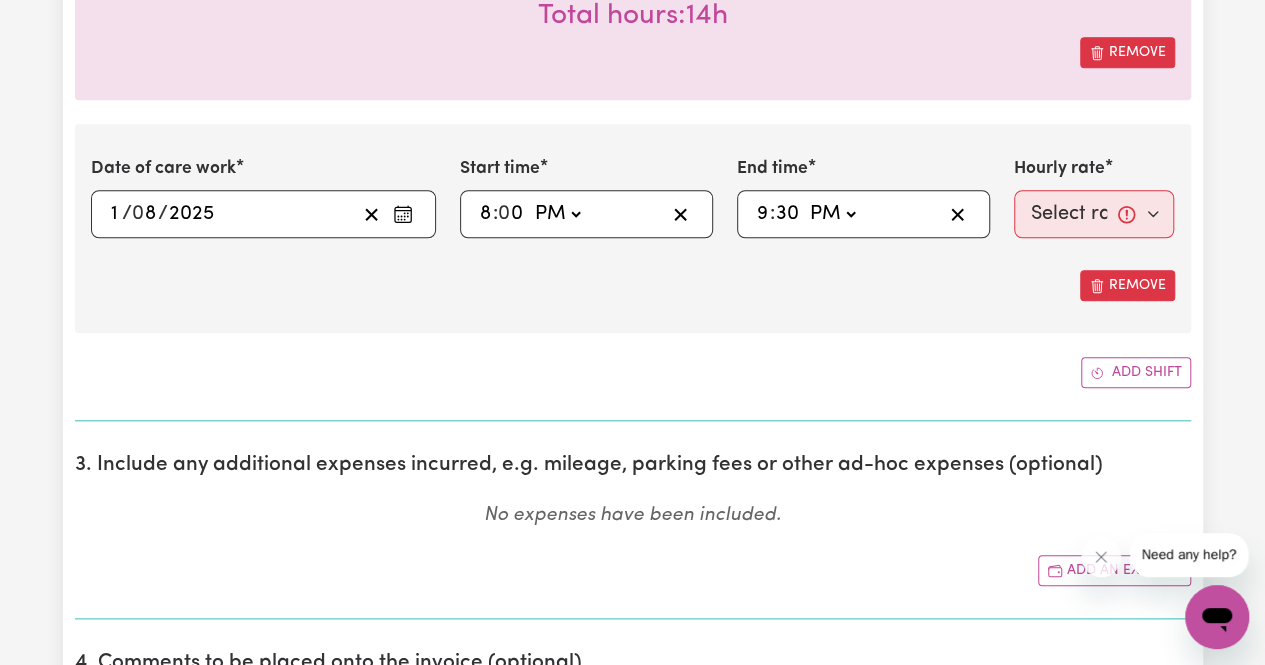 type on "21:30" 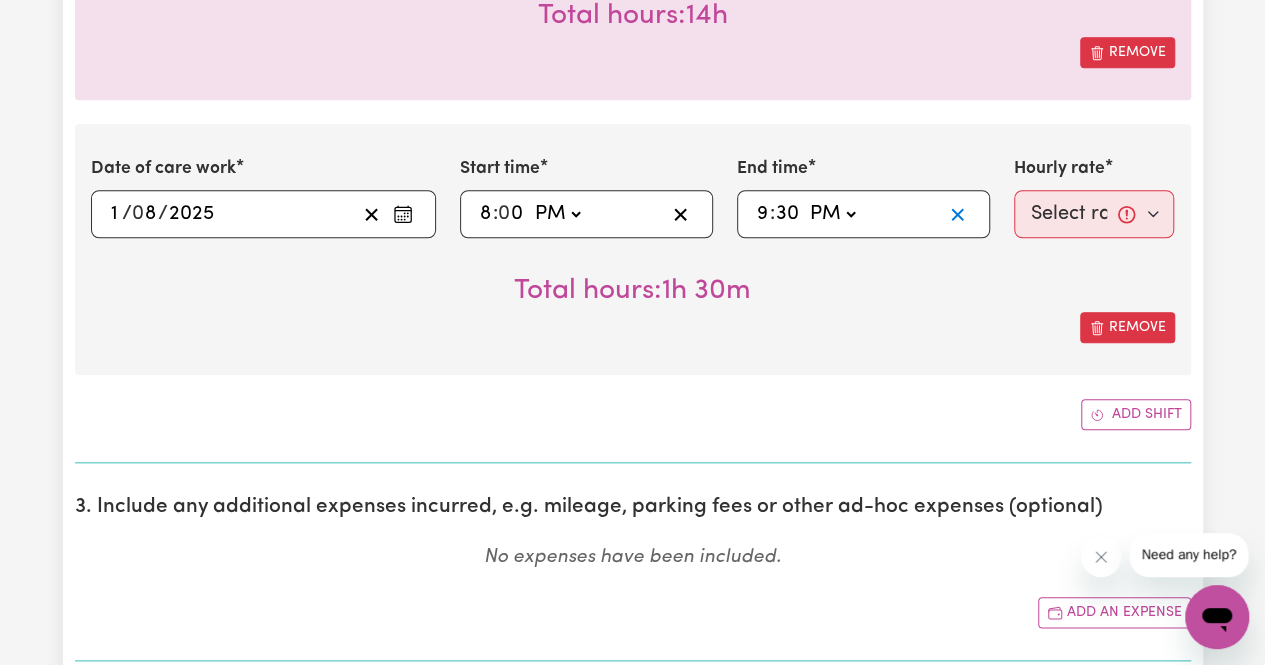 type 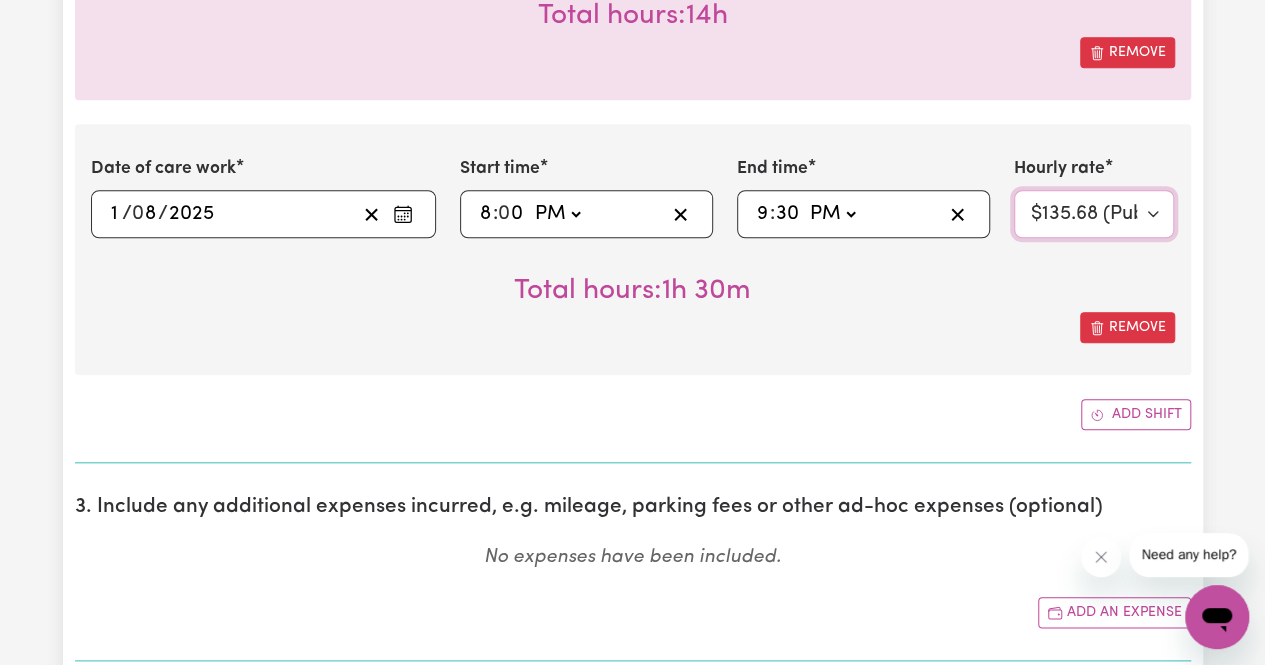 select on "67.29-EveningCare" 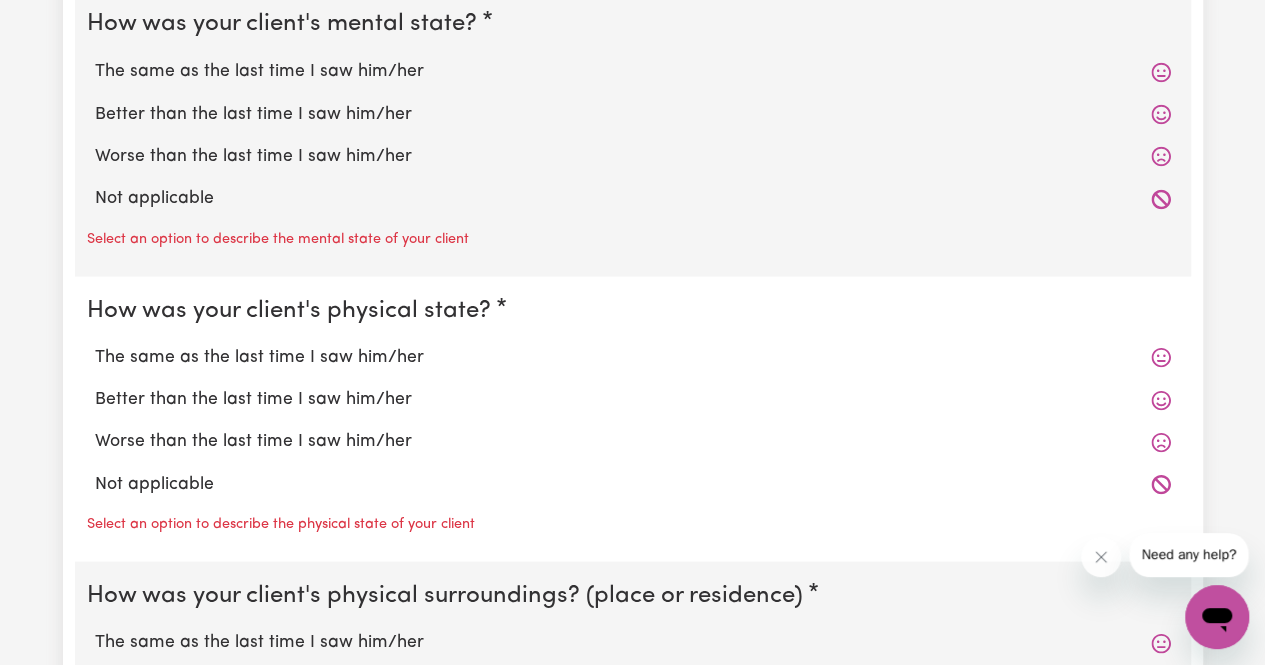 scroll, scrollTop: 1836, scrollLeft: 0, axis: vertical 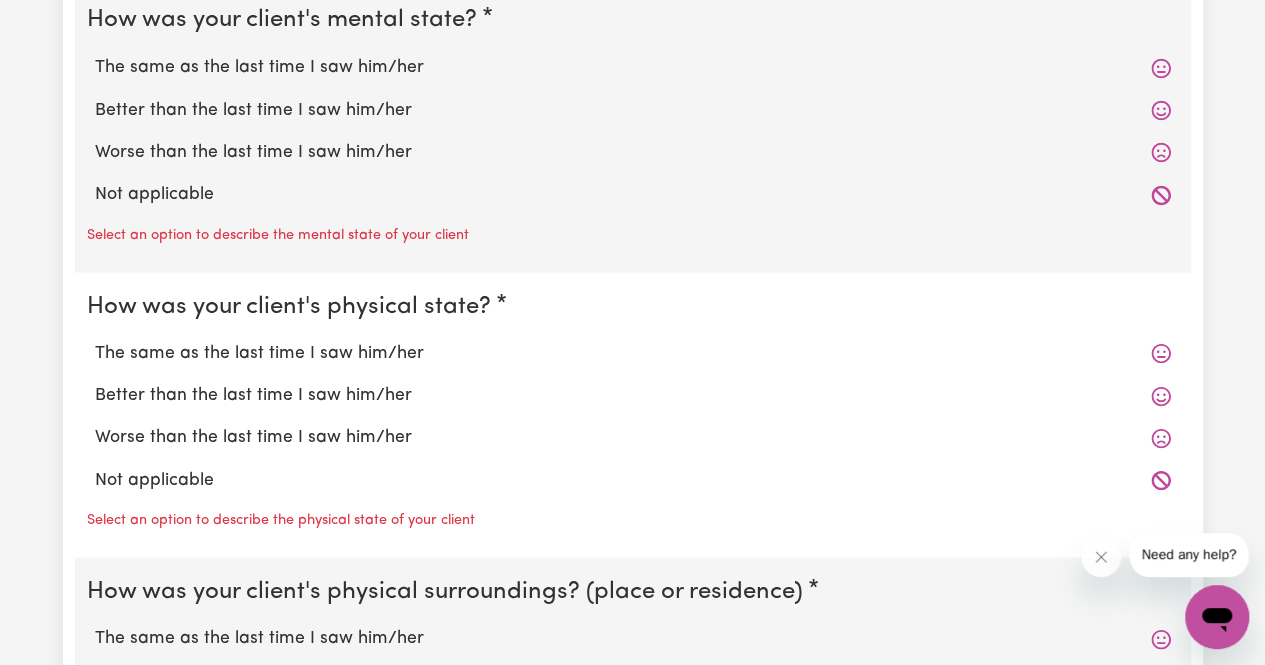 click on "Better than the last time I saw him/her" at bounding box center (94, 381) 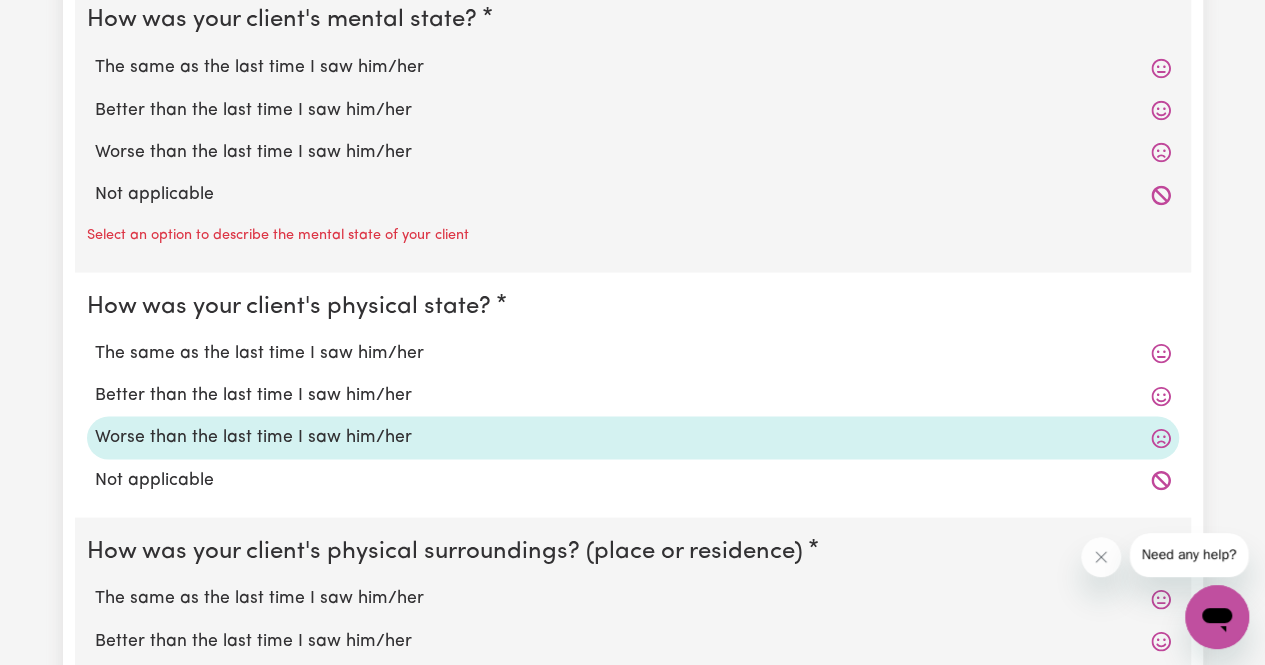 click on "Better than the last time I saw him/her" at bounding box center [94, 381] 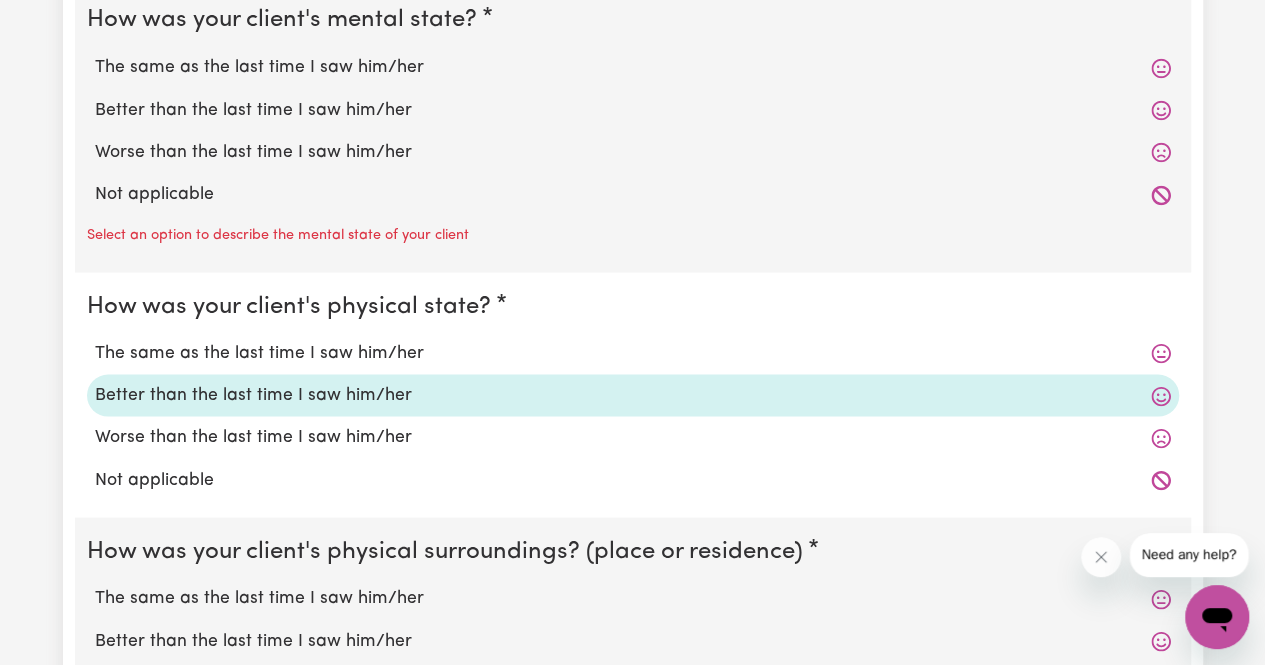 click on "Worse than the last time I saw him/her" at bounding box center (94, 423) 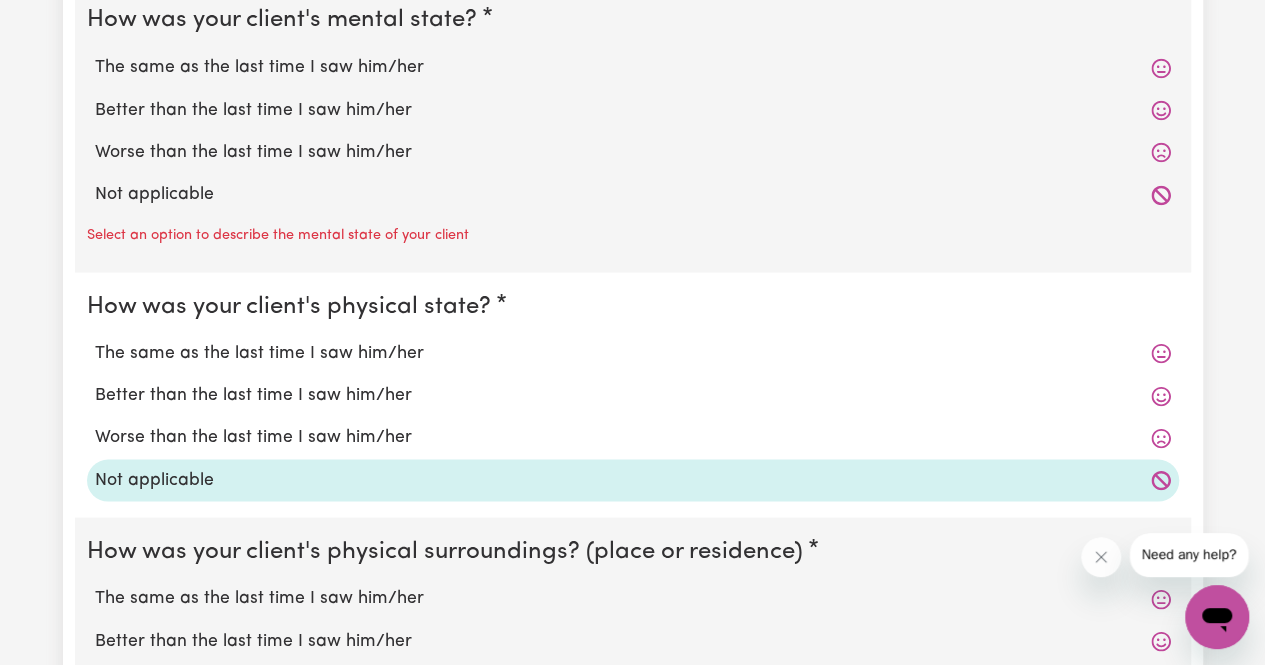 click on "The same as the last time I saw him/her" at bounding box center (94, 53) 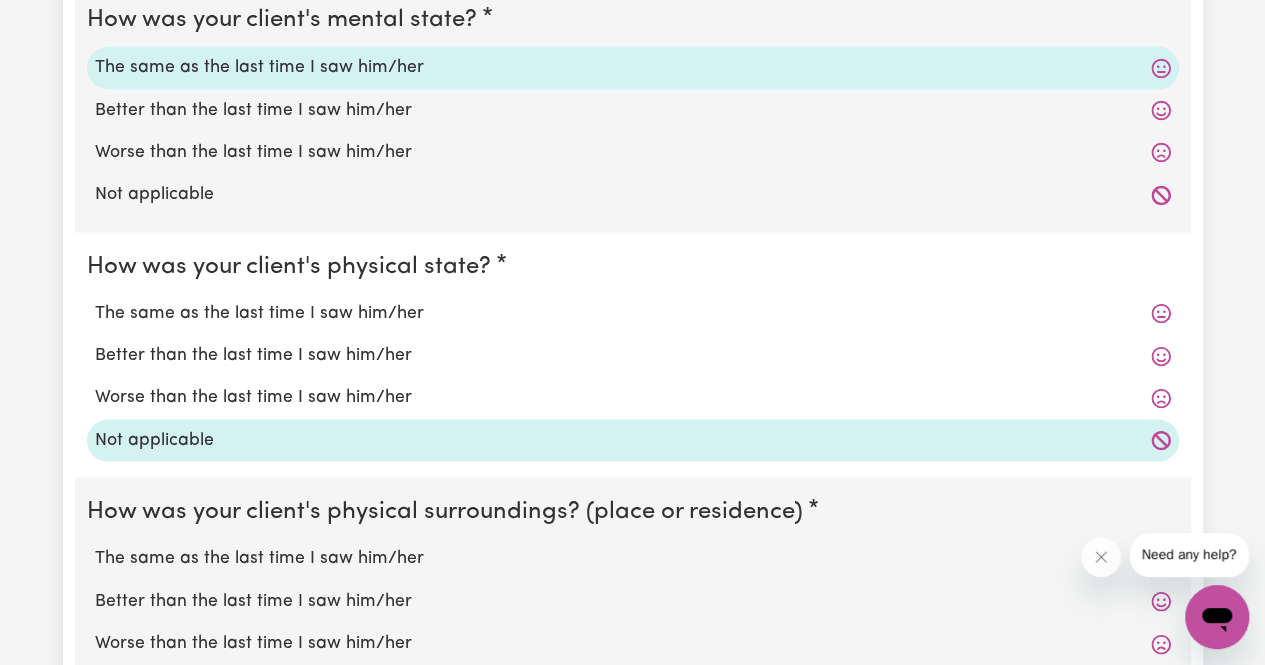click on "Better than the last time I saw him/her" at bounding box center (94, 96) 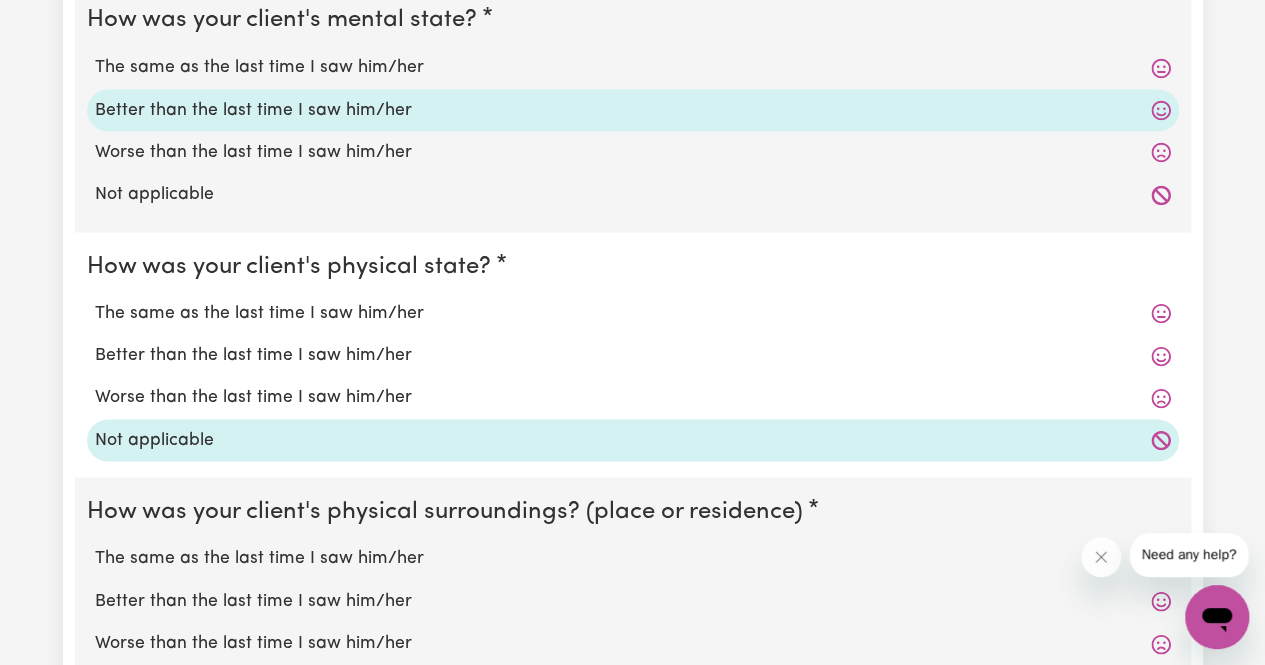click on "Worse than the last time I saw him/her" at bounding box center (94, 138) 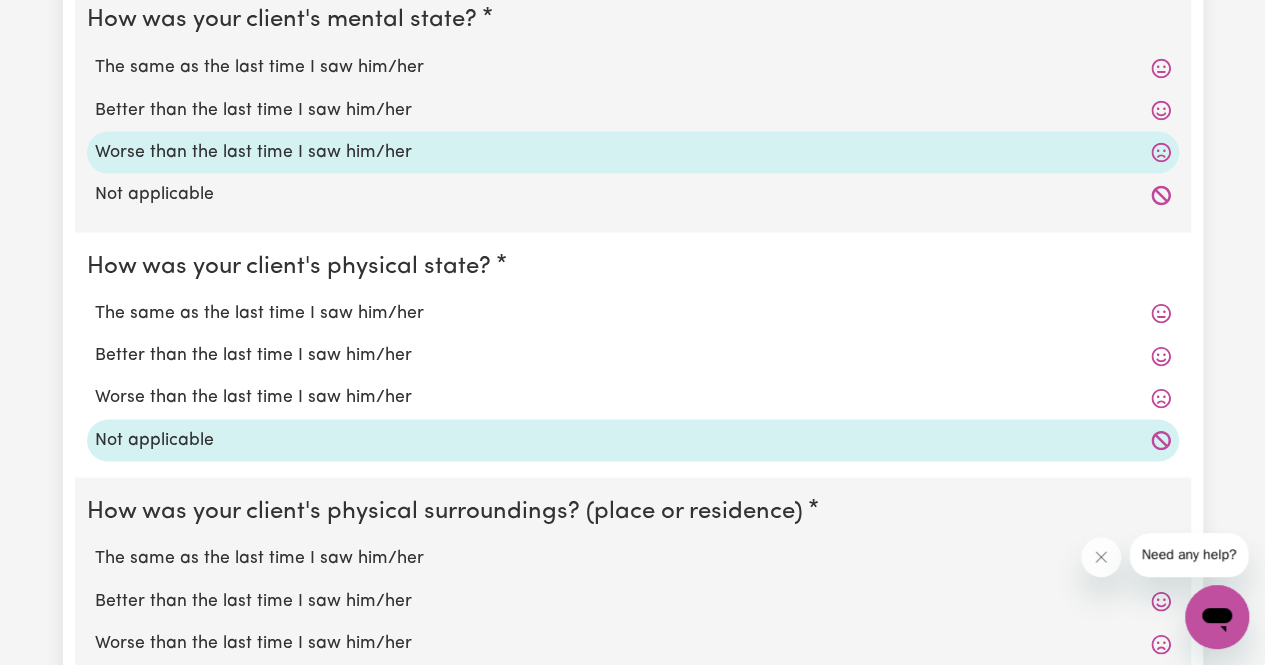 click on "Not applicable" at bounding box center [94, 180] 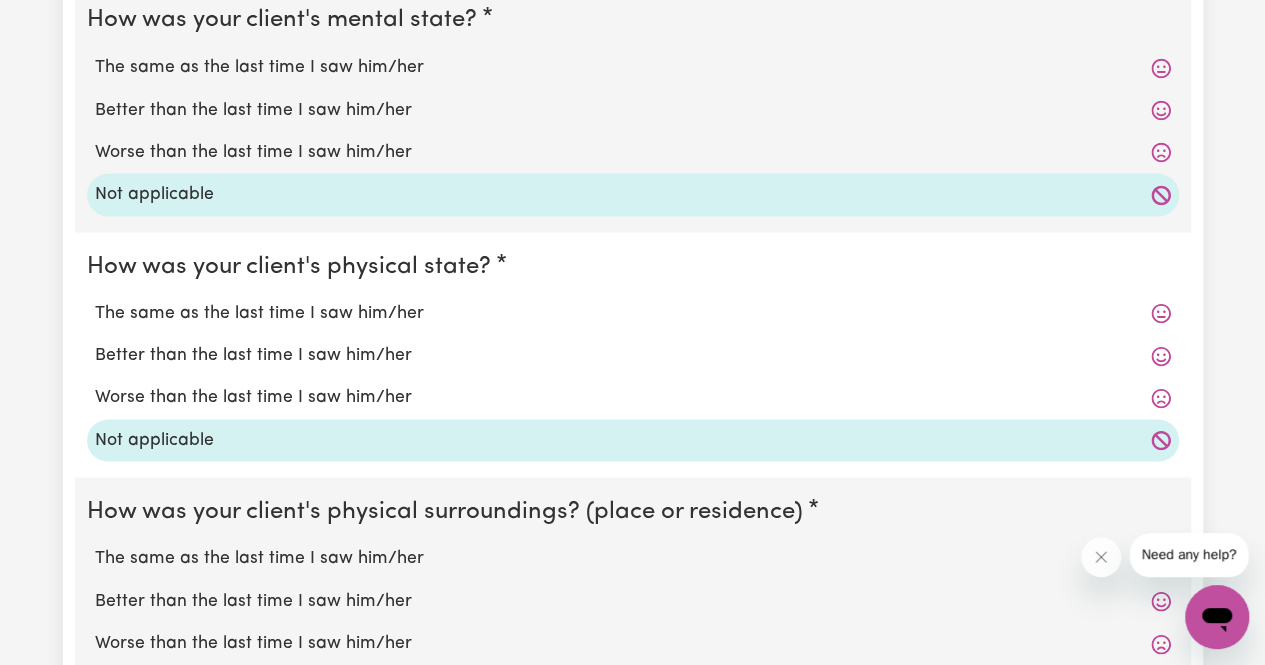 click on "Better than the last time I saw him/her" at bounding box center (94, 587) 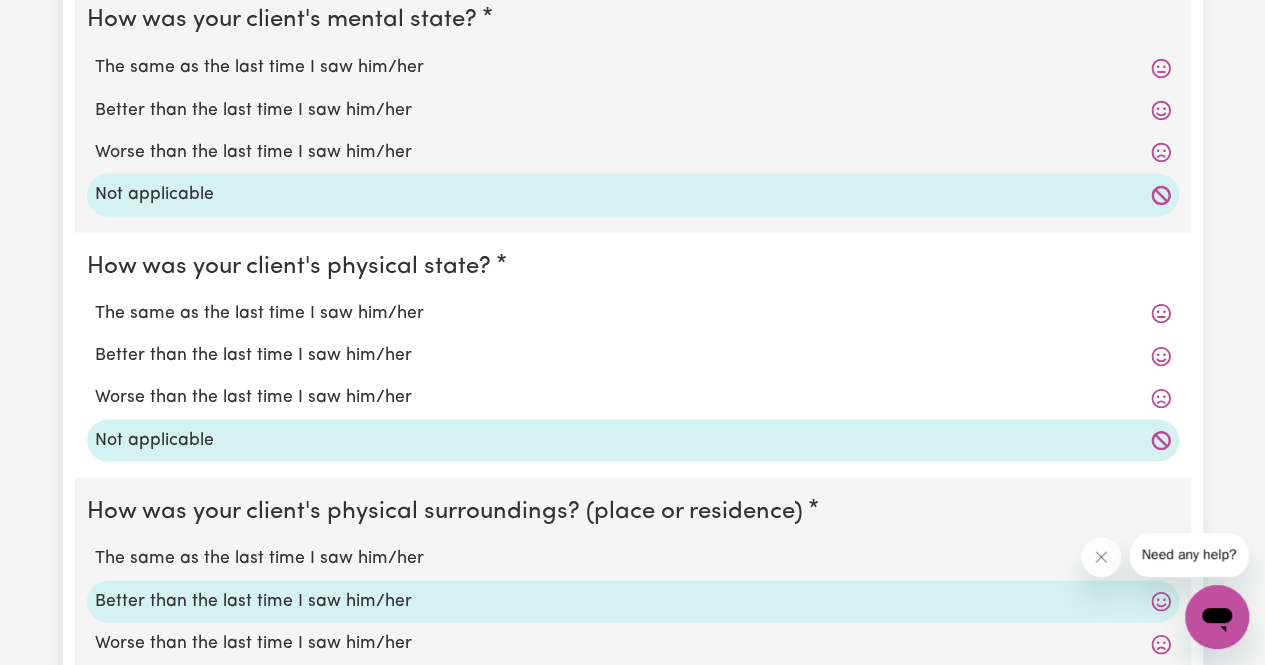 click on "Worse than the last time I saw him/her" at bounding box center [94, 629] 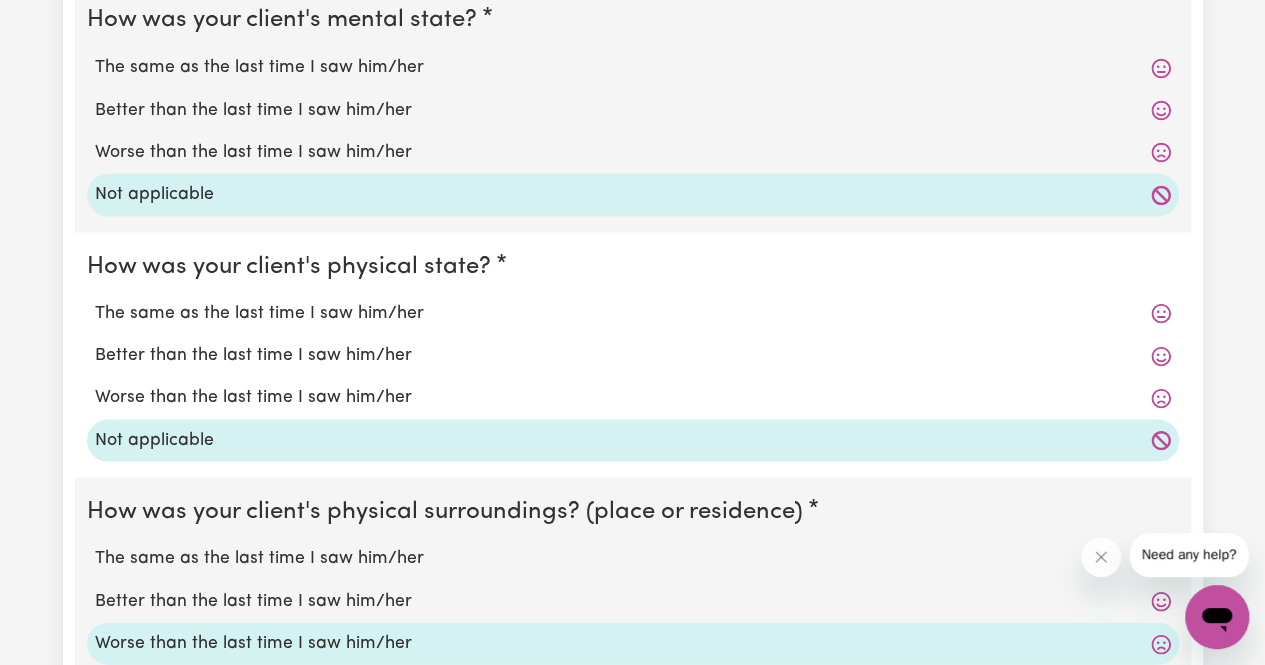 click on "Not applicable" at bounding box center (94, 671) 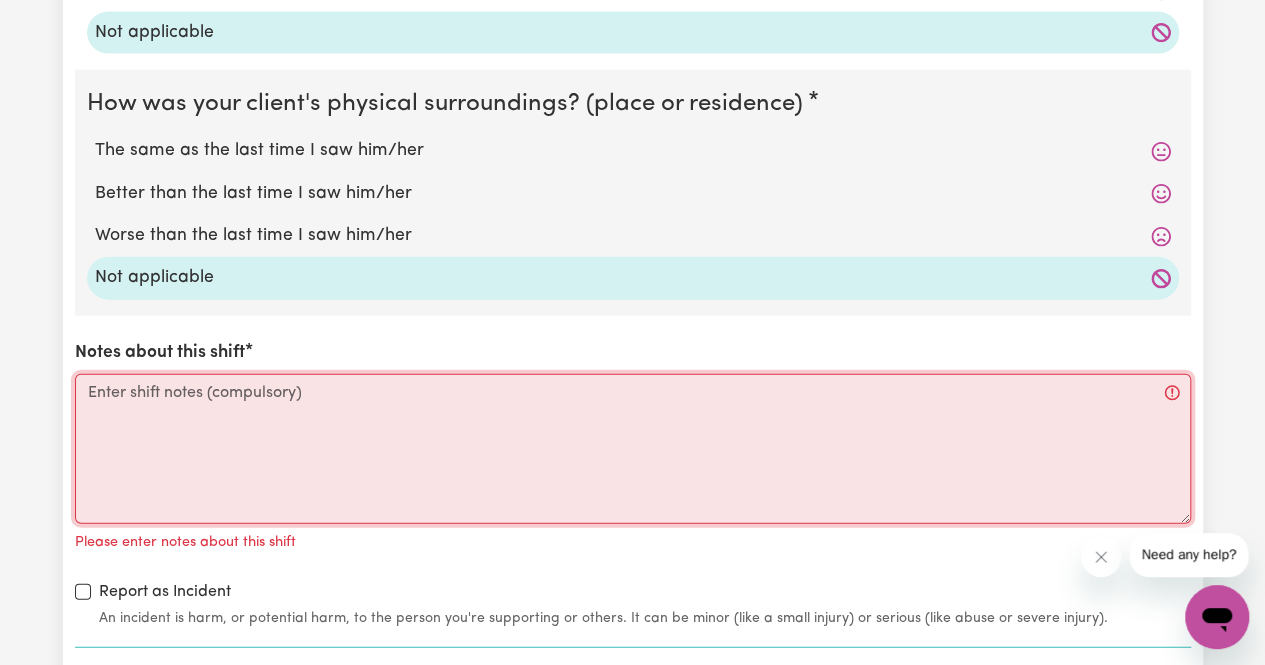 scroll, scrollTop: 2297, scrollLeft: 0, axis: vertical 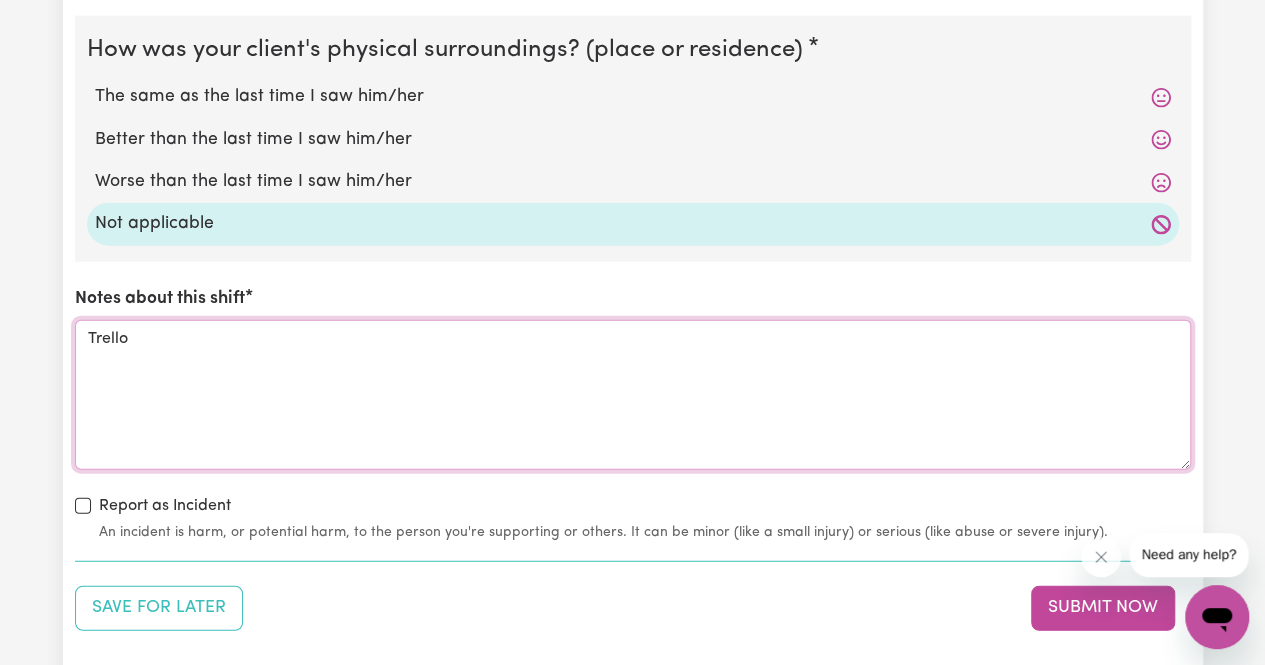 type on "Trello" 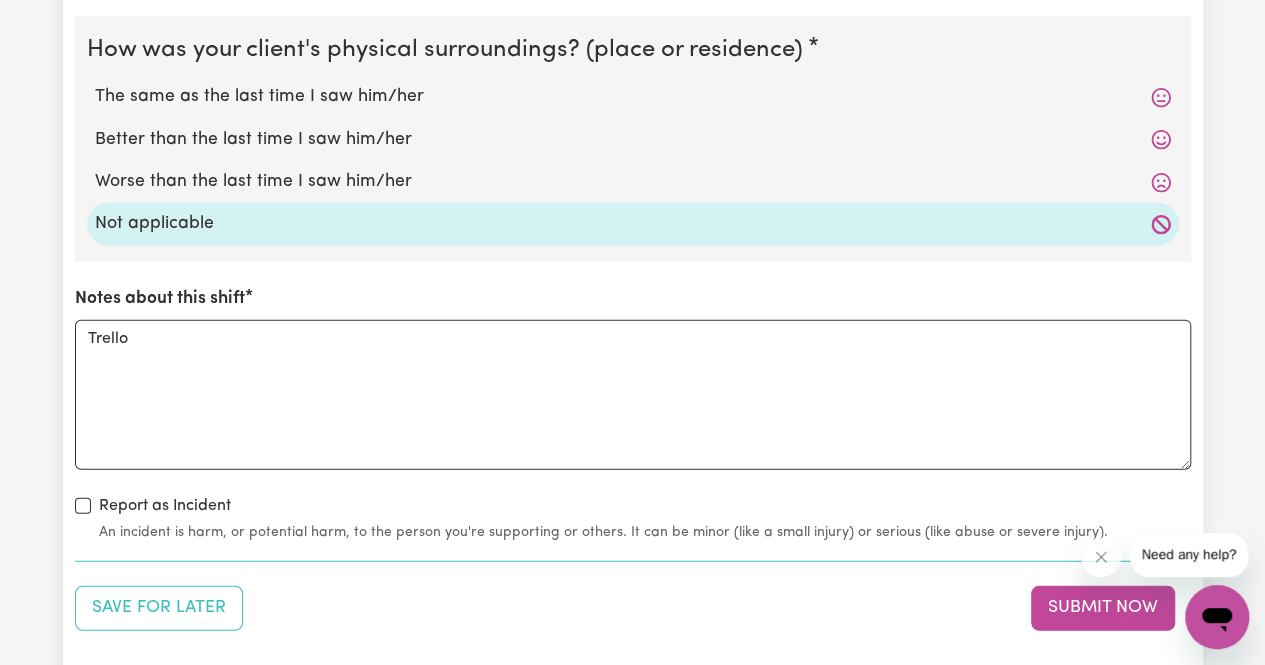 type 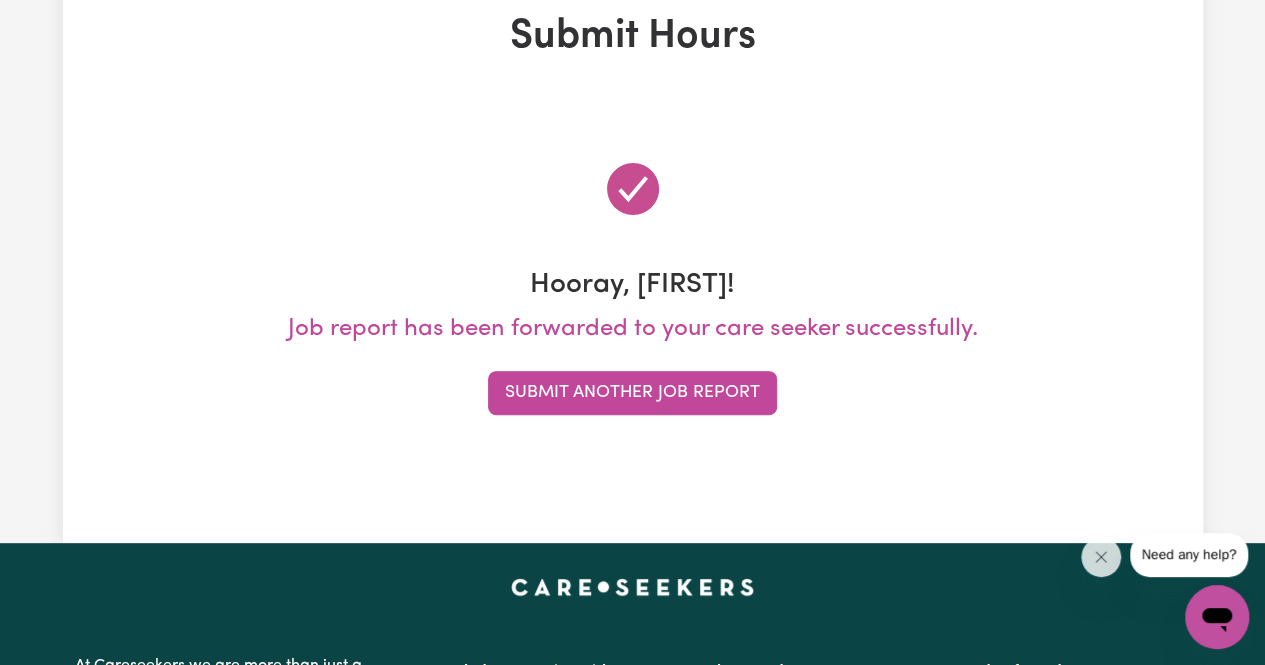 scroll, scrollTop: 0, scrollLeft: 0, axis: both 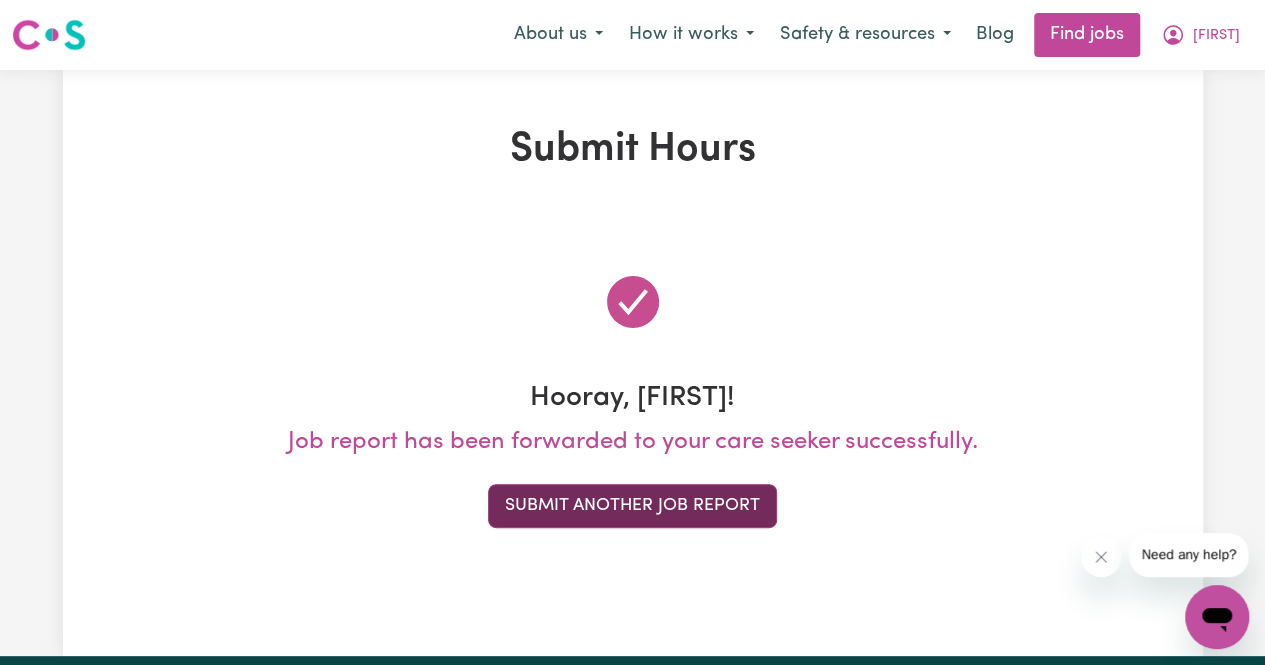 click on "Submit Another Job Report" at bounding box center (632, 506) 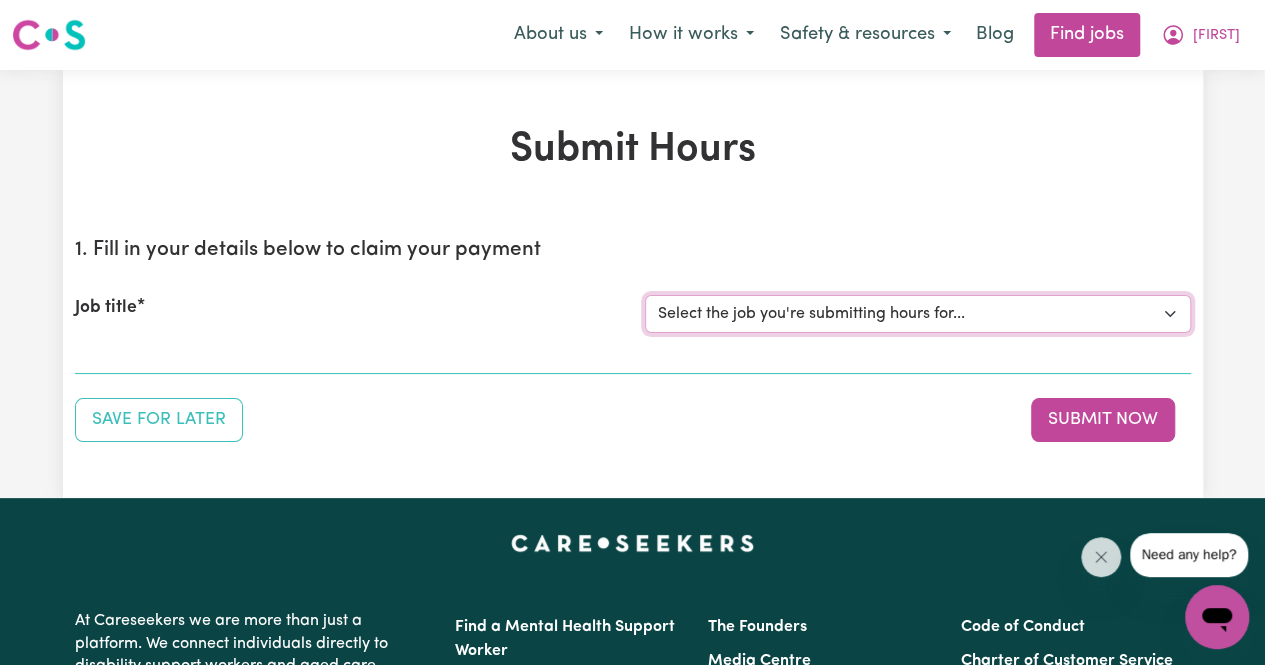 click on "Select the job you're submitting hours for... [FIRST] [LAST] Support Worker Needed 7 Days A Week In Thornbury, [STATE]" at bounding box center (918, 314) 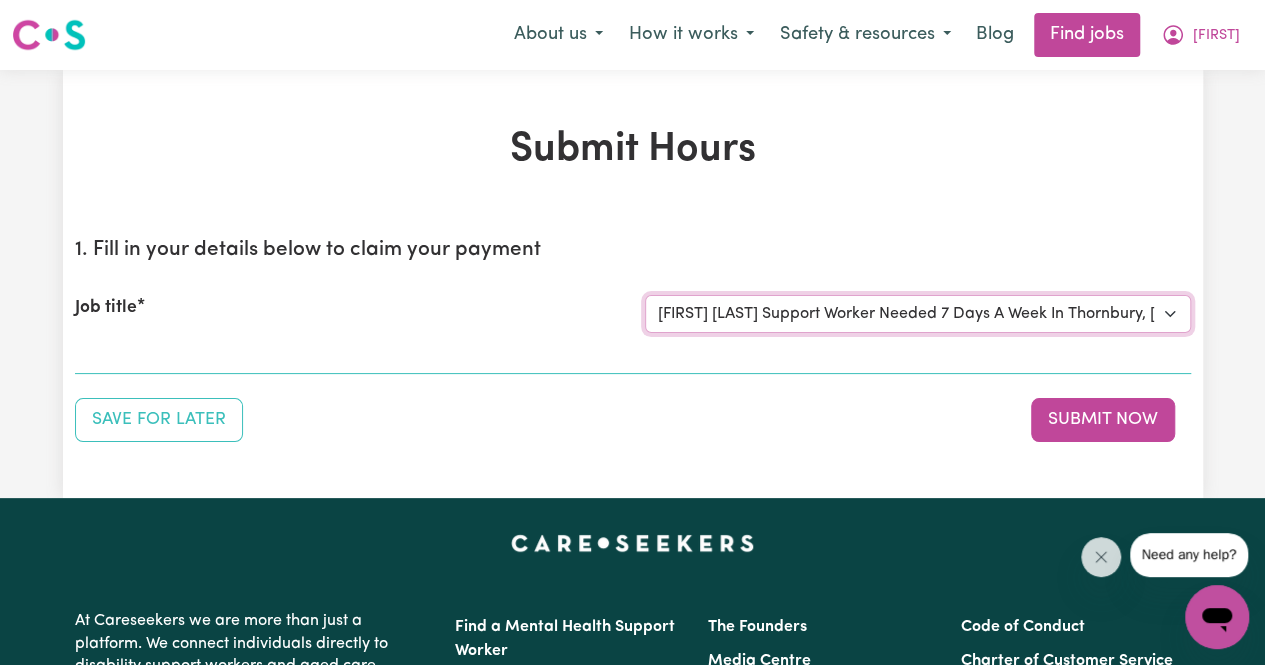 click on "Select the job you're submitting hours for... [FIRST] [LAST] Support Worker Needed 7 Days A Week In Thornbury, [STATE]" at bounding box center (918, 314) 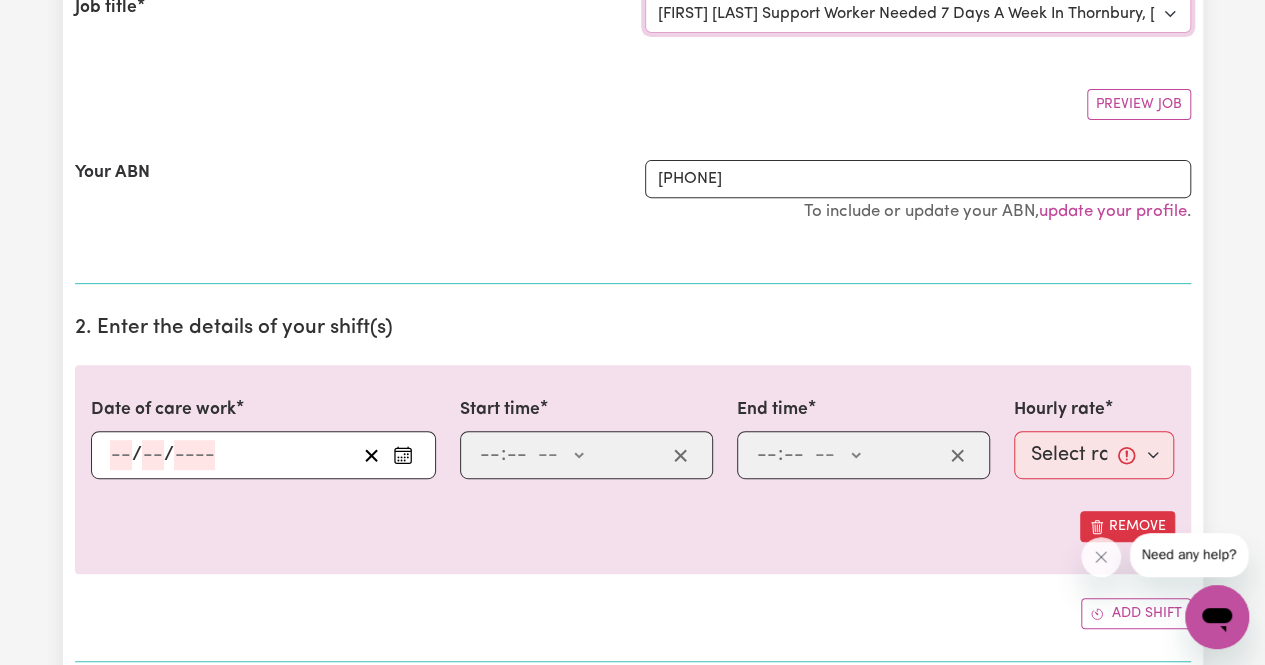 scroll, scrollTop: 314, scrollLeft: 0, axis: vertical 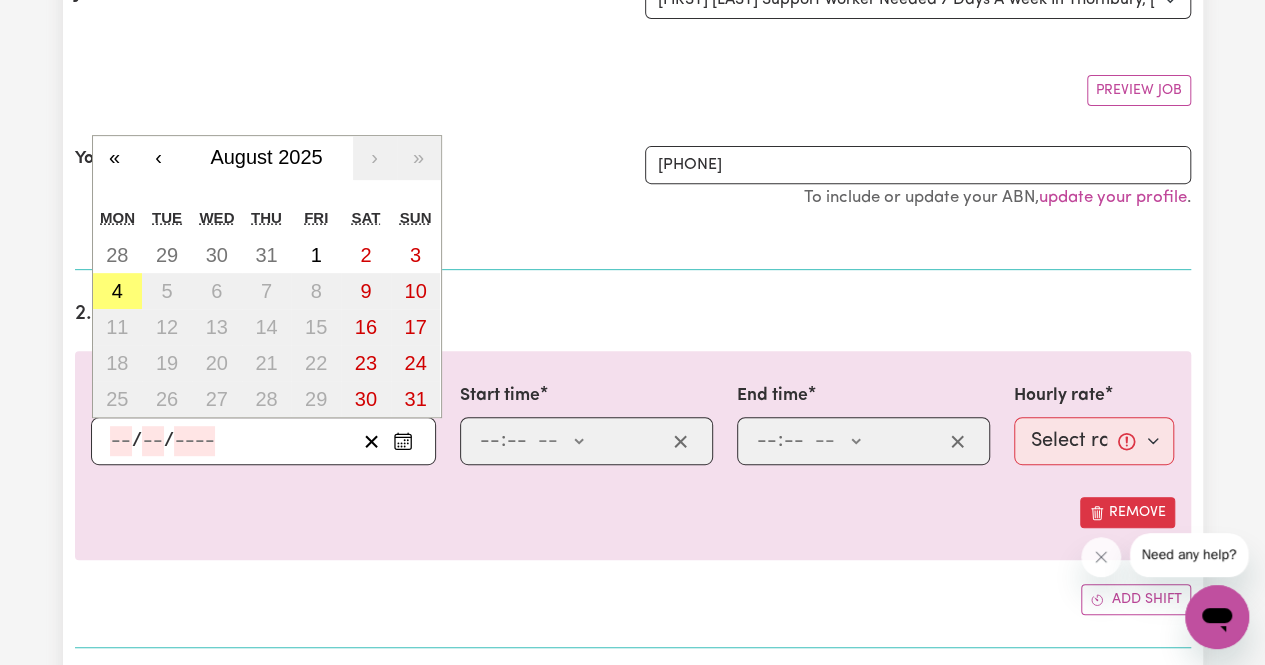 click 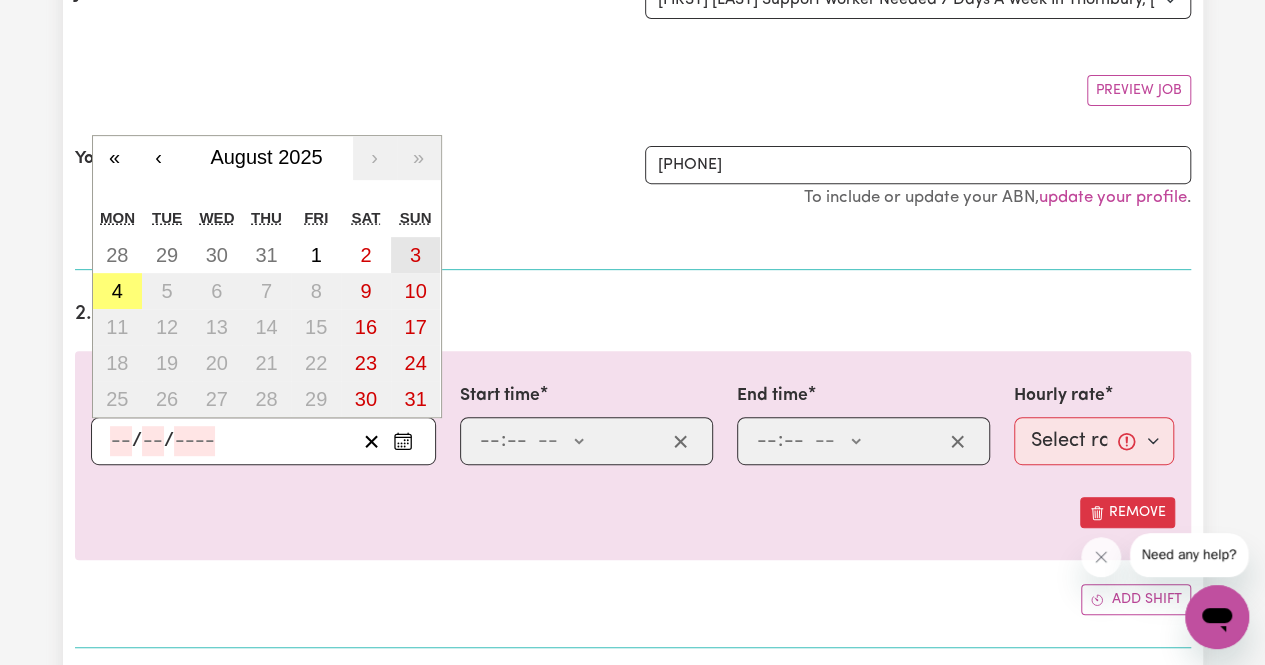click on "3" at bounding box center (416, 255) 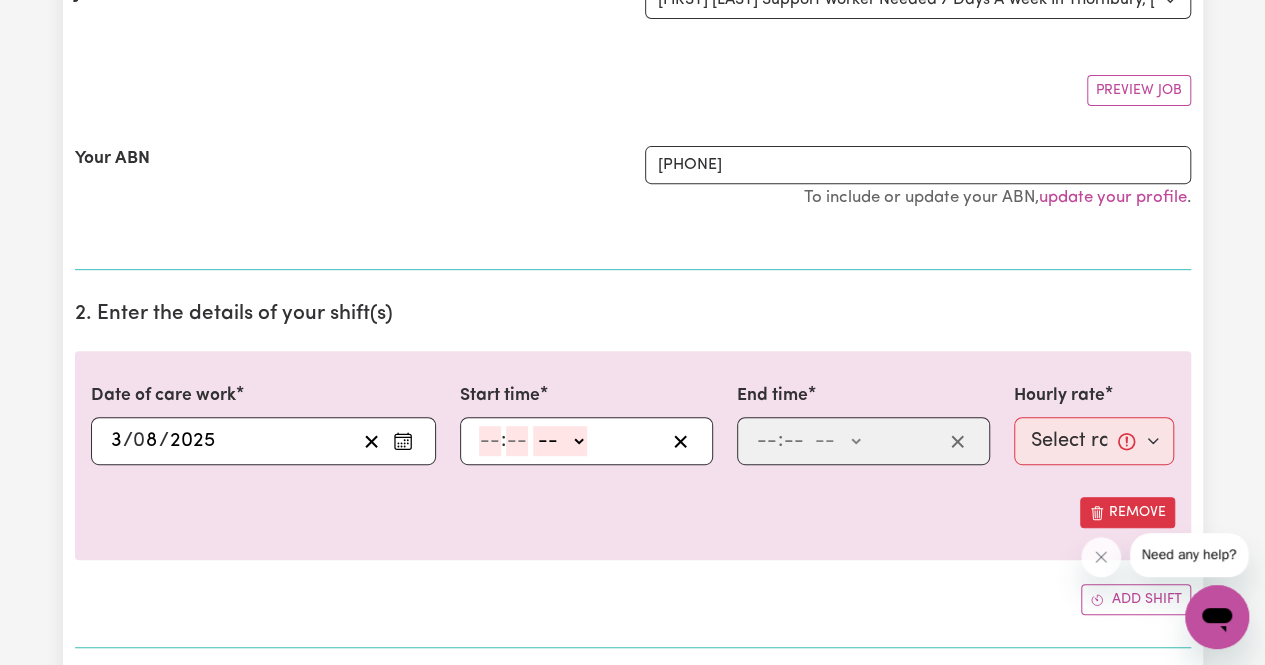 click 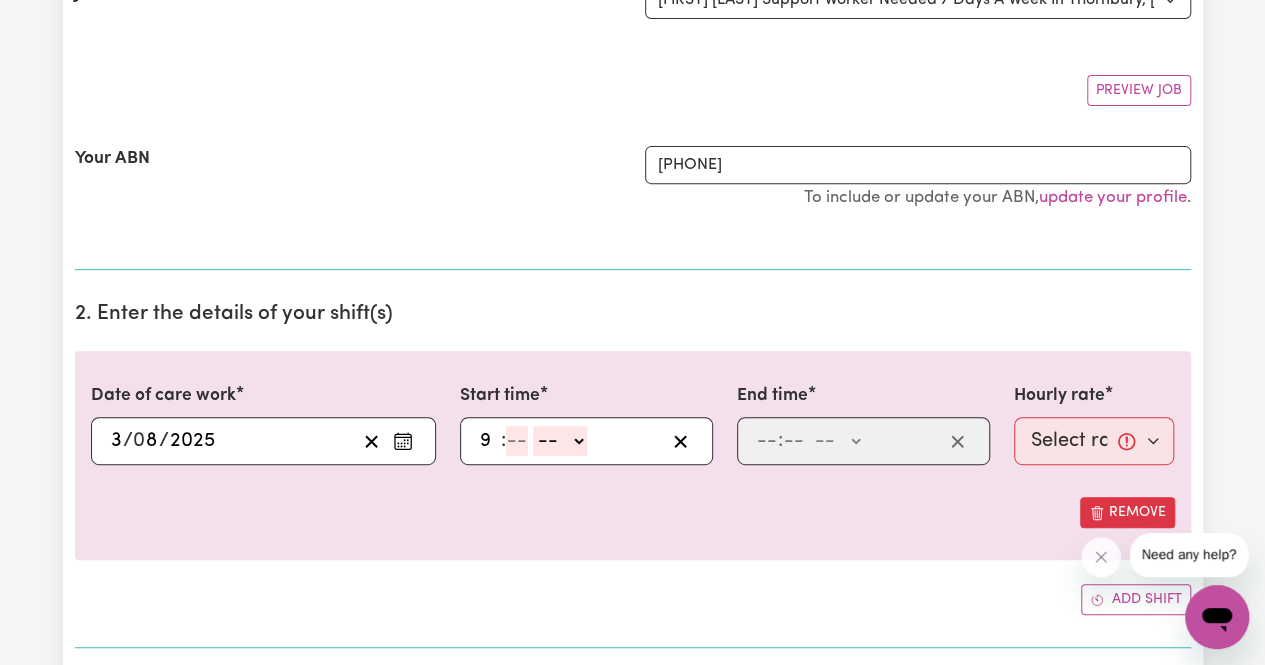 type on "9" 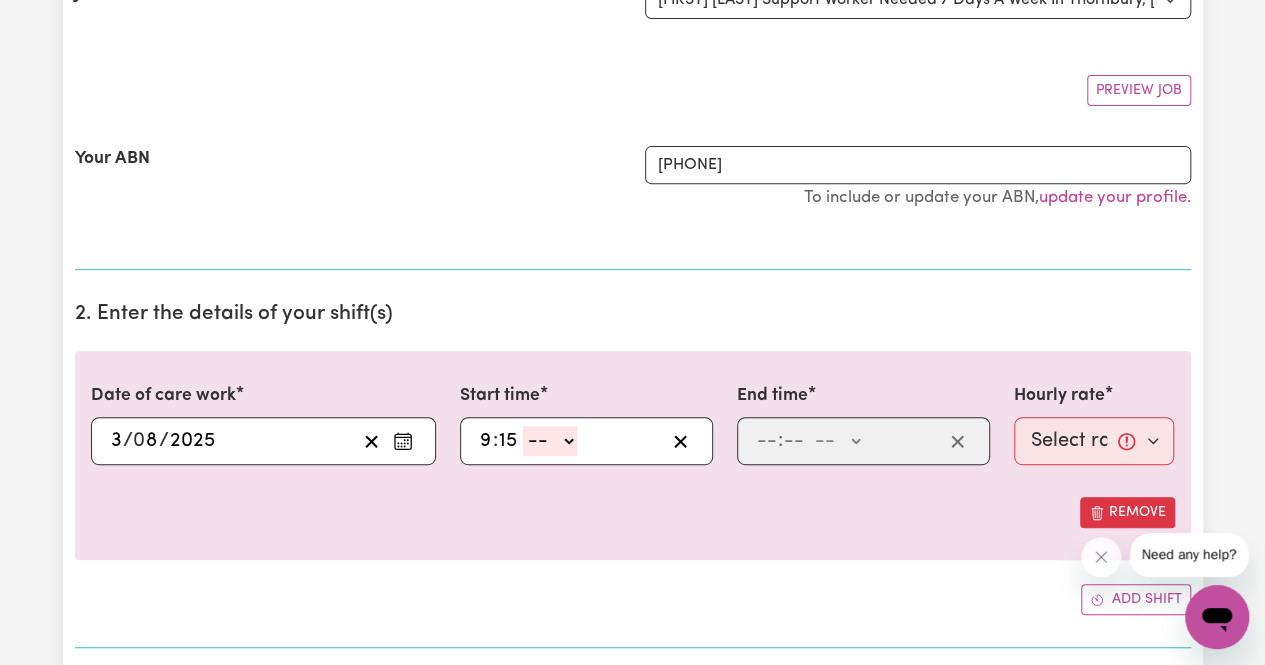 type on "15" 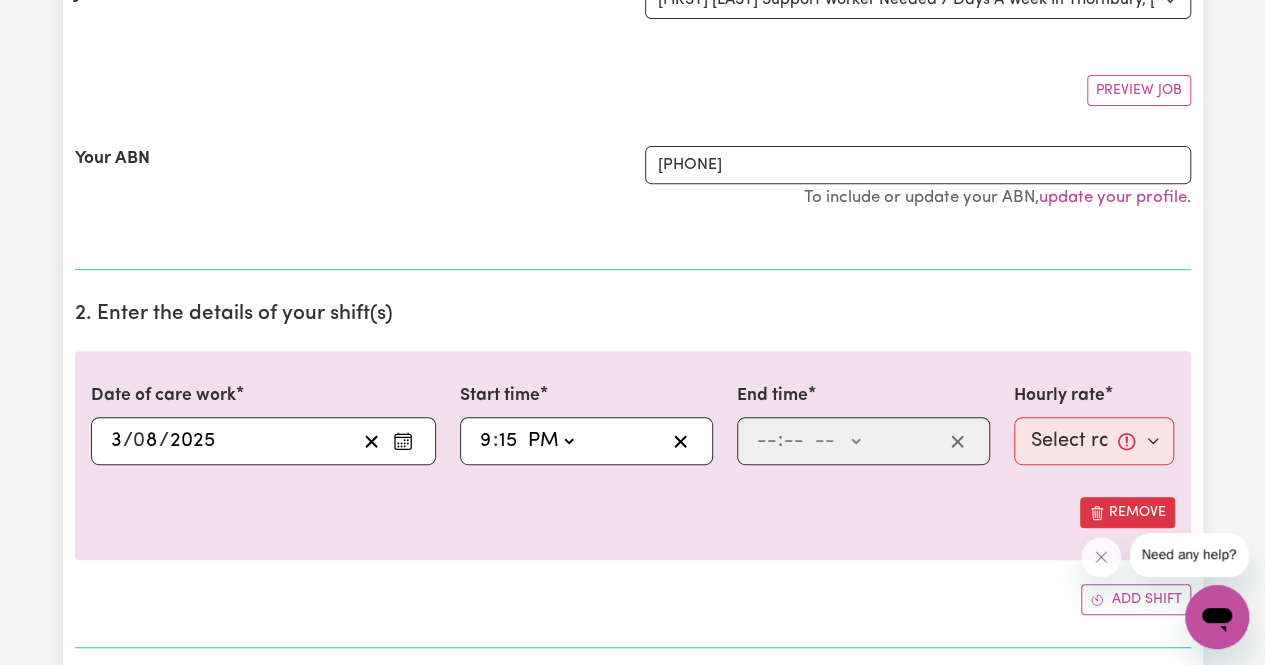 type on "21:15" 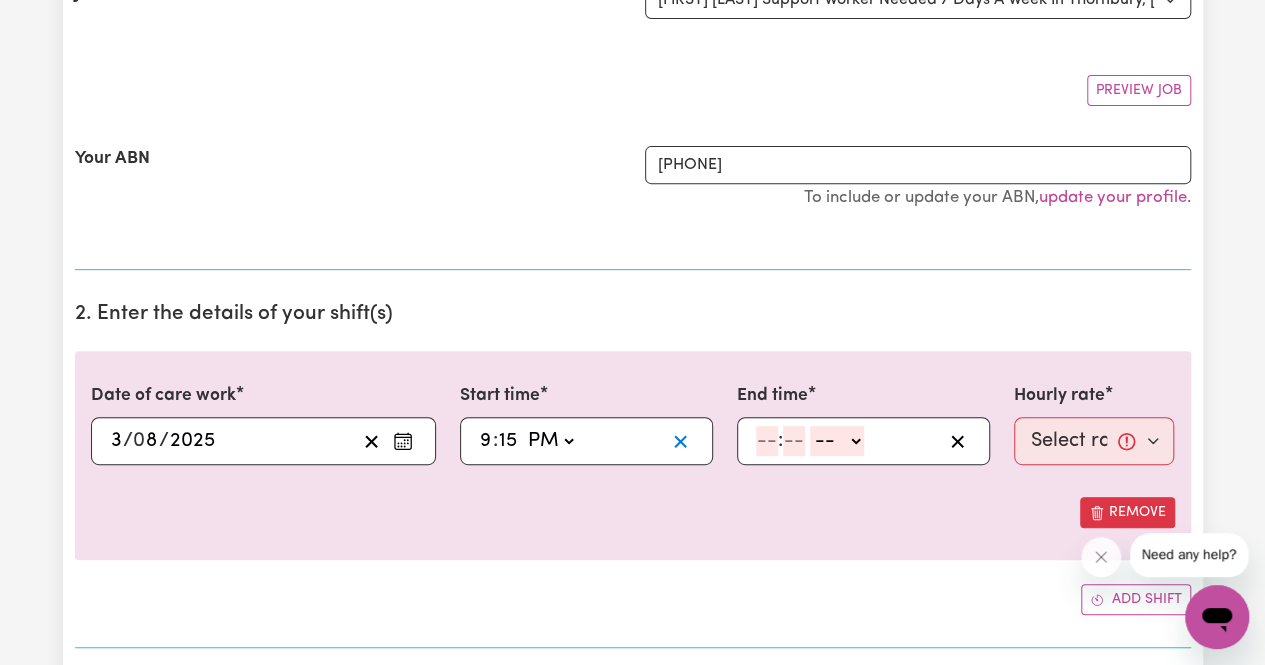 type 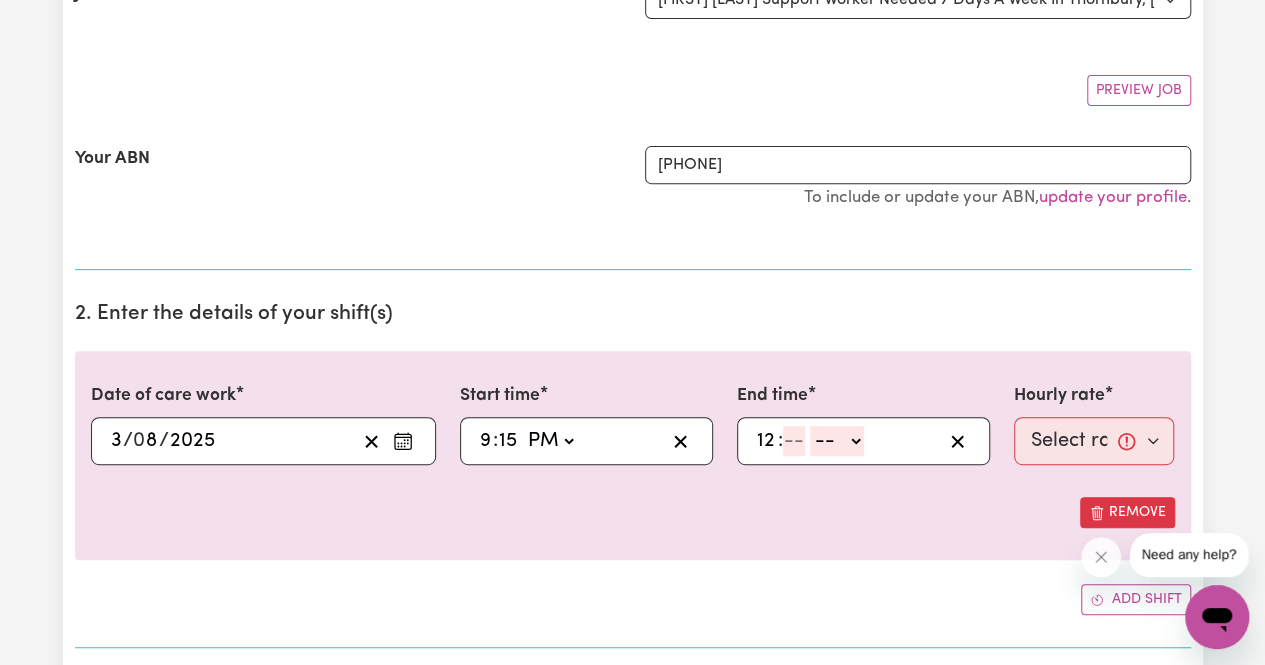 type on "12" 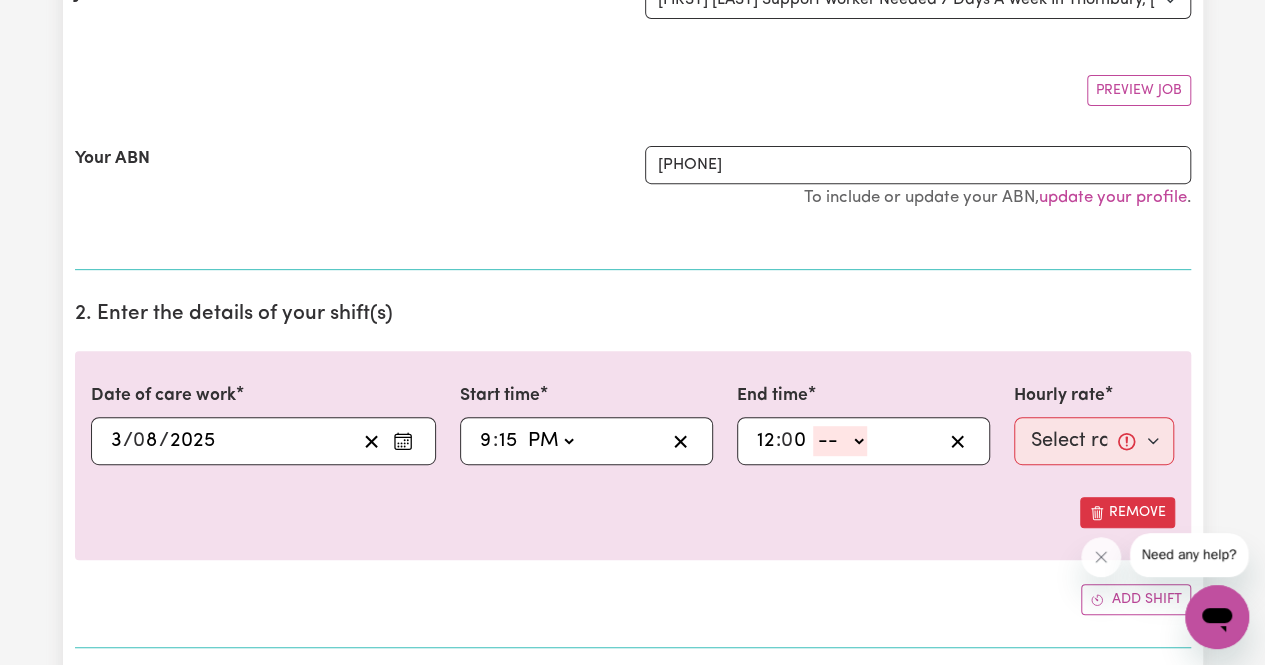 type on "0" 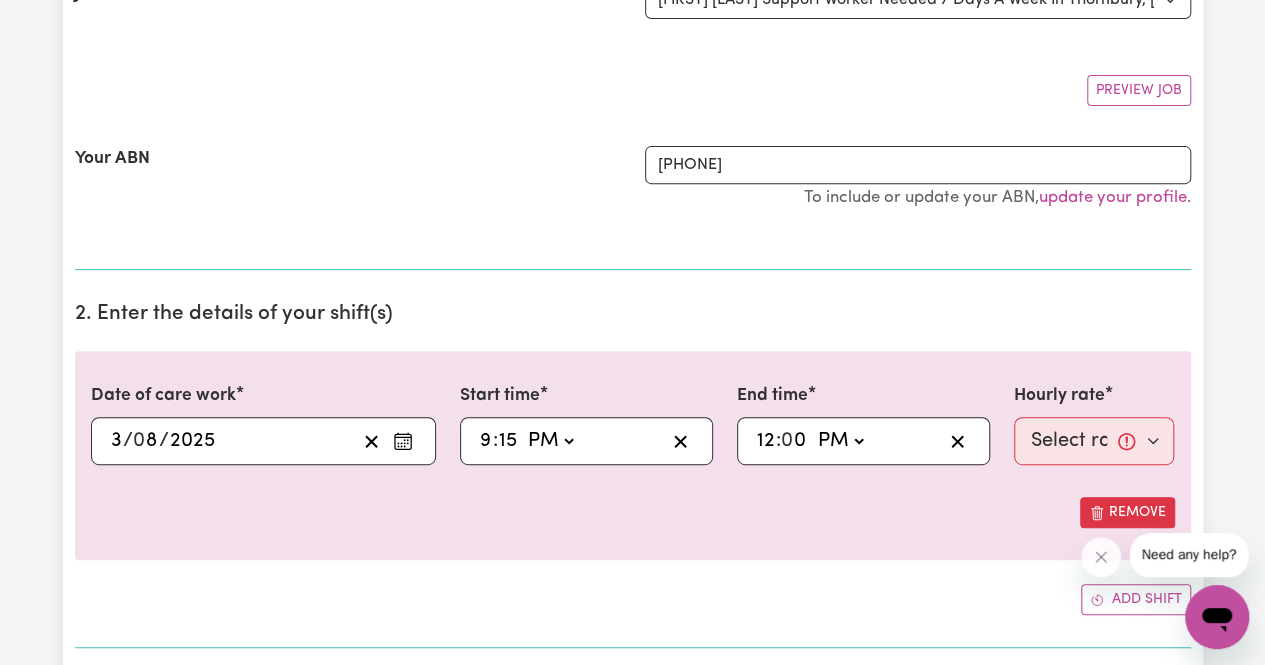 type on "12:00" 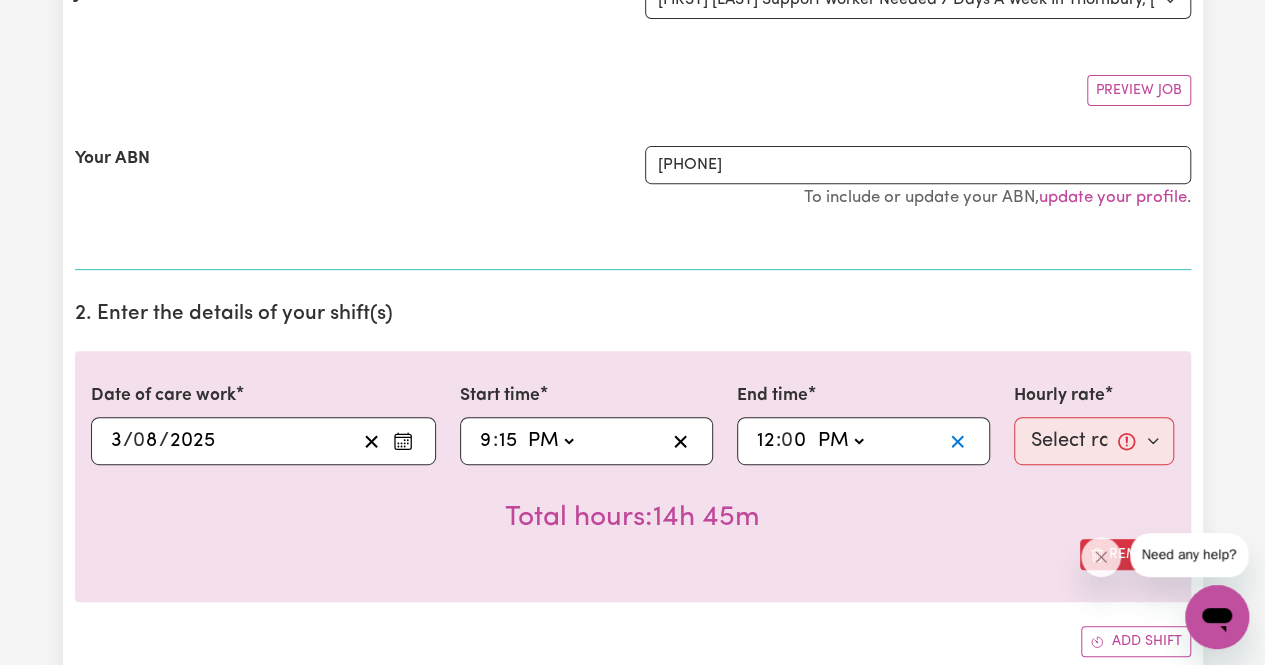 type 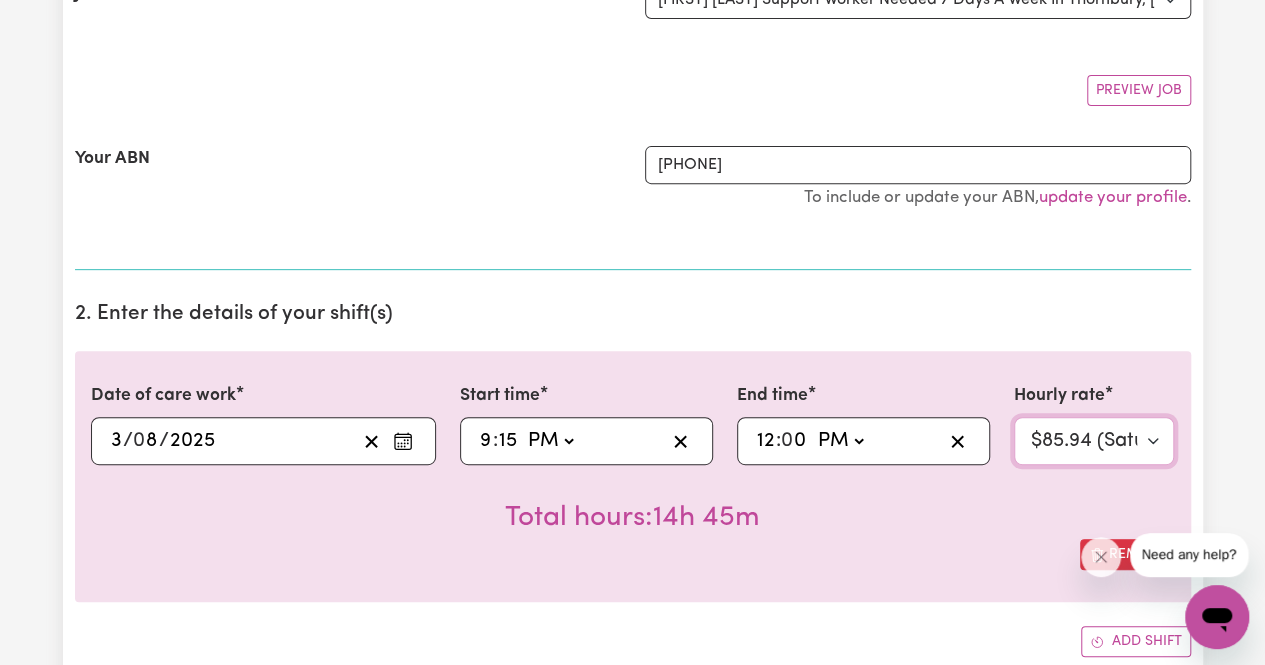 select on "110.81-Sunday" 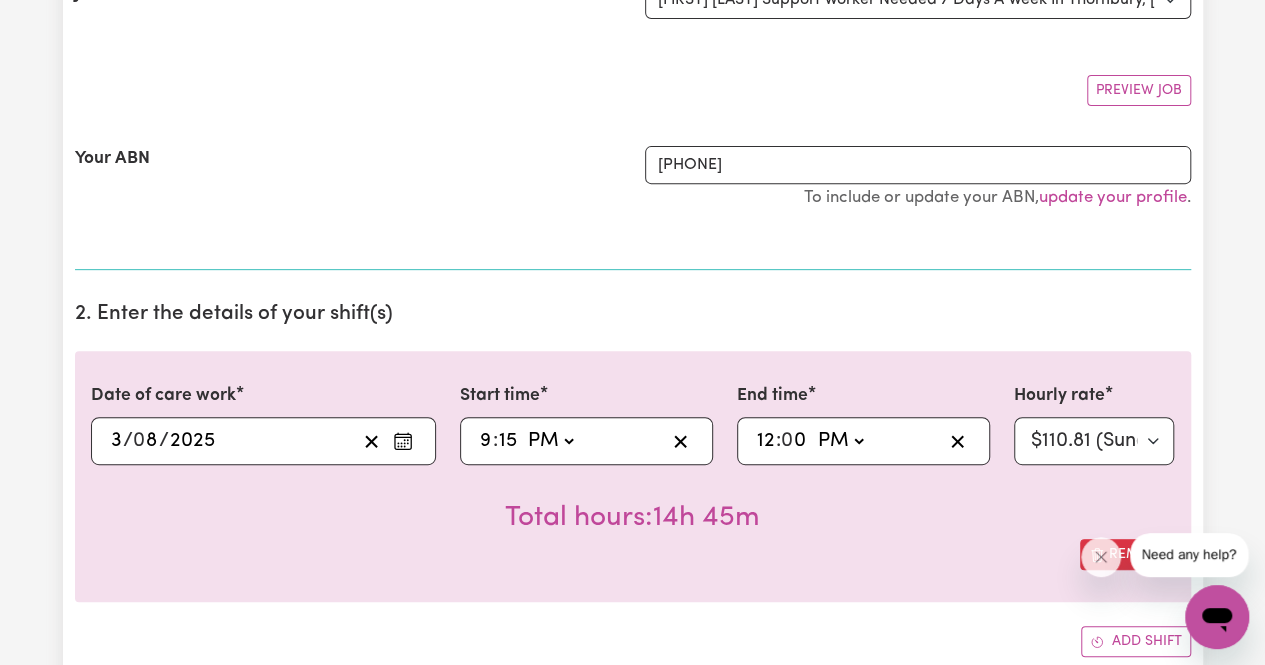 type 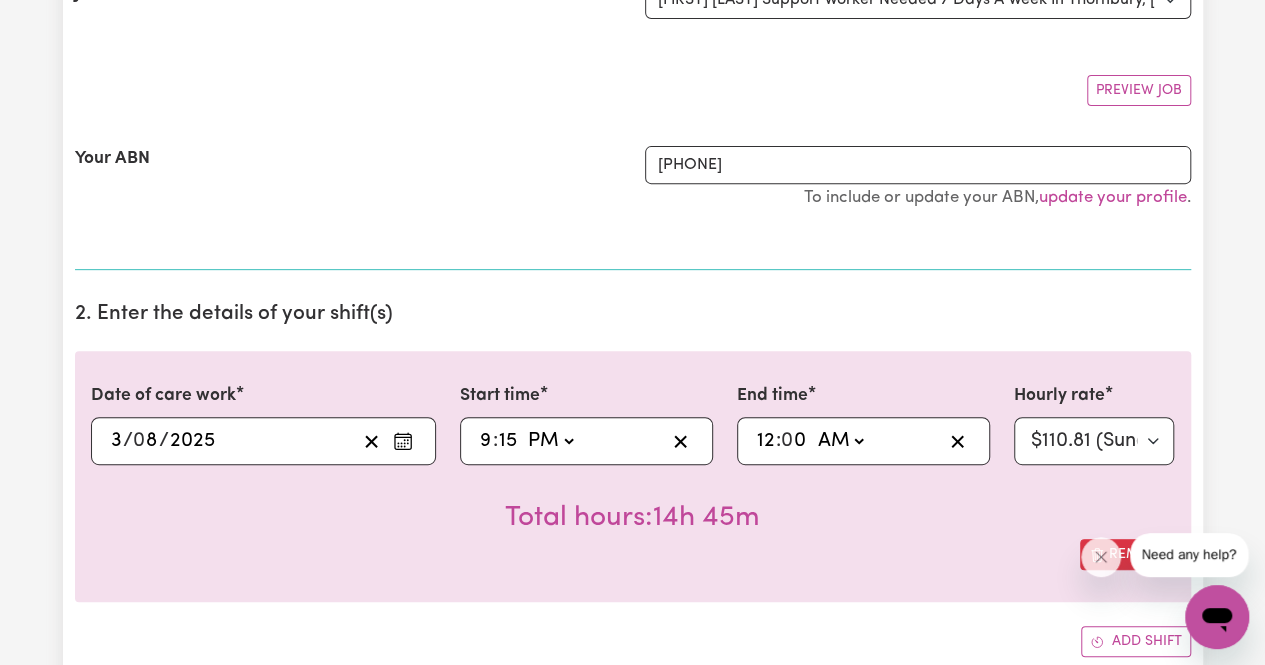 click on "AM PM" 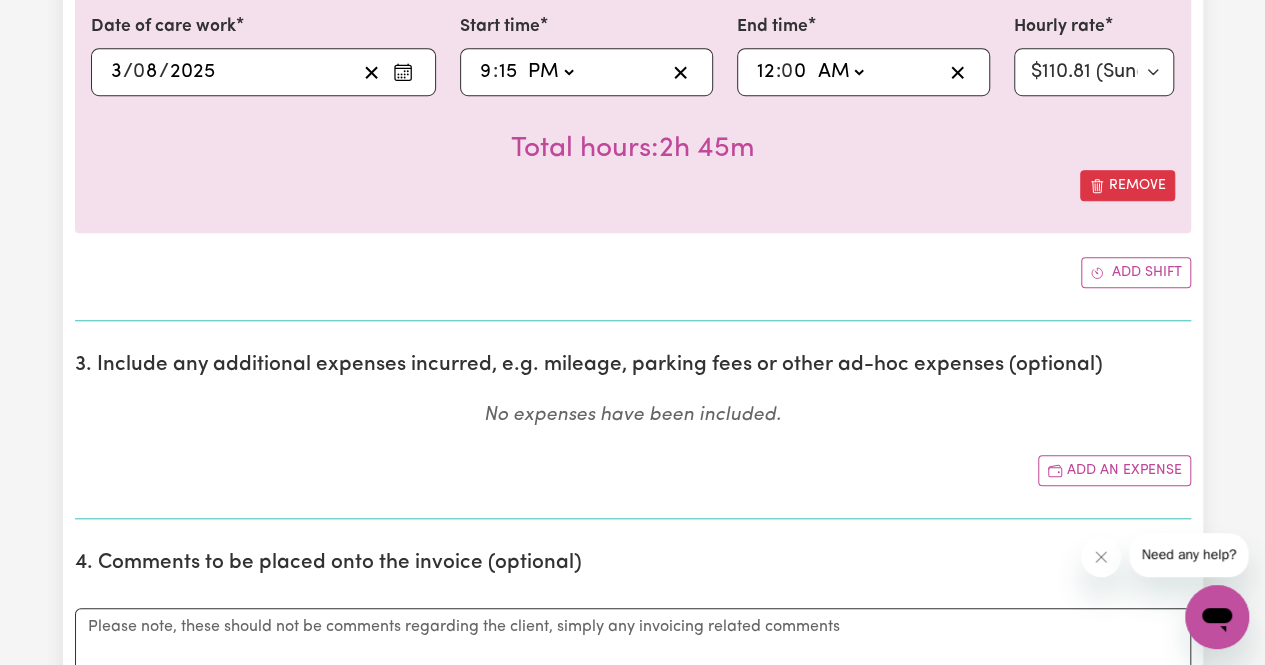scroll, scrollTop: 686, scrollLeft: 0, axis: vertical 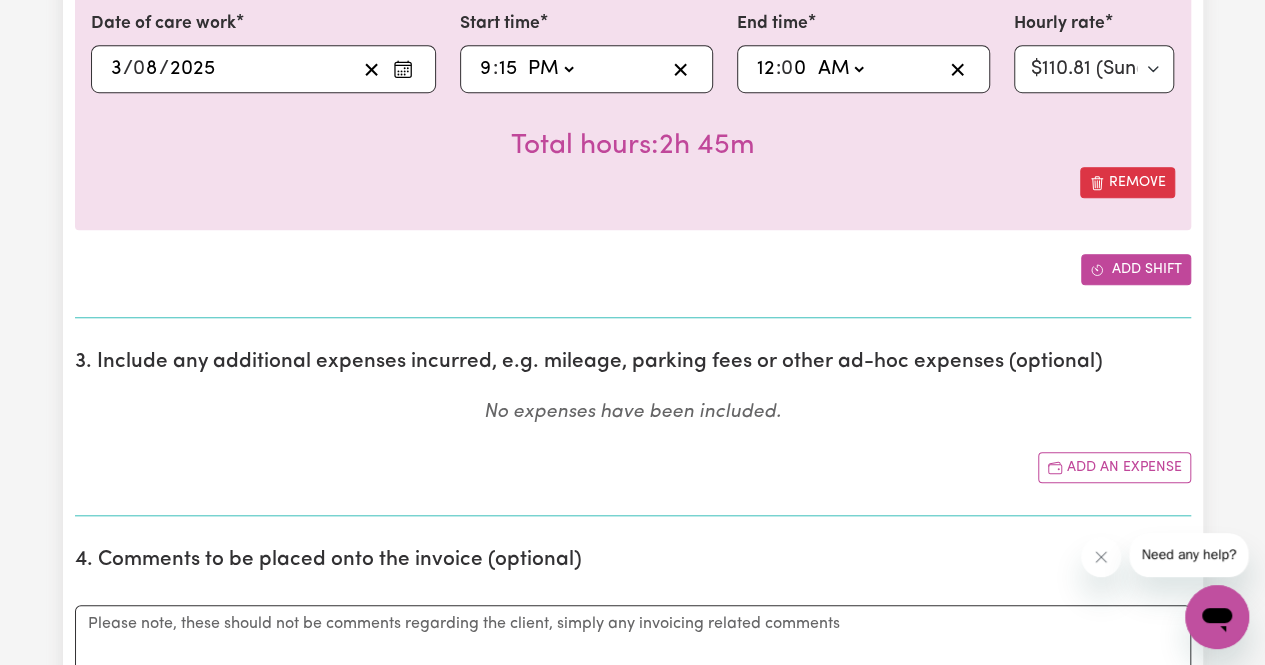 click on "Add shift" at bounding box center [1136, 269] 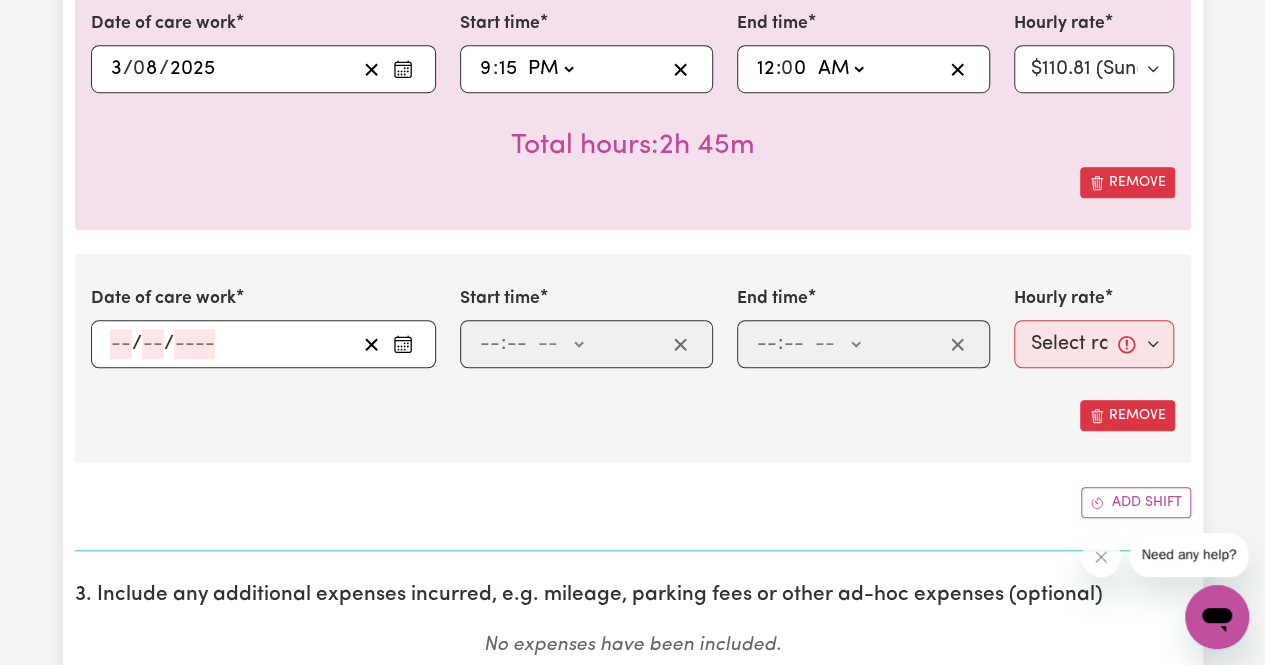 click 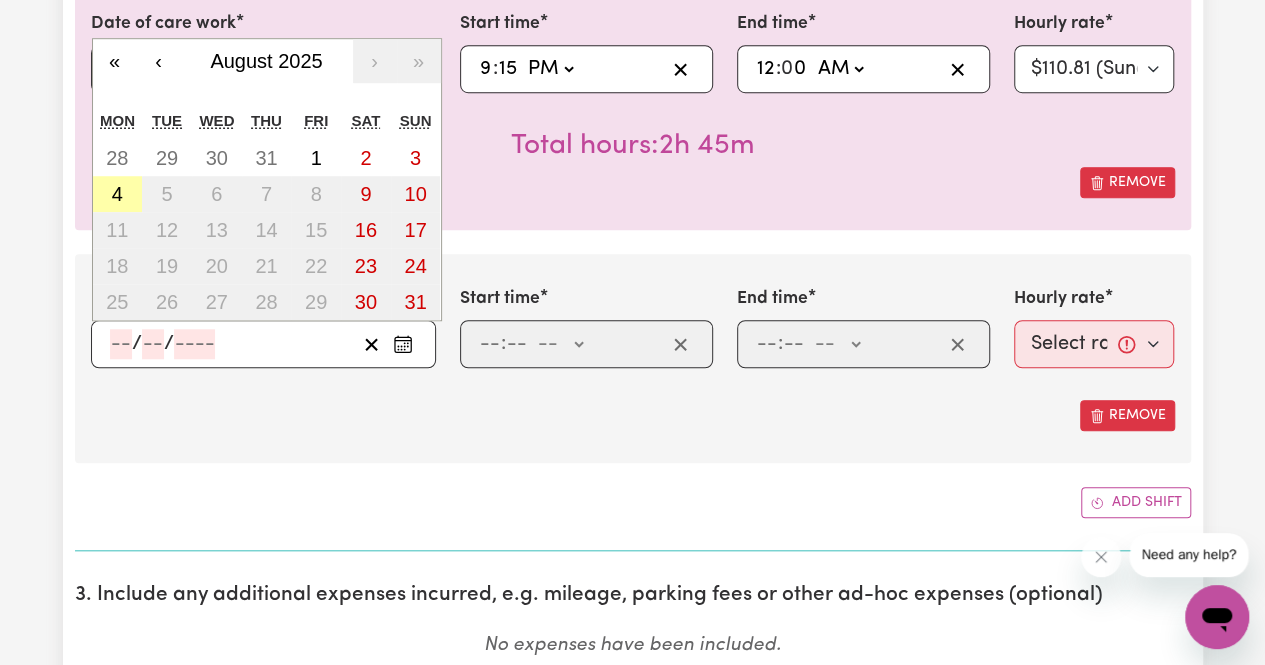 click on "4" at bounding box center [117, 194] 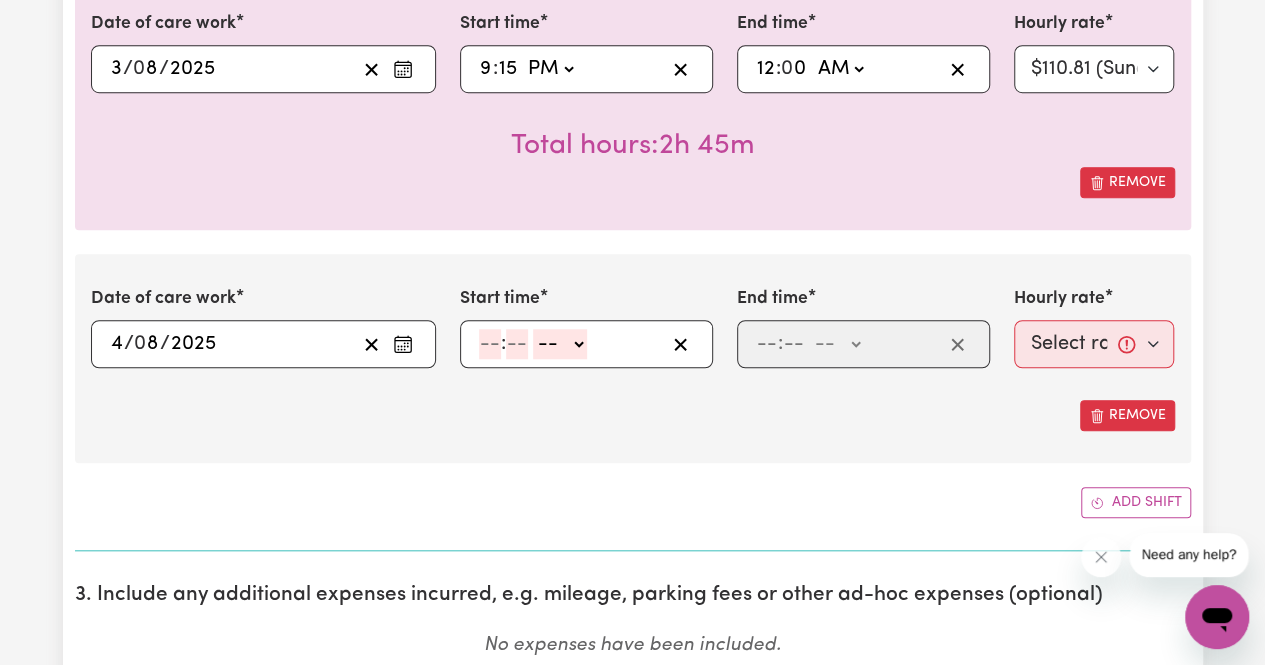 click 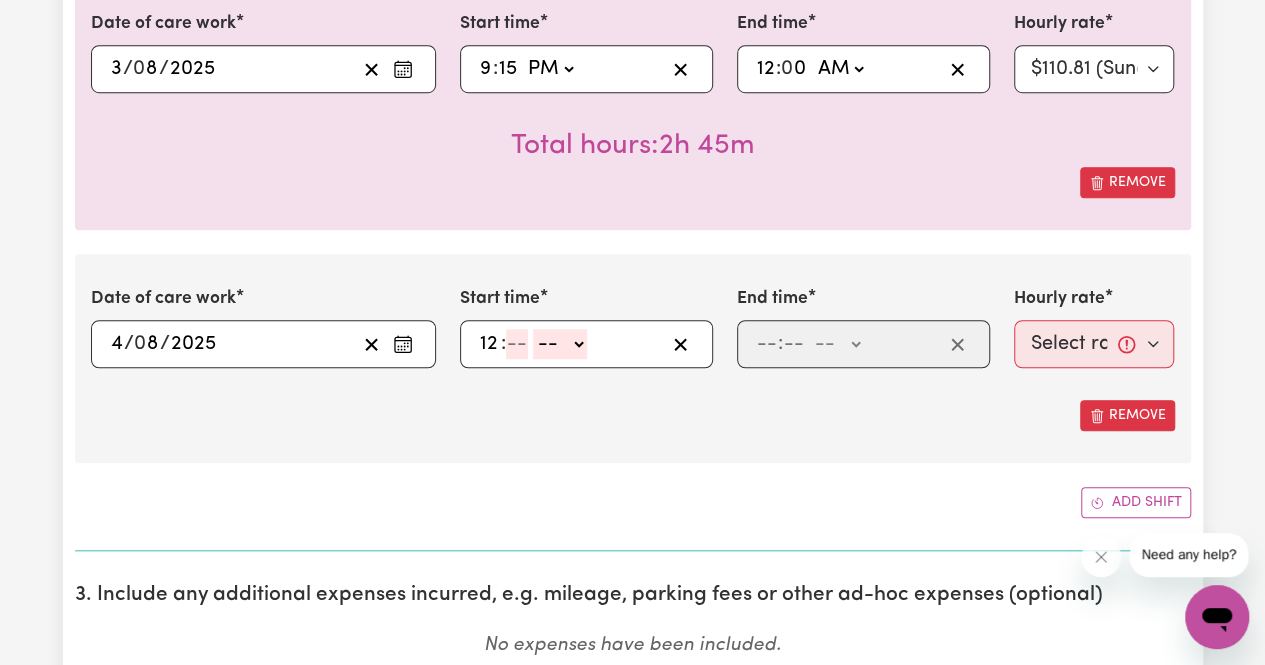 type on "12" 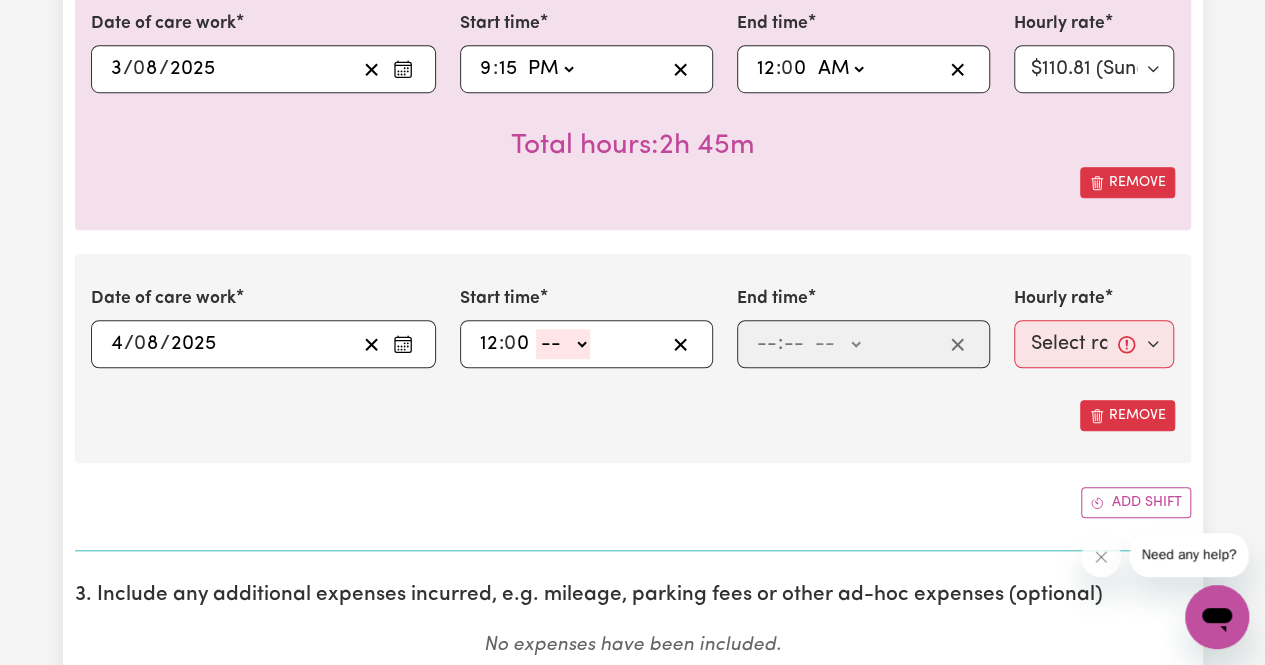 type on "0" 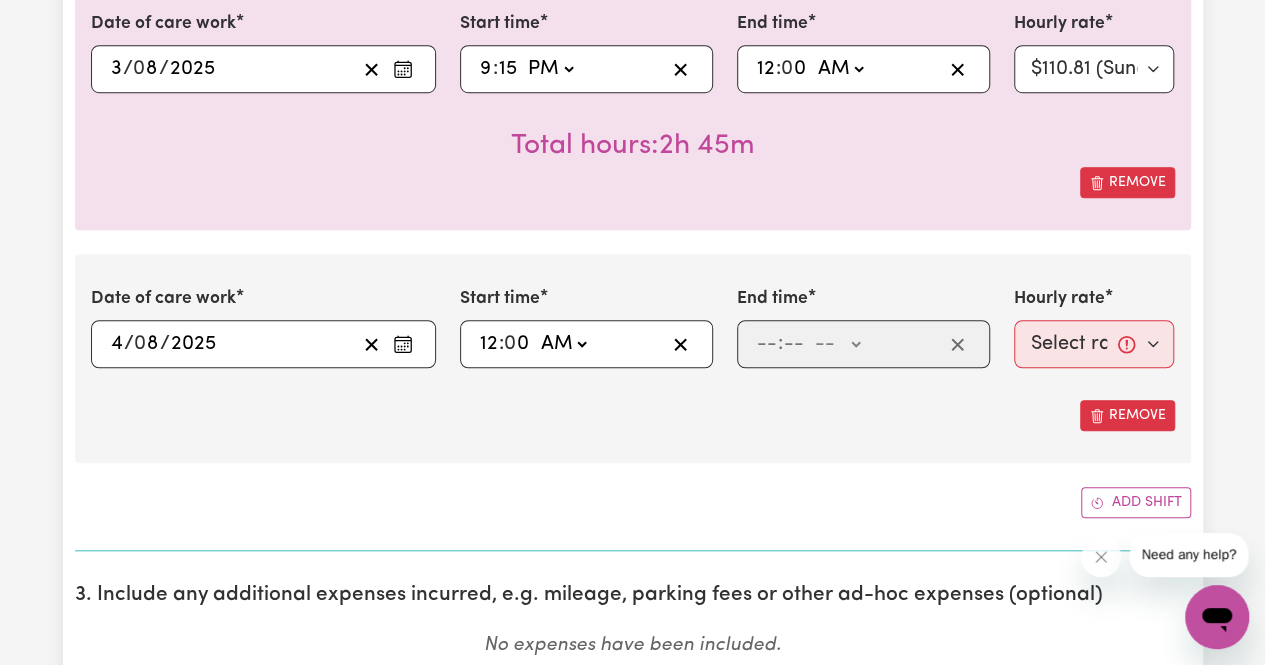 type on "00:00" 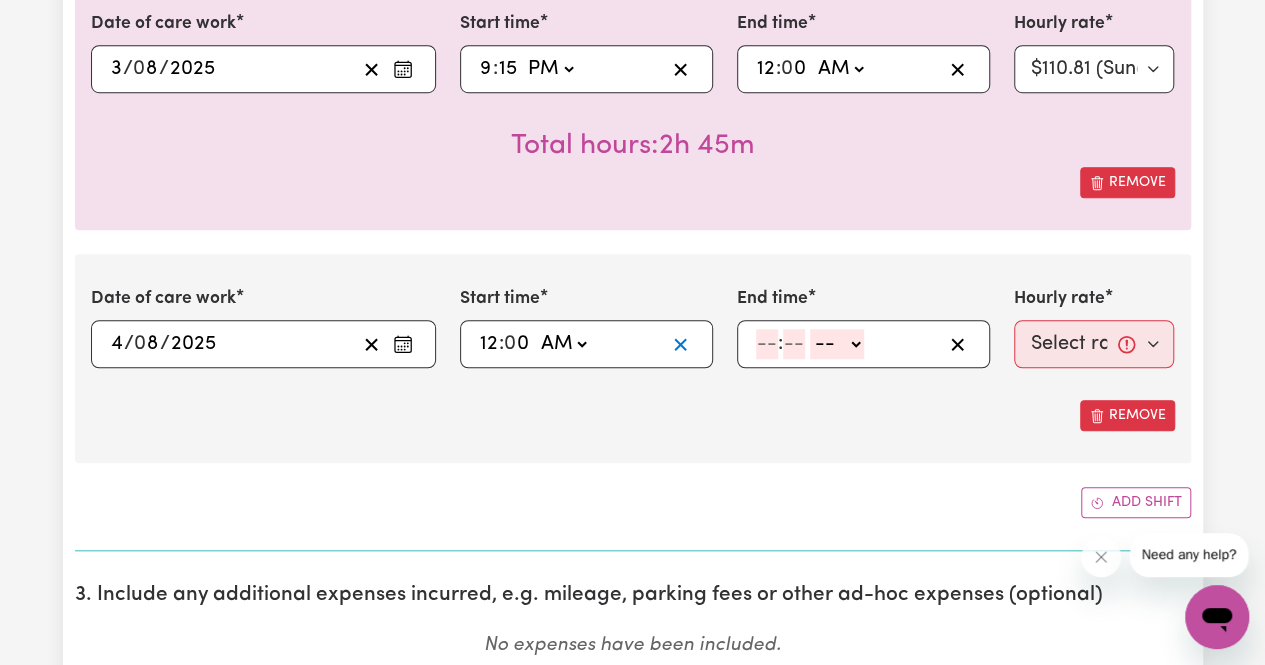 type 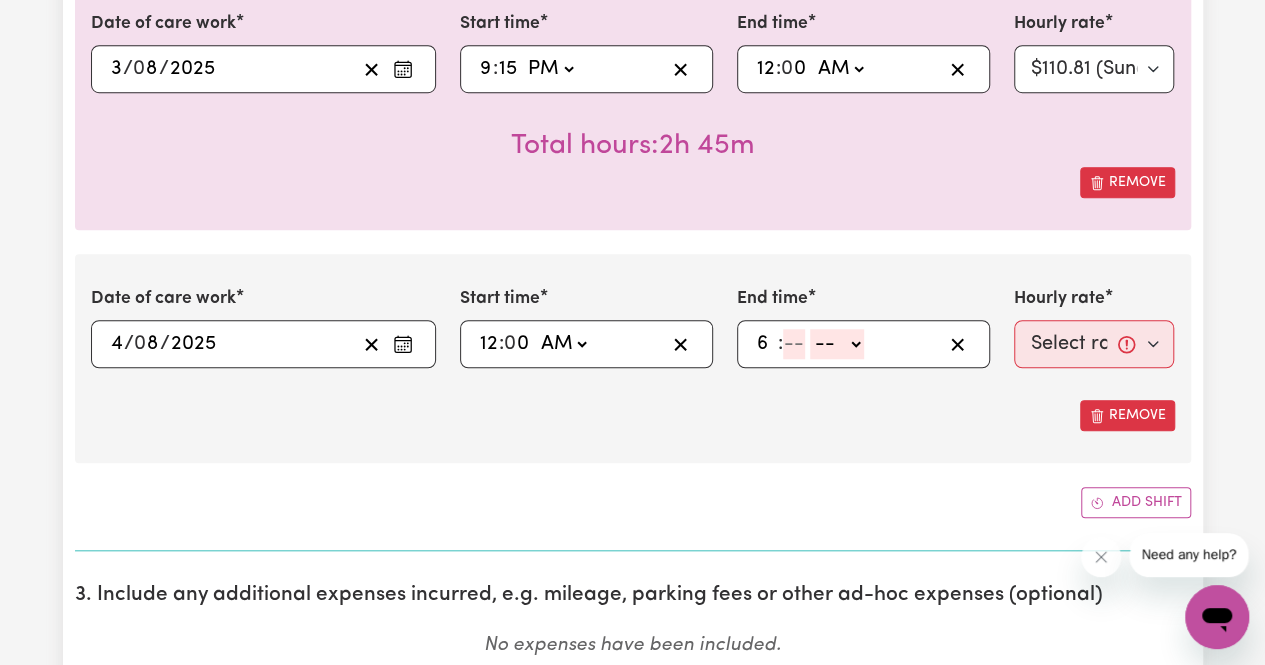 type on "6" 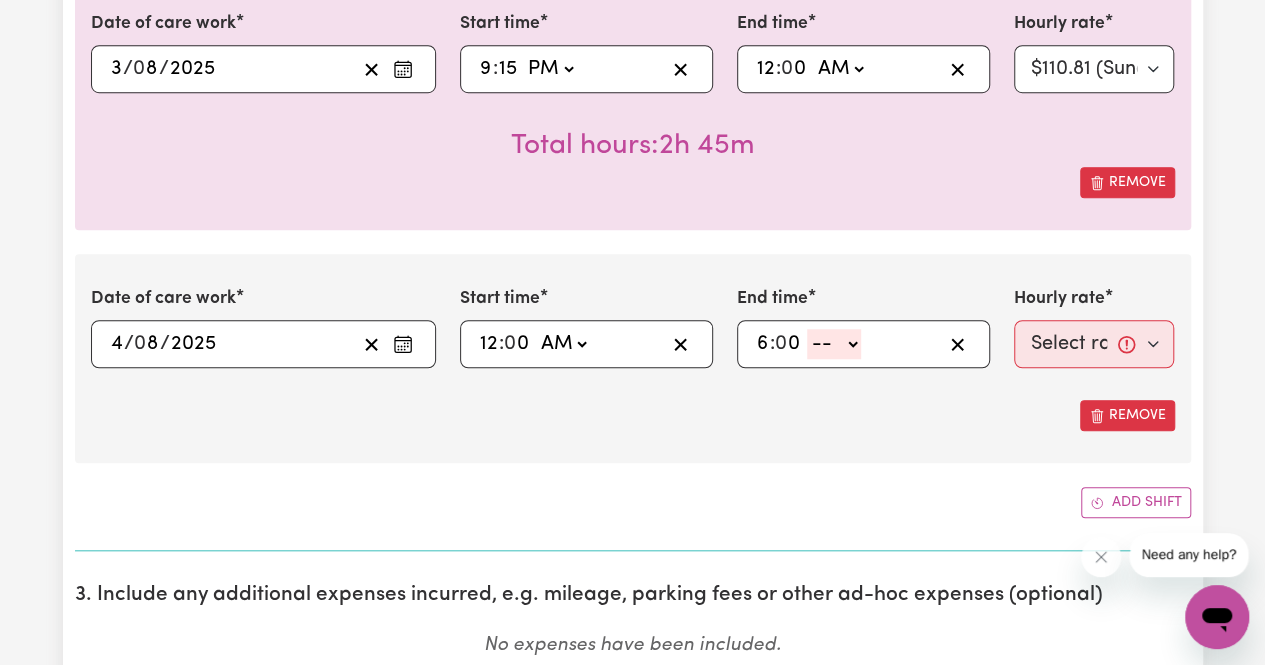 type on "0" 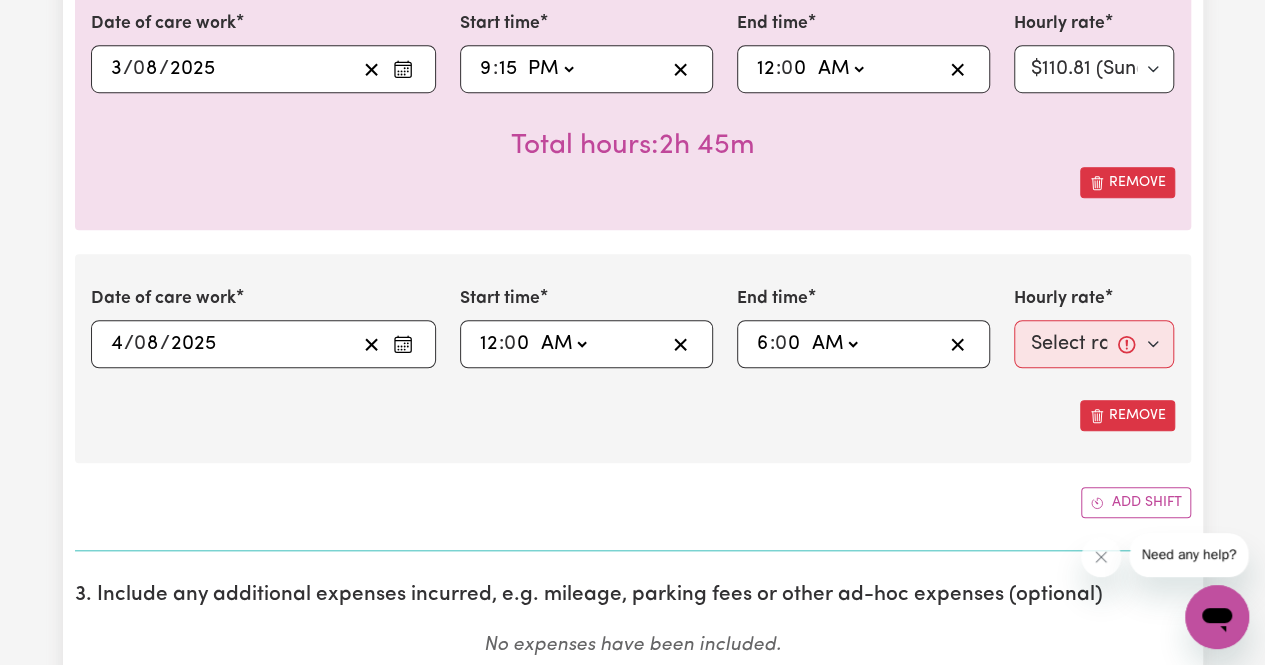 type on "06:00" 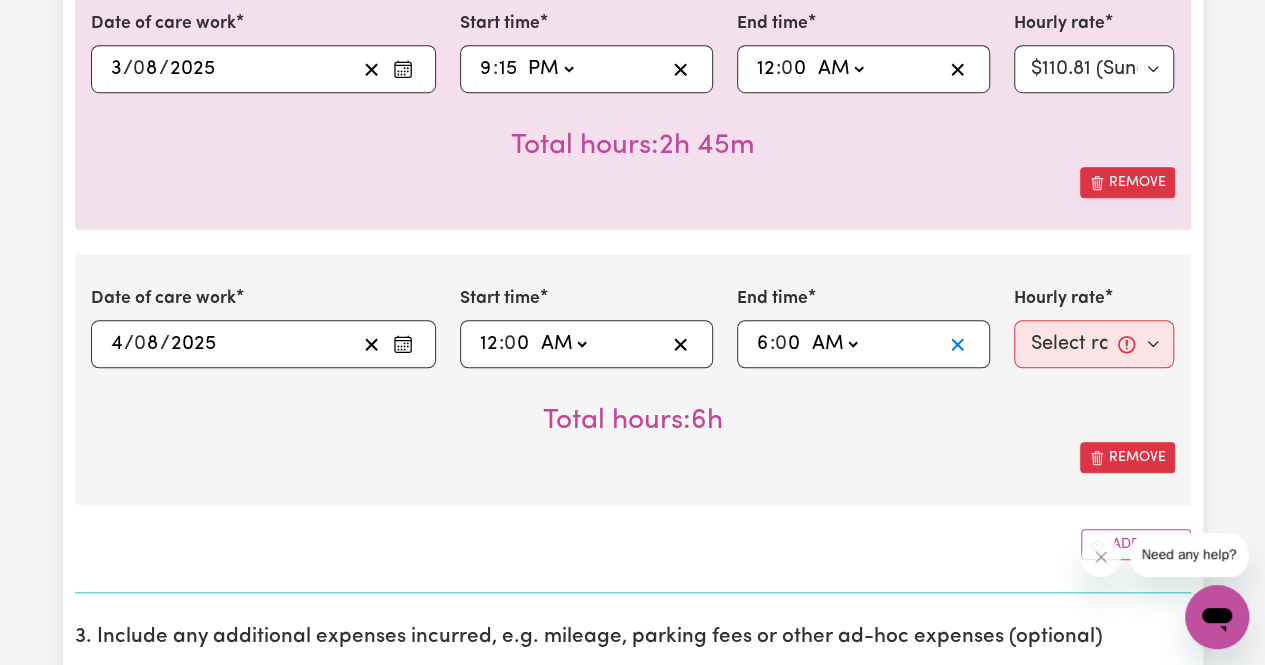 type 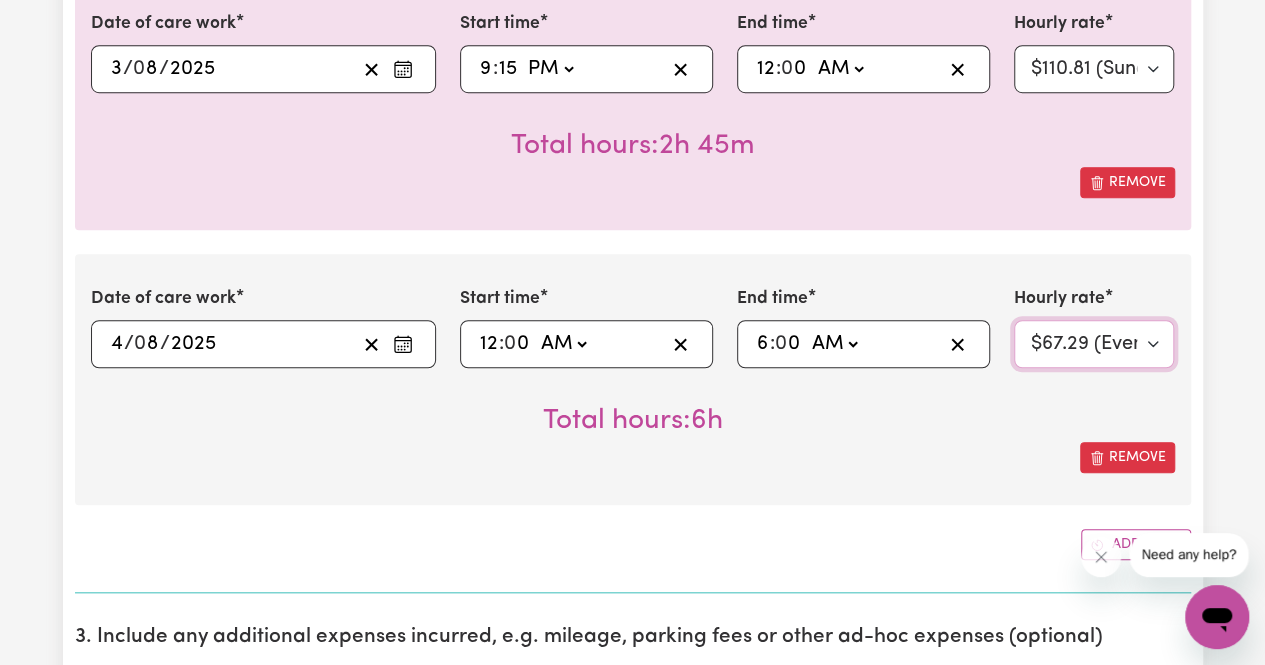 select on "68.53-Overnight" 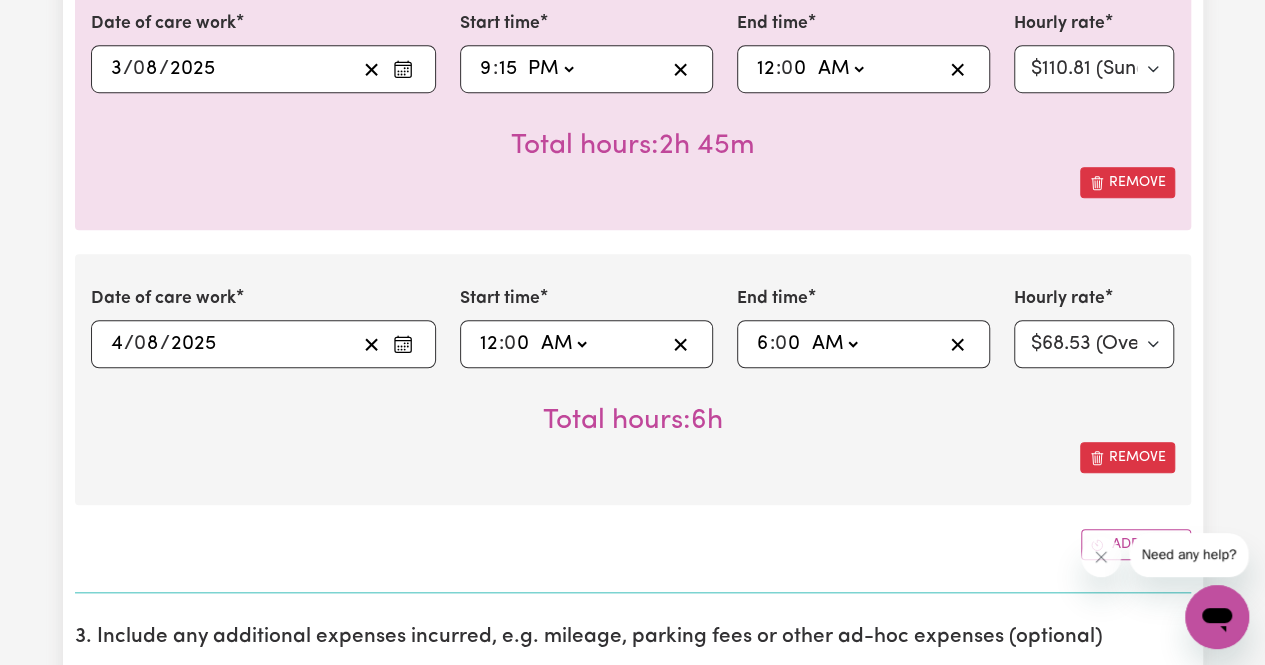 type 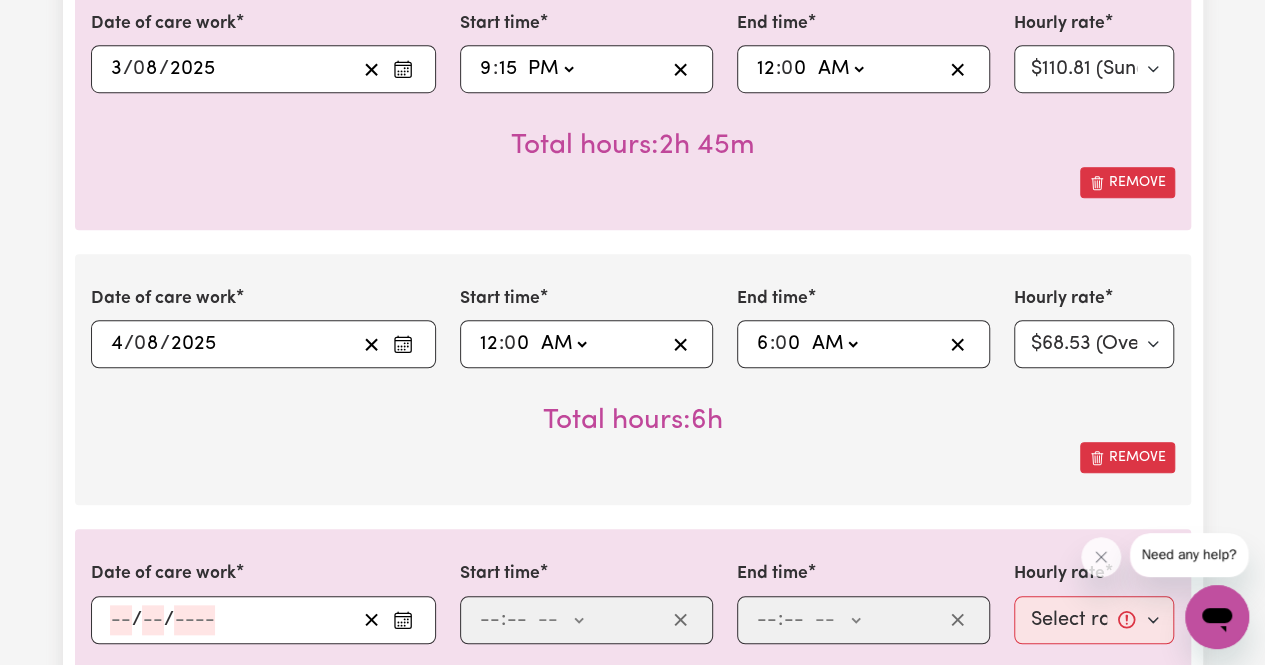 type 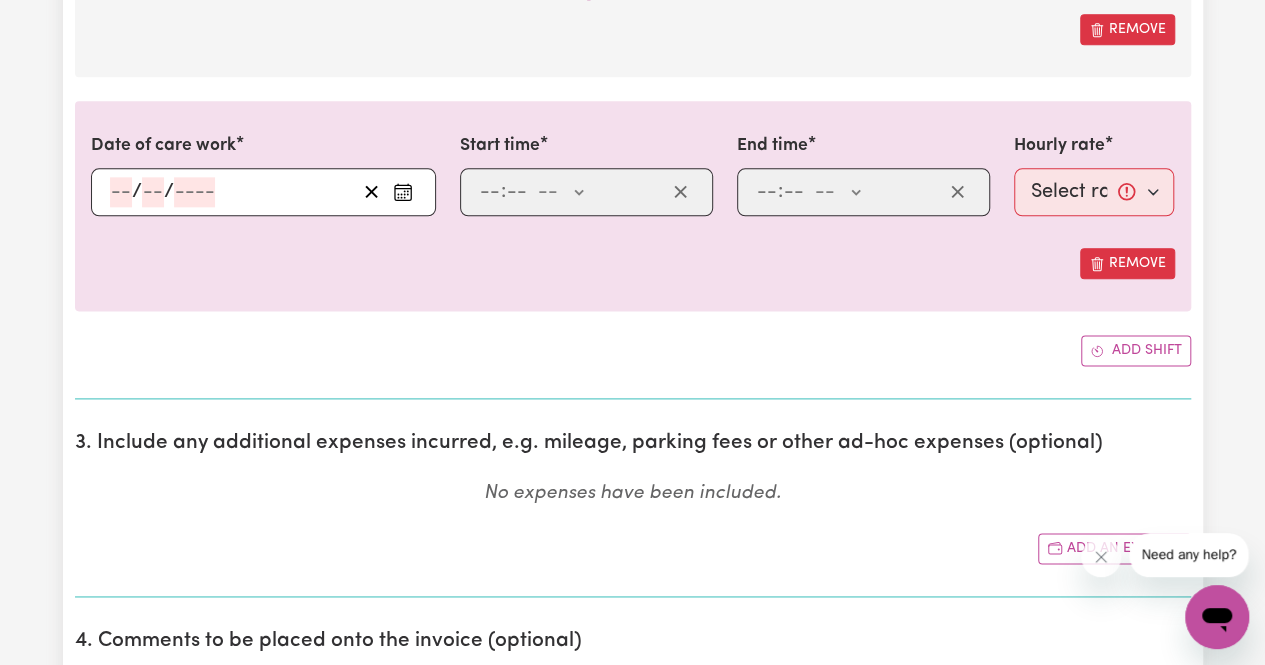 scroll, scrollTop: 1114, scrollLeft: 0, axis: vertical 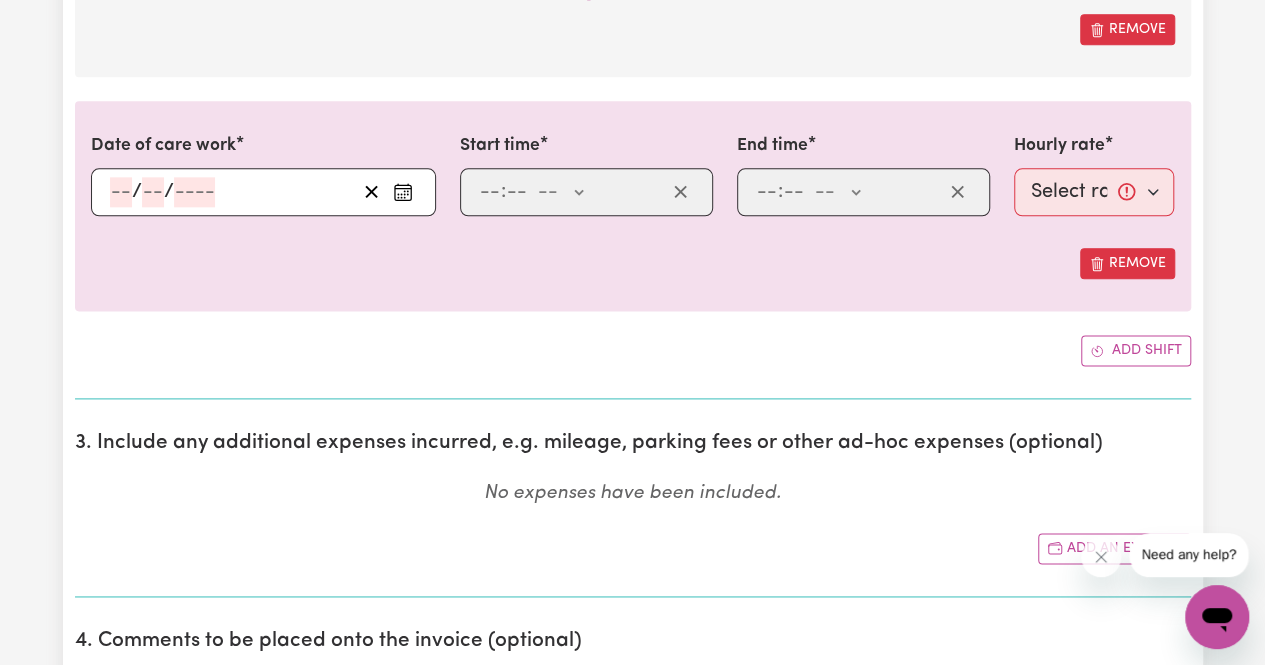 click on "/ /" at bounding box center (263, 192) 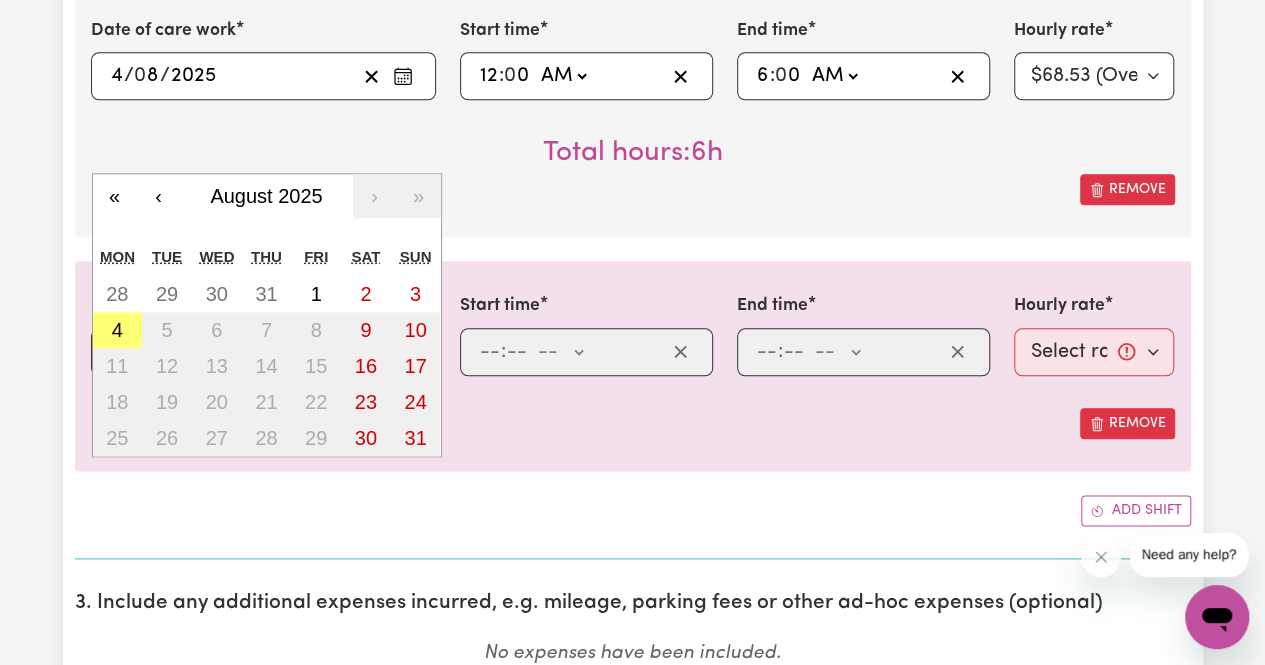 scroll, scrollTop: 952, scrollLeft: 0, axis: vertical 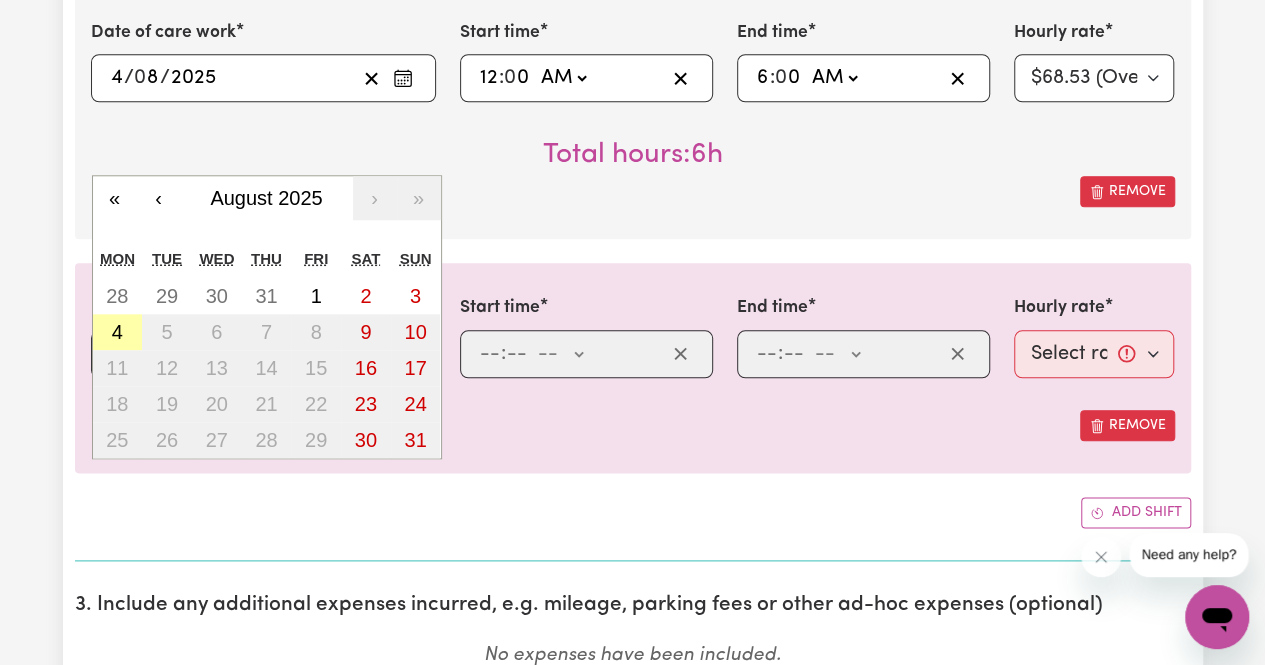 click on "4" at bounding box center [118, 332] 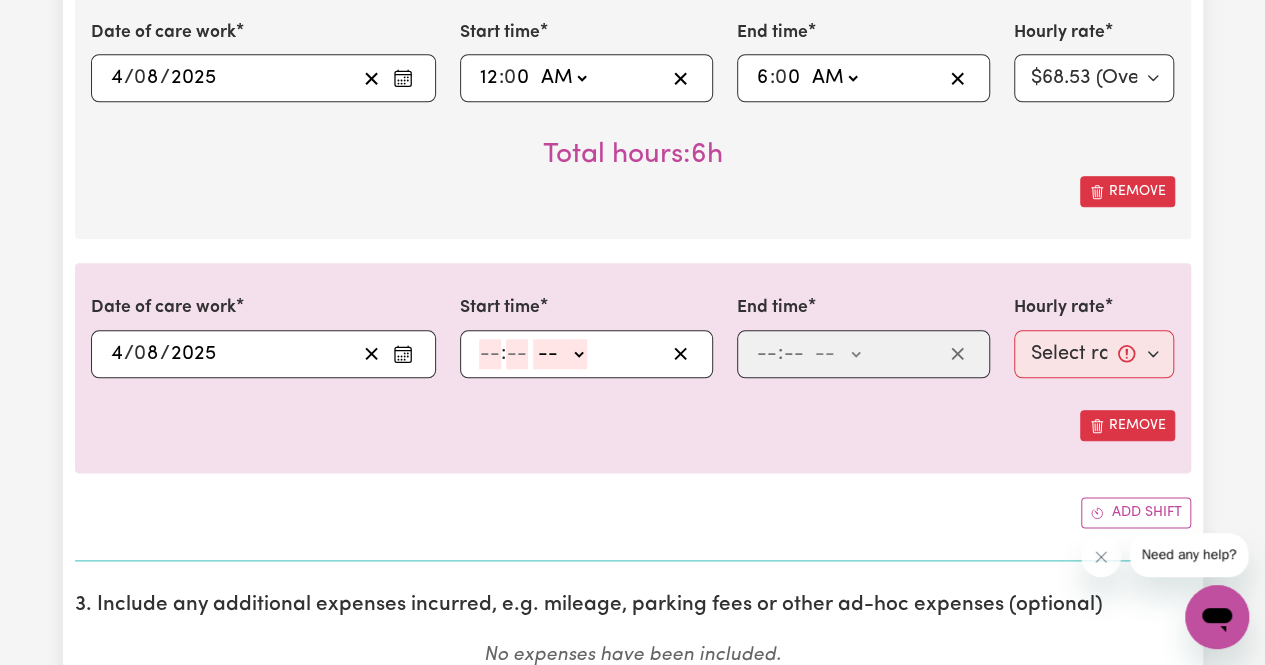 click 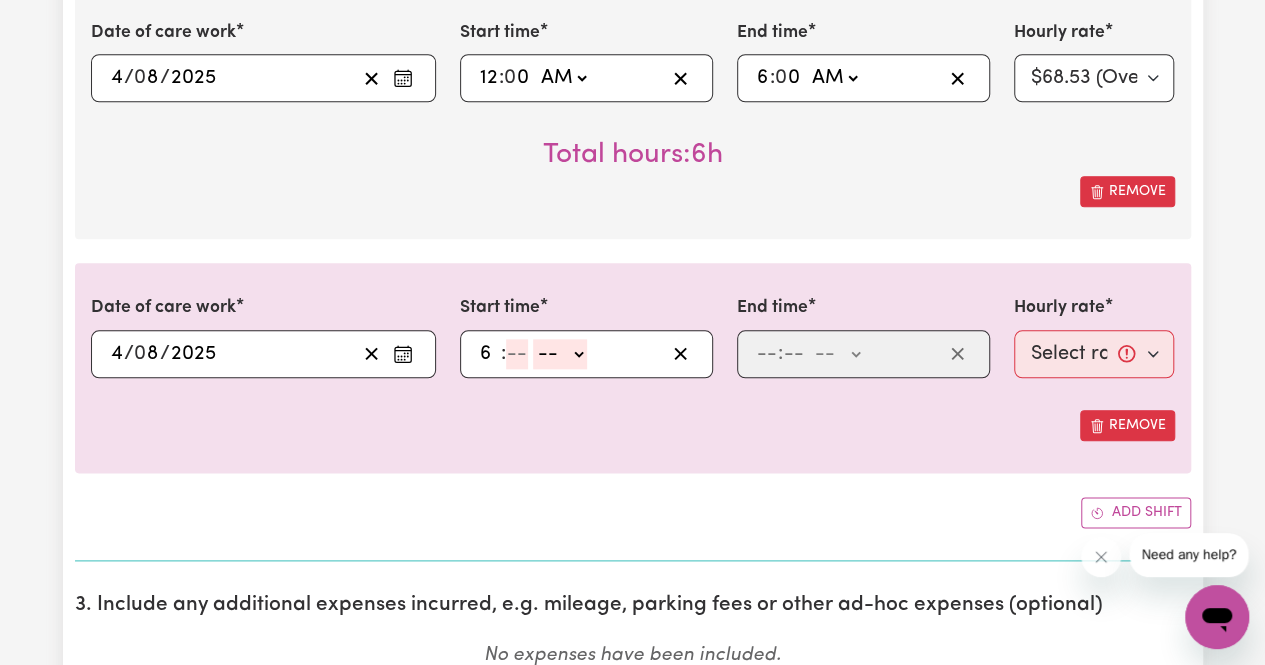 type on "6" 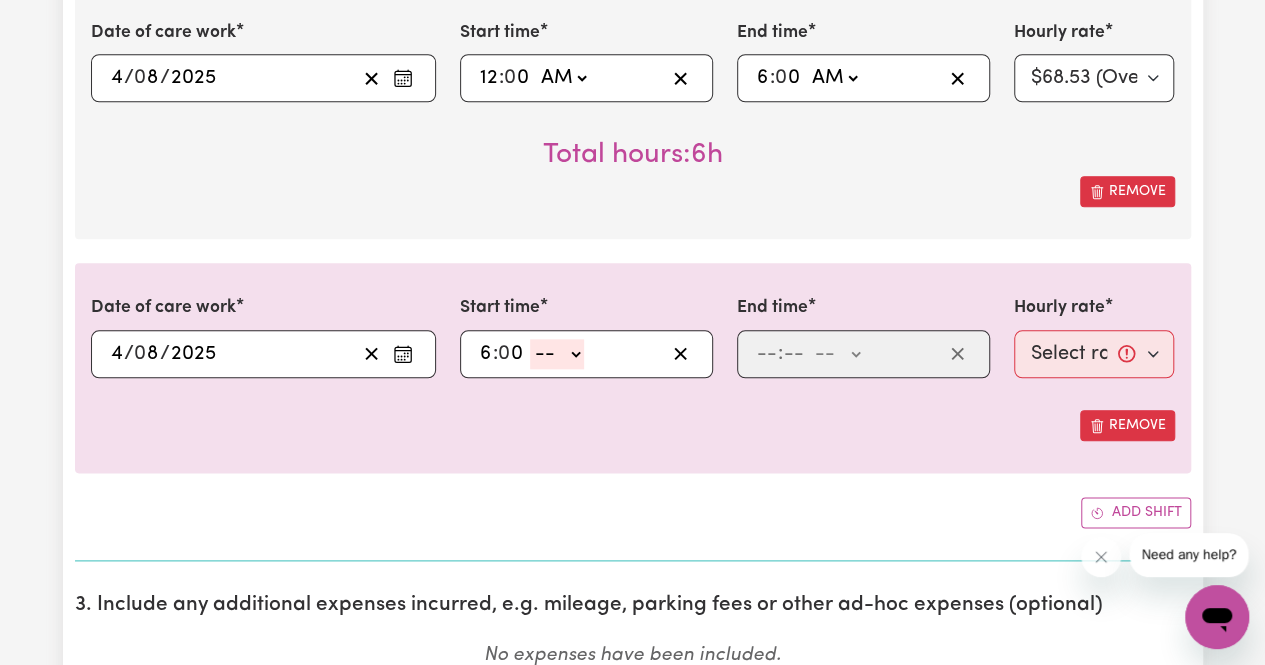 type on "0" 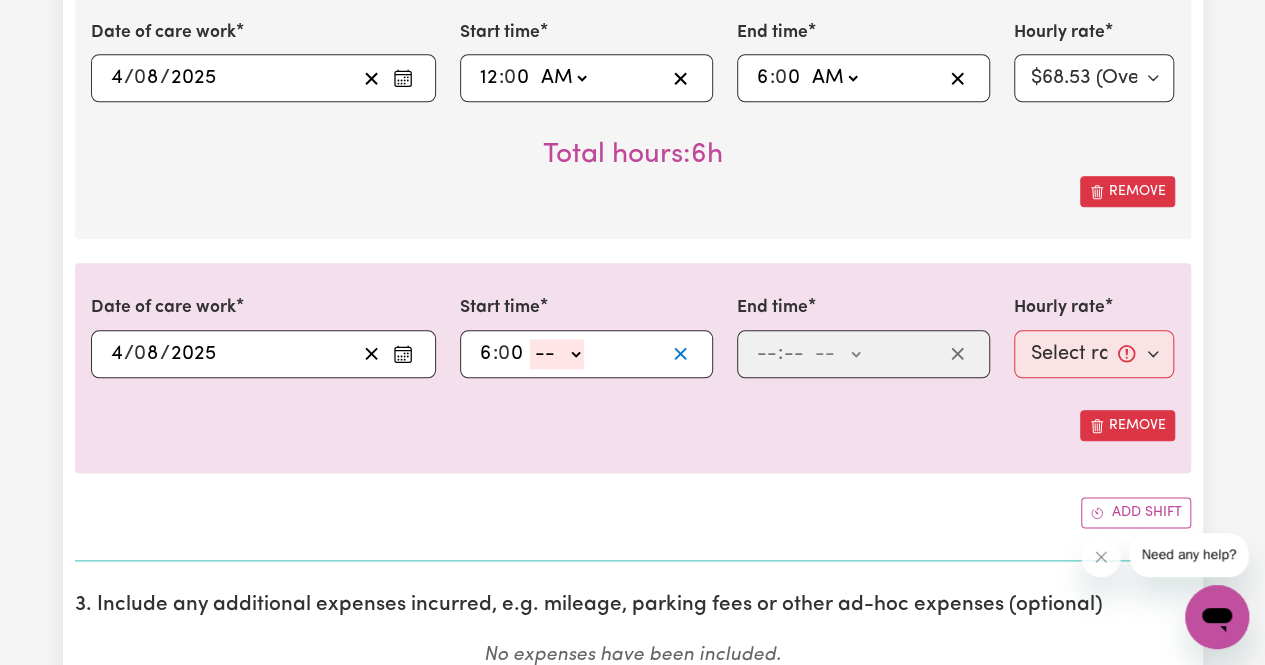 type 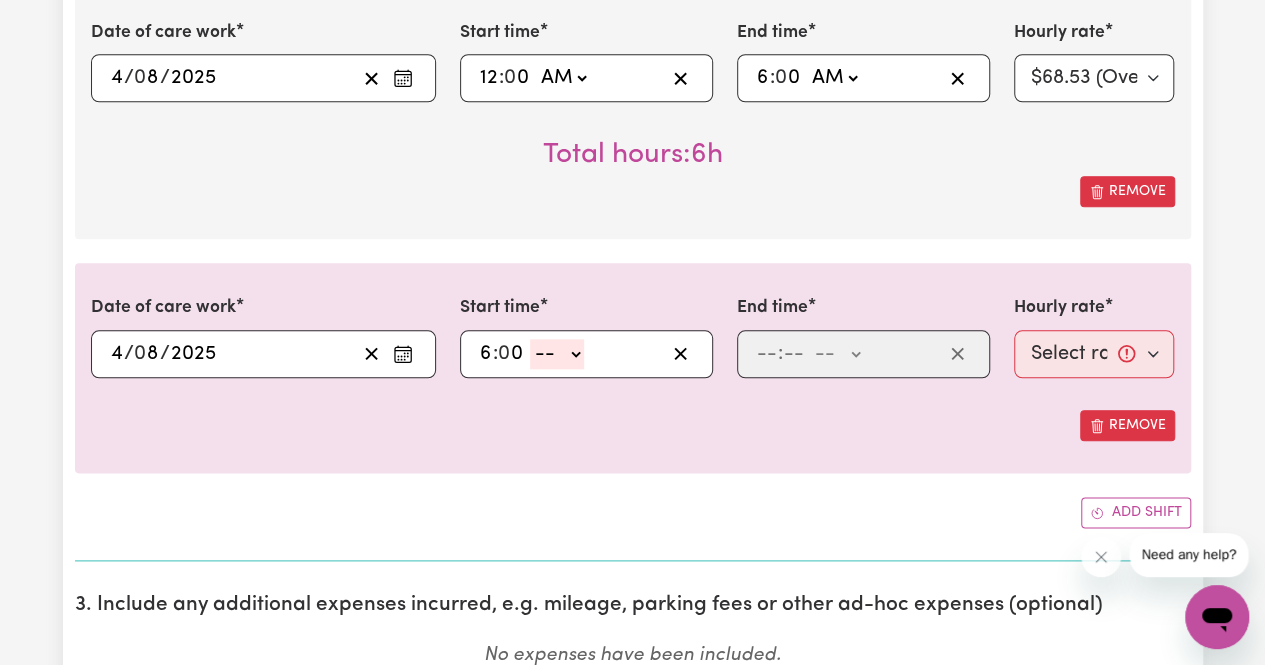 select on "am" 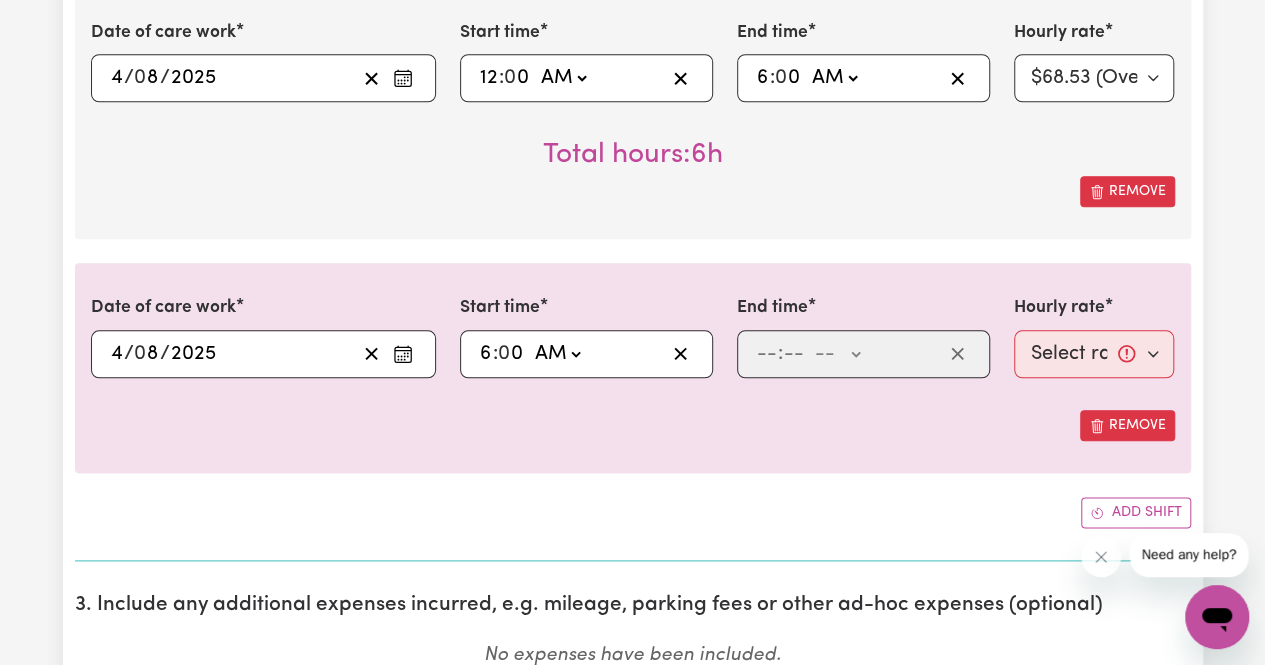 type on "06:00" 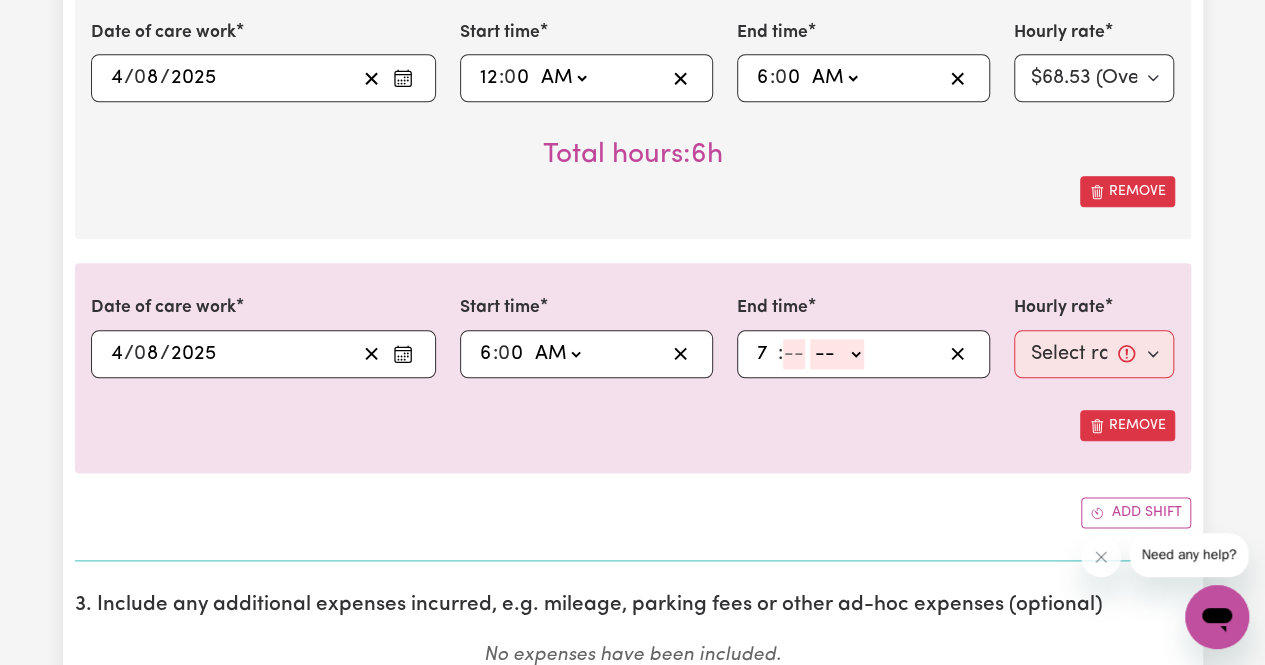 type on "7" 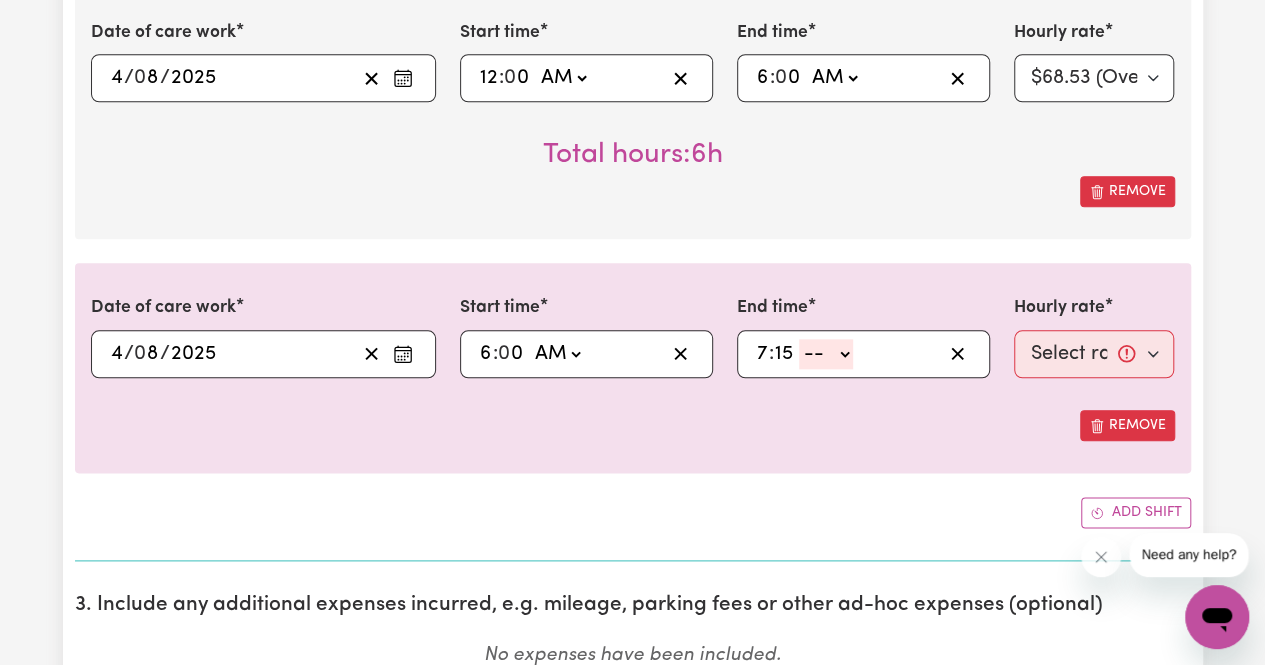 type on "15" 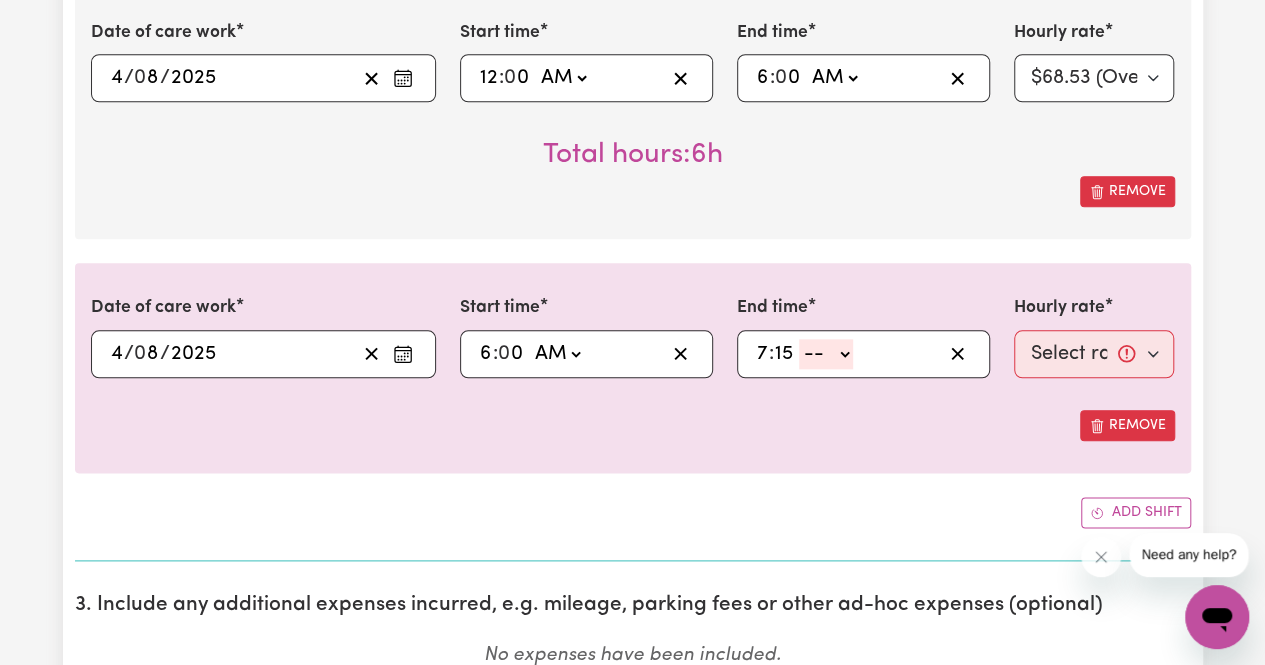 select on "am" 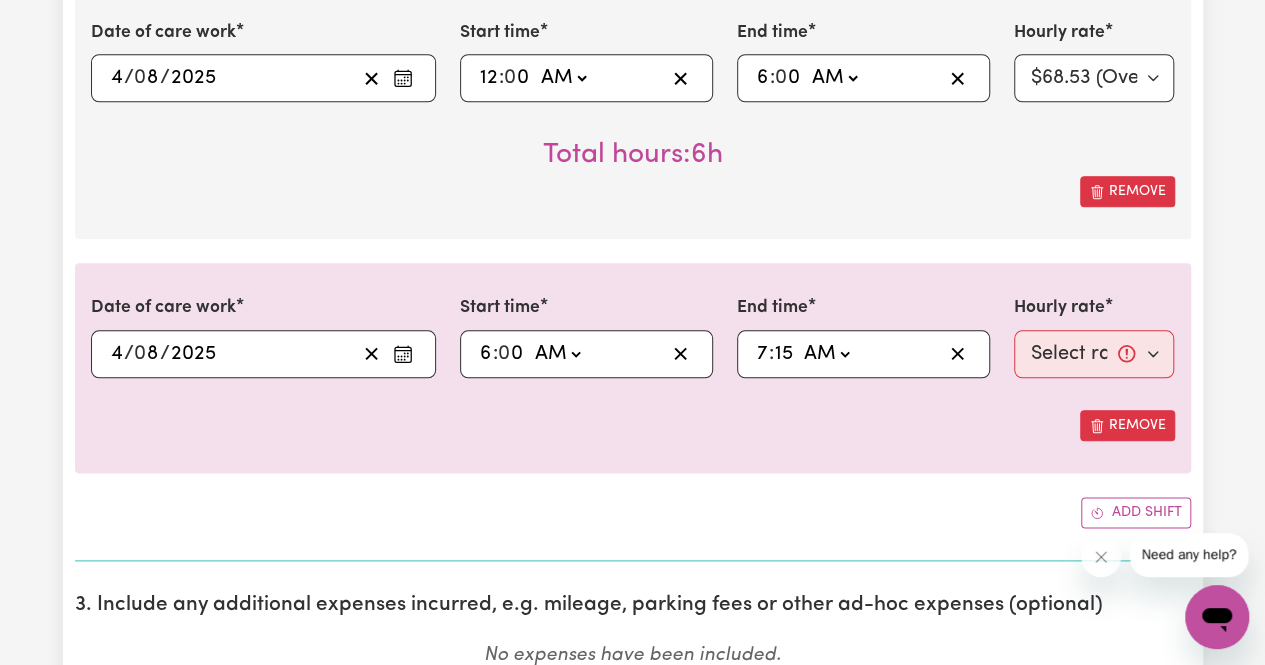 type on "[TIME]" 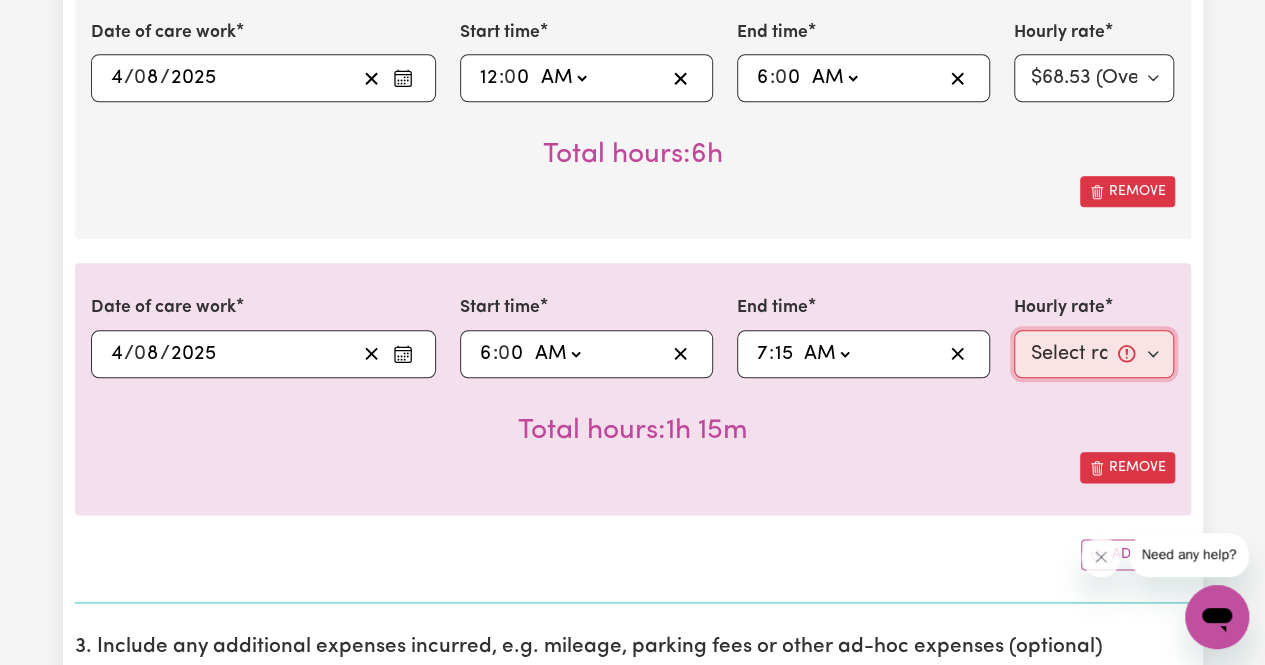 click on "Select rate... $61.07 (Weekday) $85.94 (Saturday) $110.81 (Sunday) $135.68 (Public Holiday) $67.29 (Evening Care) $68.53 (Overnight)" at bounding box center (1094, 354) 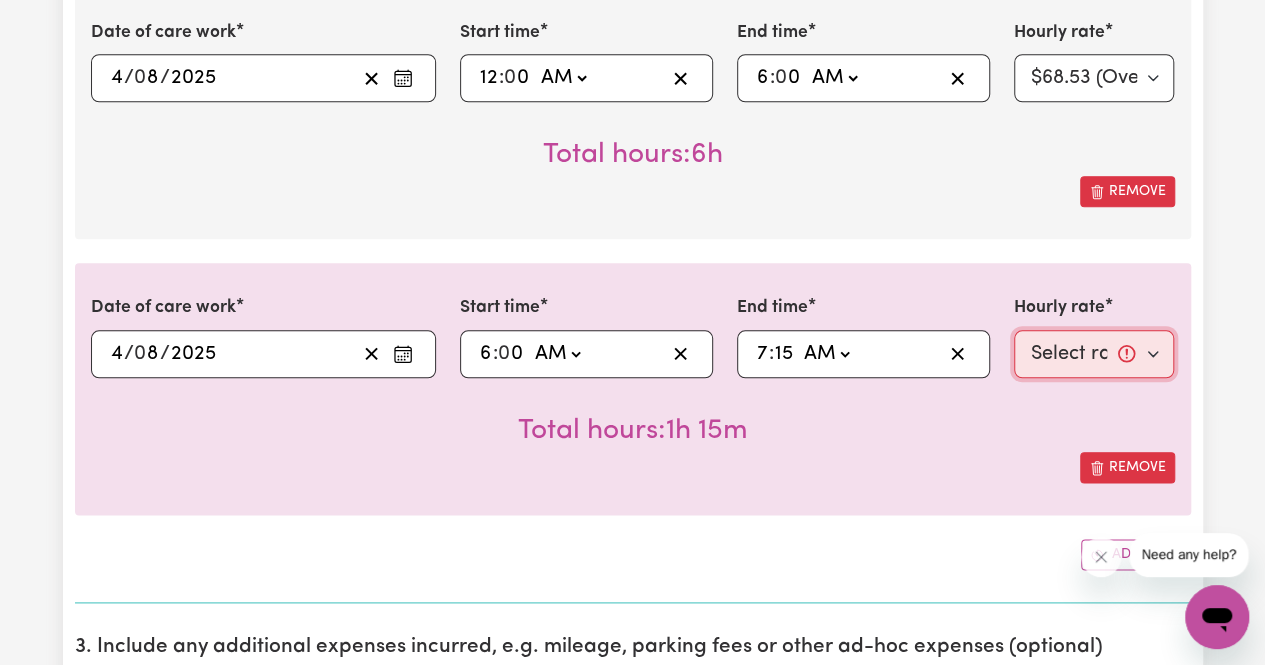 select on "61.07-Weekday" 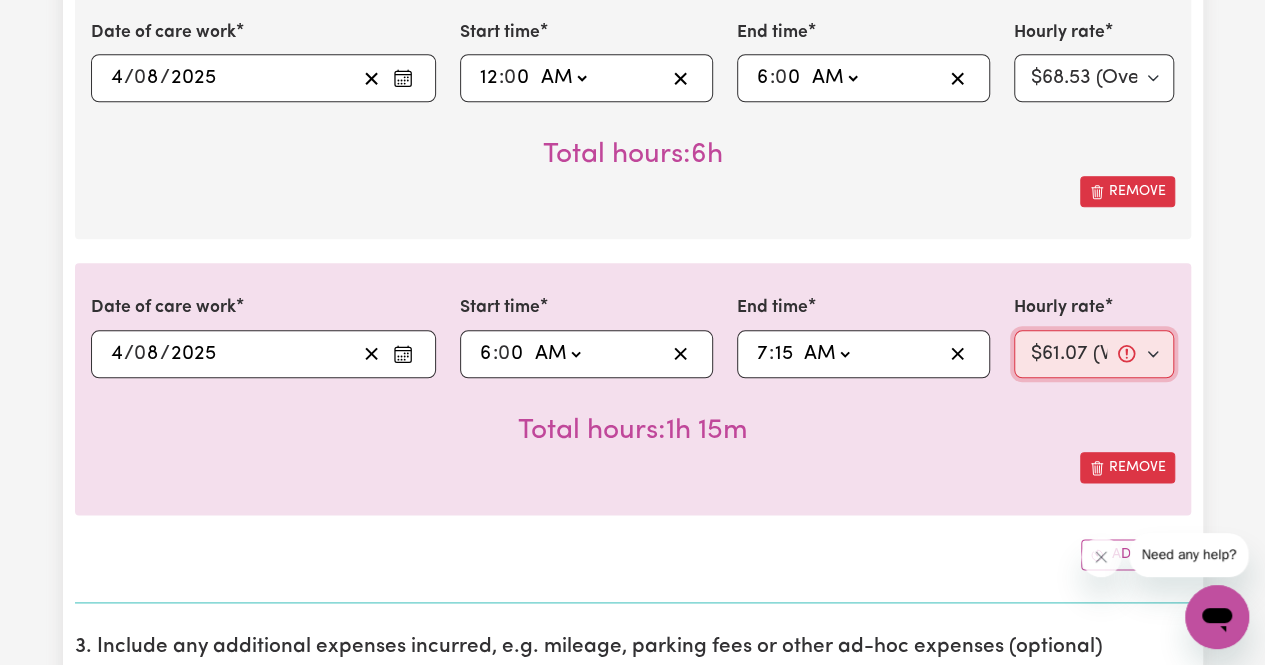 click on "Select rate... $61.07 (Weekday) $85.94 (Saturday) $110.81 (Sunday) $135.68 (Public Holiday) $67.29 (Evening Care) $68.53 (Overnight)" at bounding box center [1094, 354] 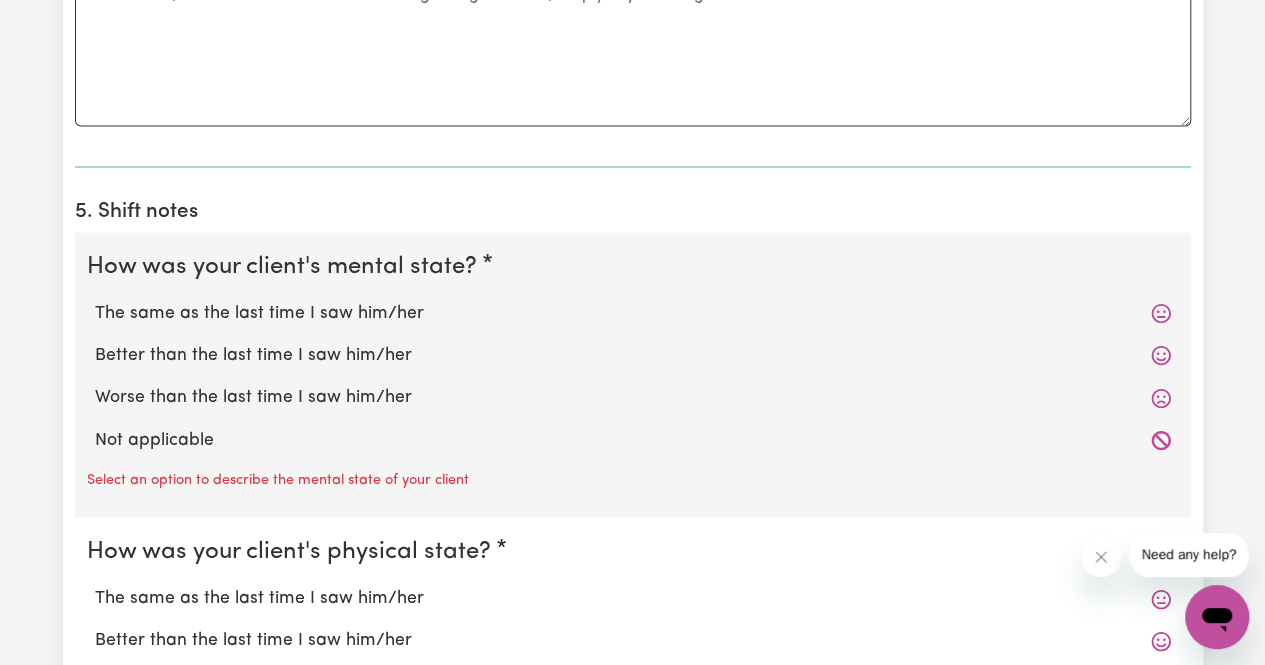 scroll, scrollTop: 1876, scrollLeft: 0, axis: vertical 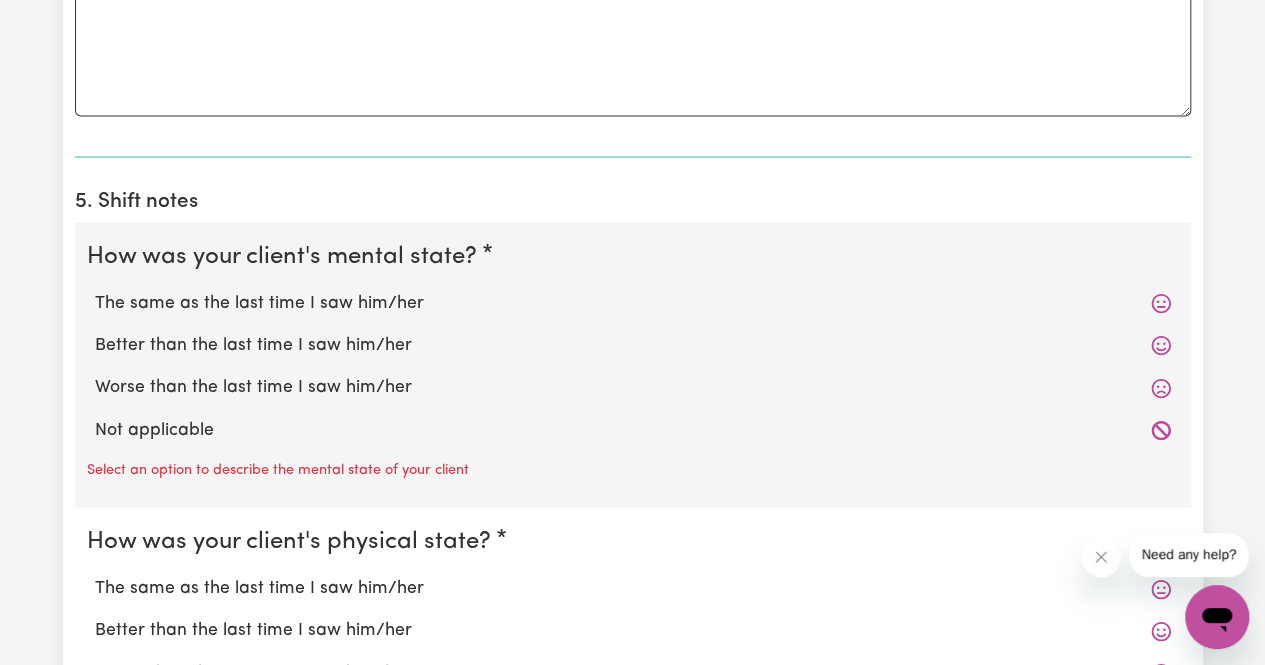 click on "Not applicable" at bounding box center [633, 430] 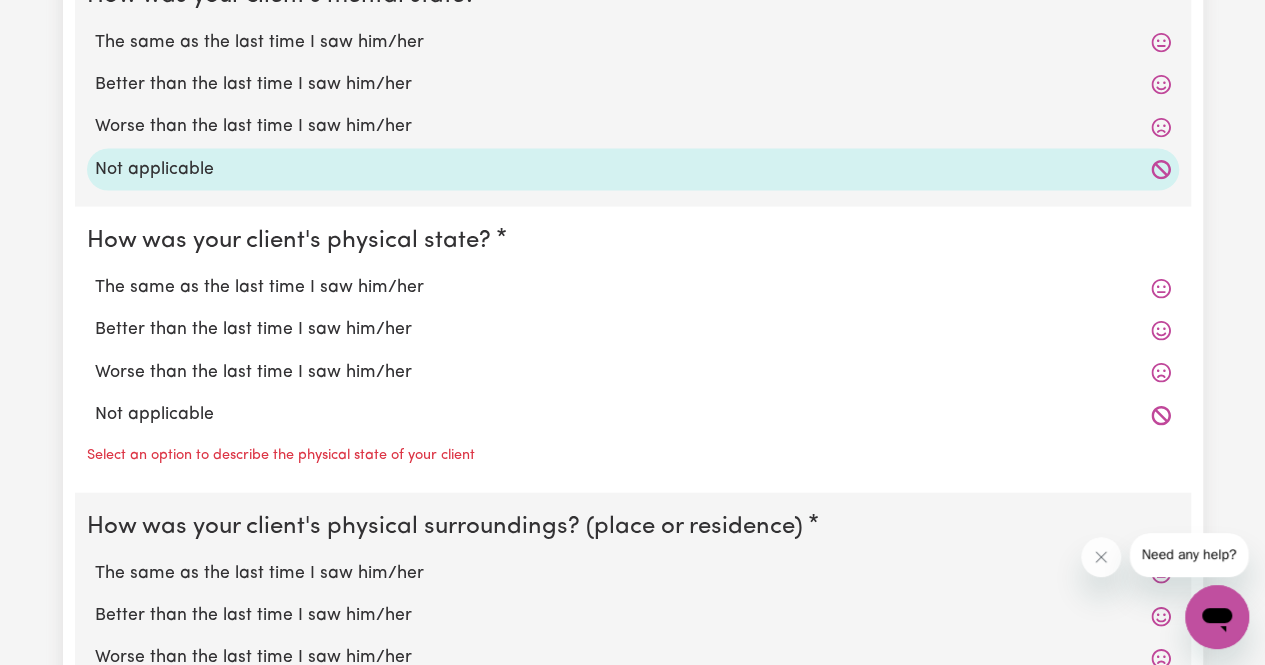 scroll, scrollTop: 2178, scrollLeft: 0, axis: vertical 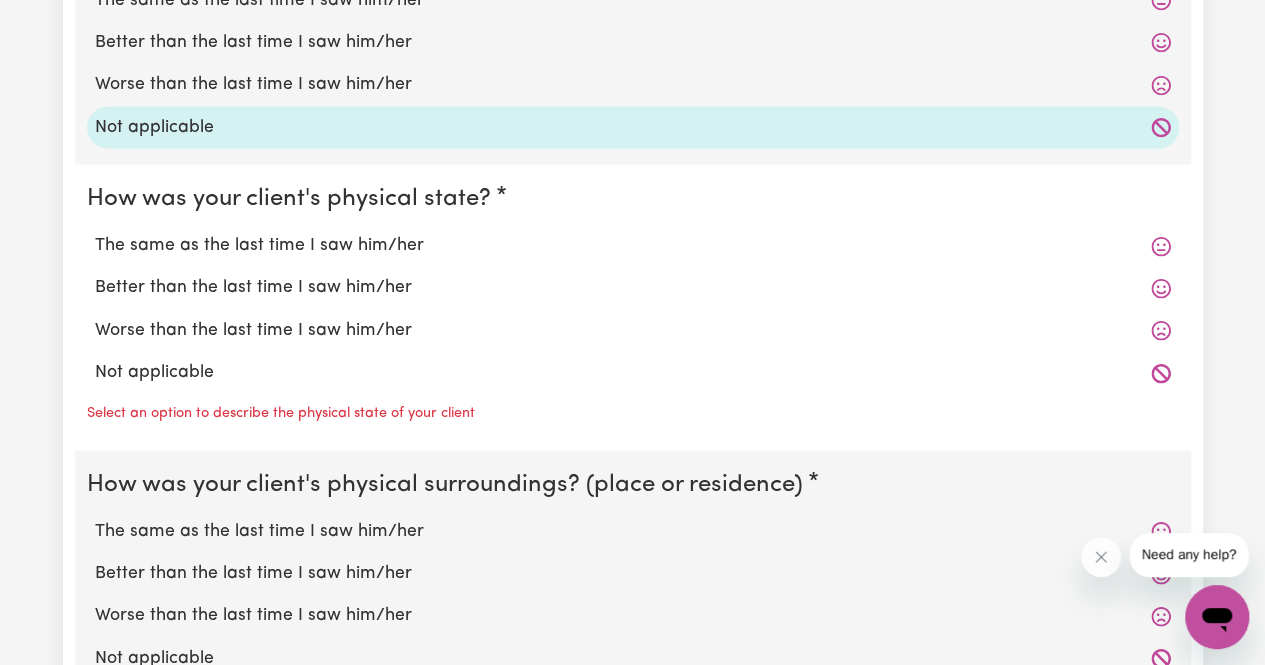 click on "Not applicable" at bounding box center (633, 373) 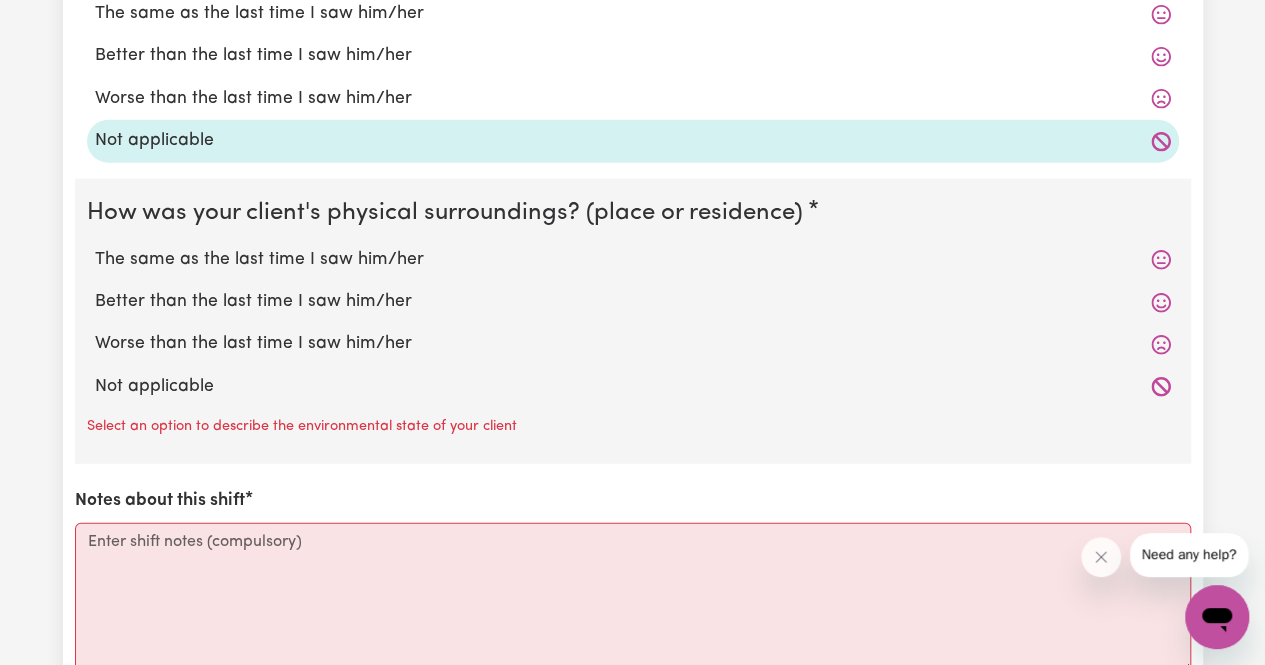 scroll, scrollTop: 2428, scrollLeft: 0, axis: vertical 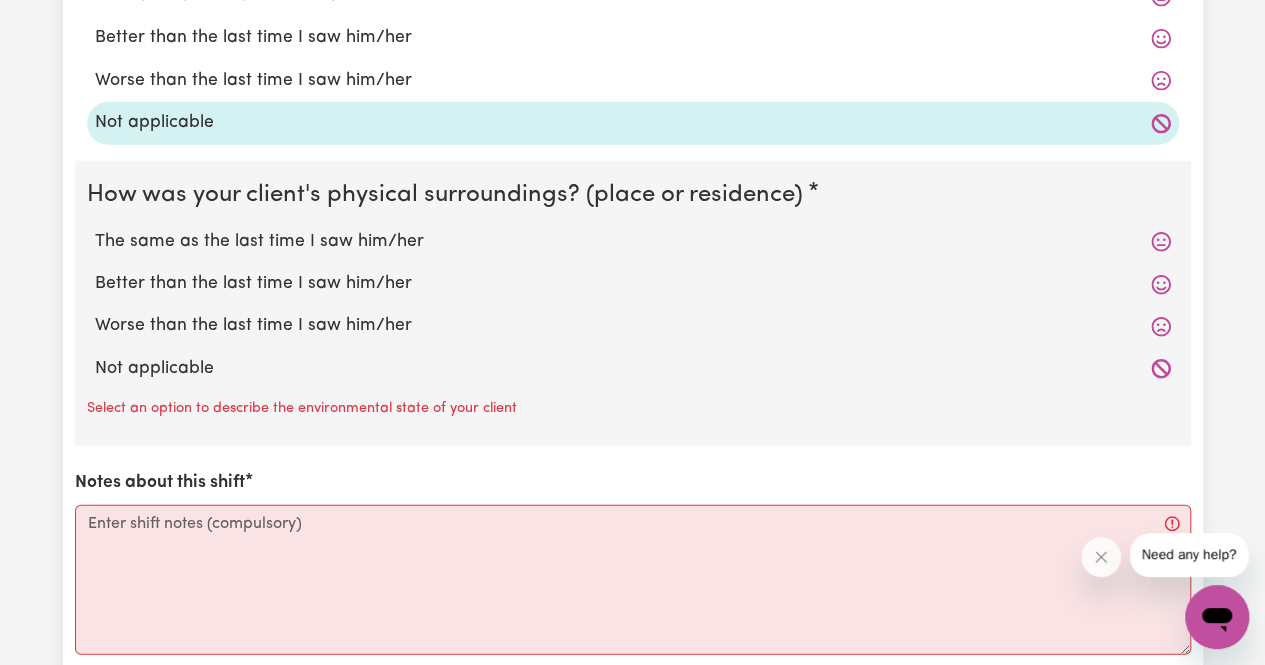 click on "Not applicable" at bounding box center [633, 369] 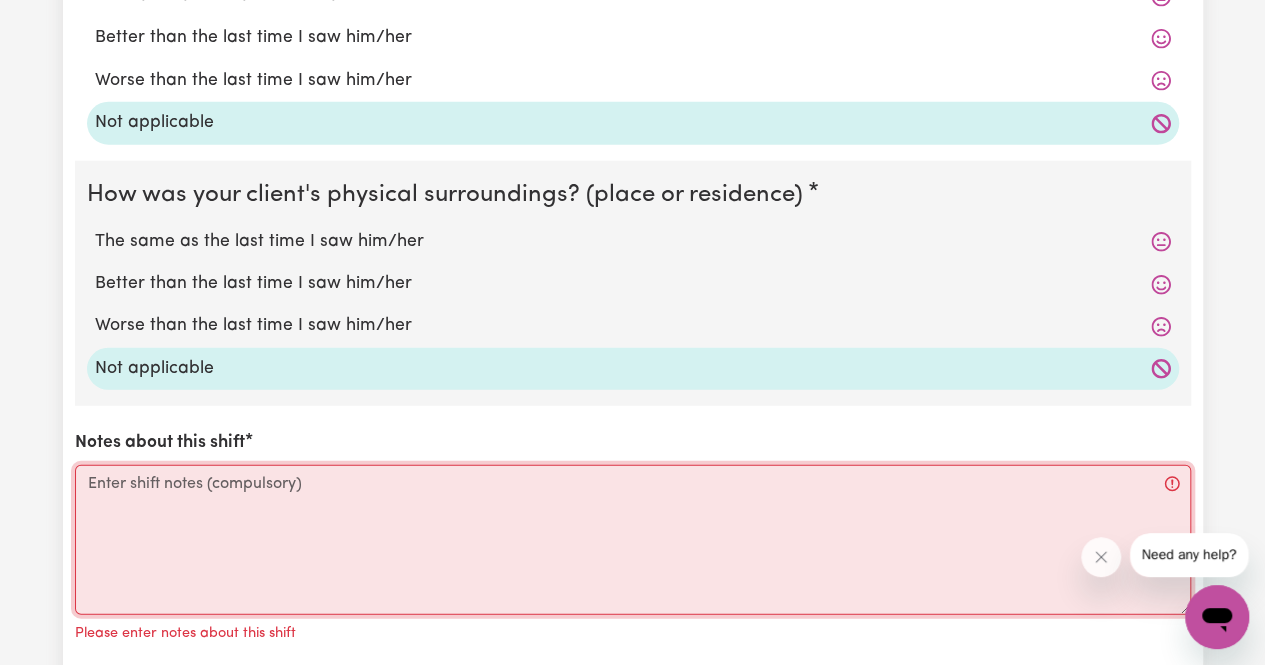 click on "Notes about this shift" at bounding box center (633, 540) 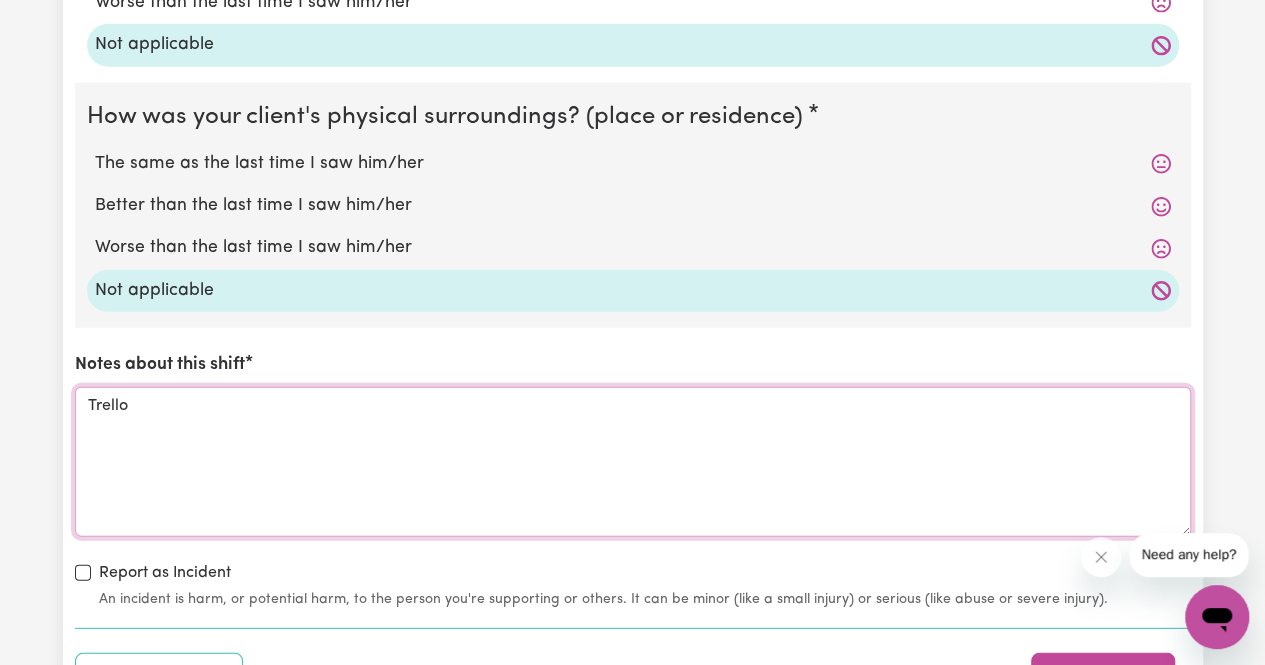 scroll, scrollTop: 2868, scrollLeft: 0, axis: vertical 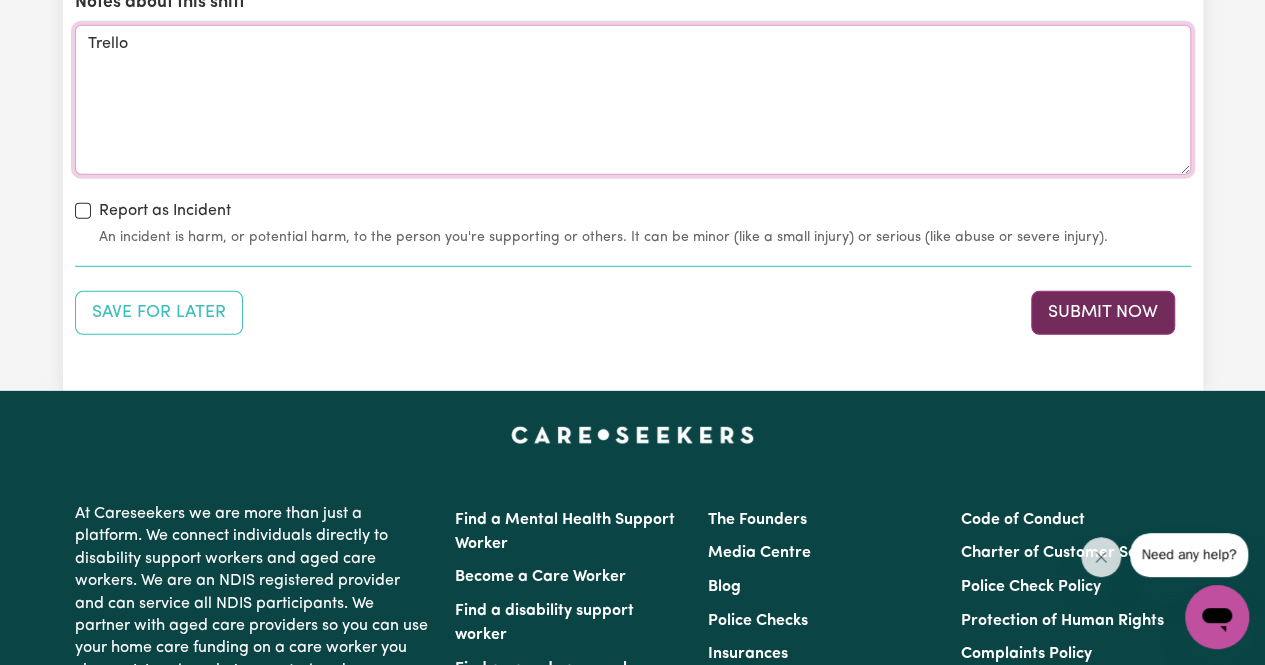 type on "Trello" 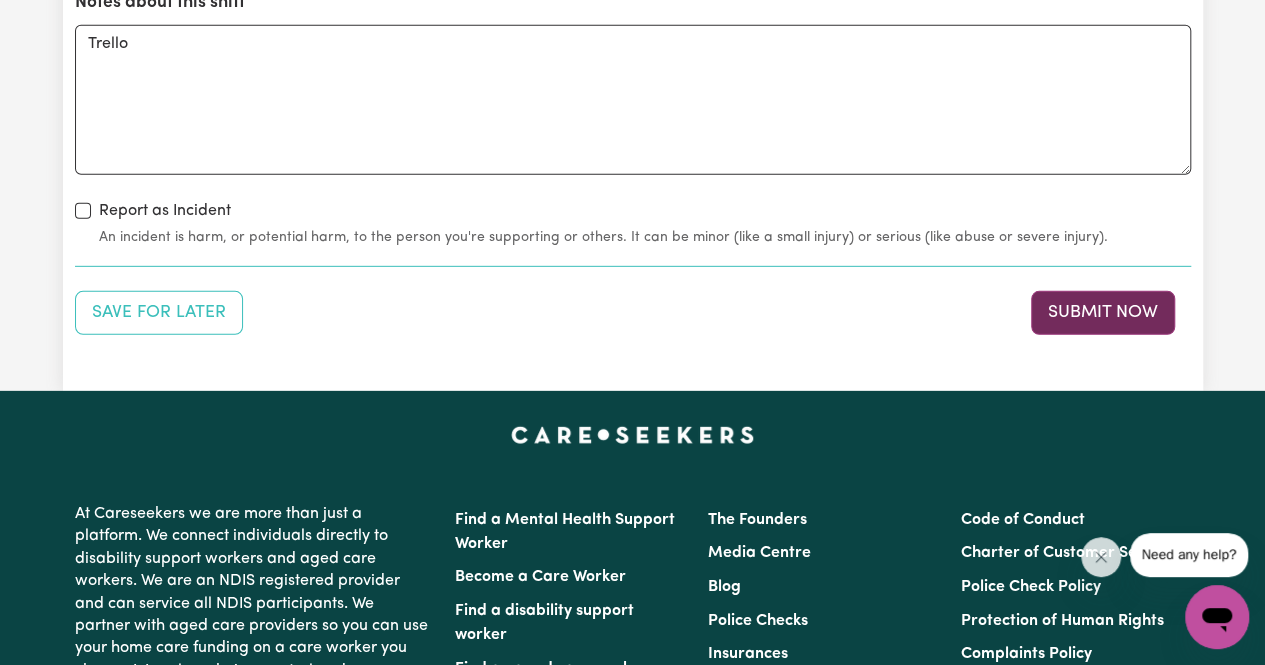 click on "Submit Now" at bounding box center (1103, 313) 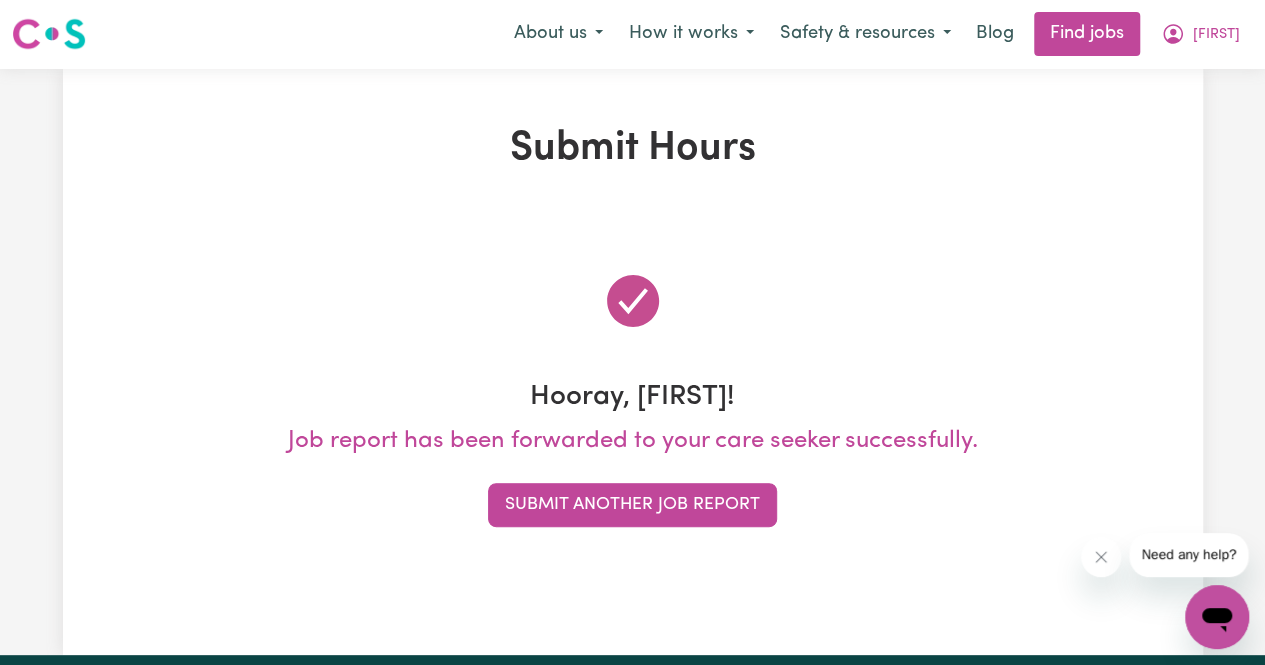 scroll, scrollTop: 0, scrollLeft: 0, axis: both 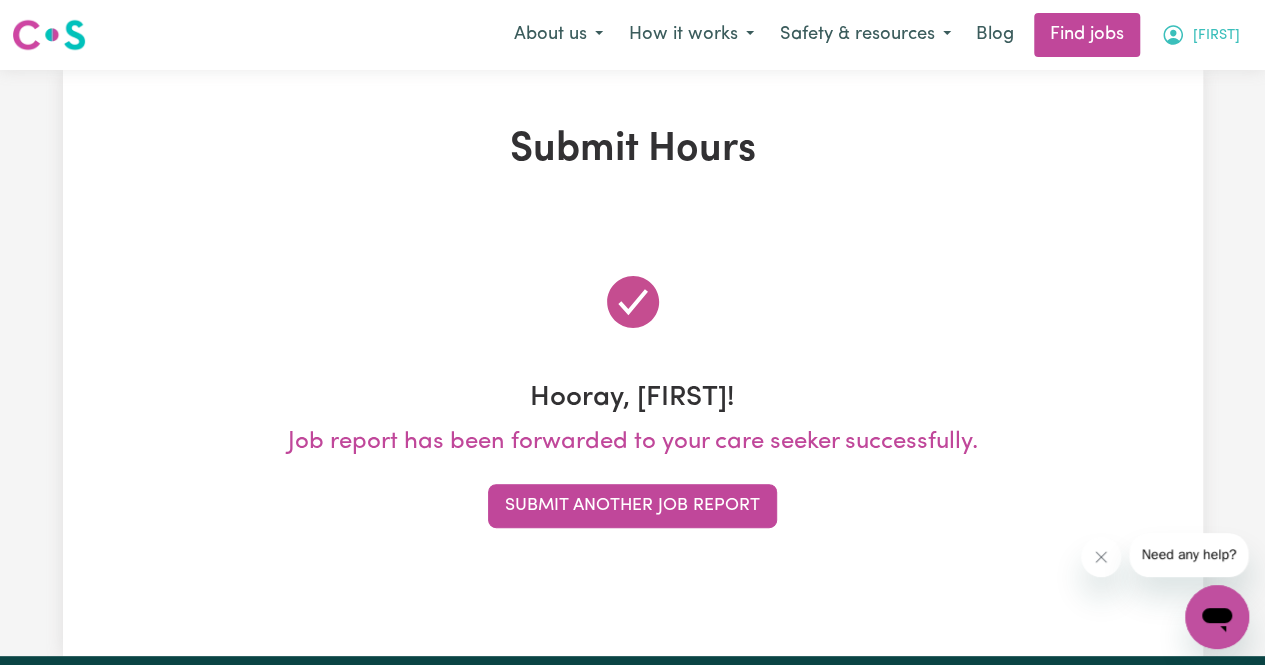 click on "[FIRST]" at bounding box center (1216, 36) 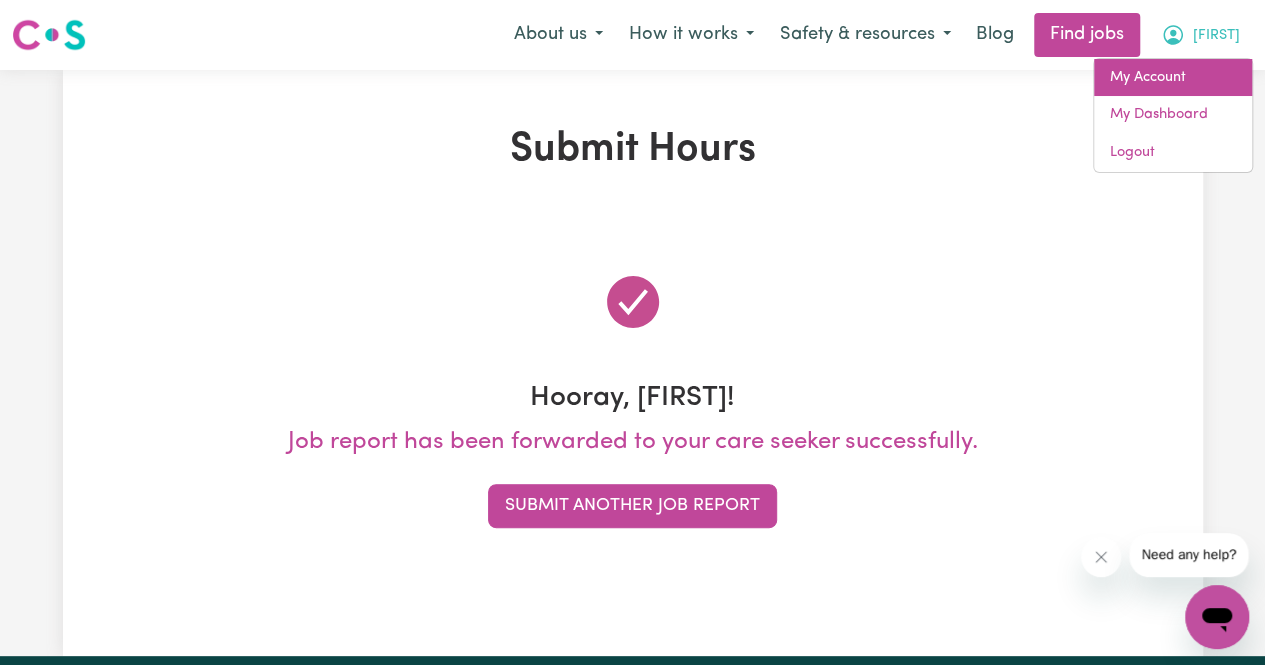 click on "My Account" at bounding box center [1173, 78] 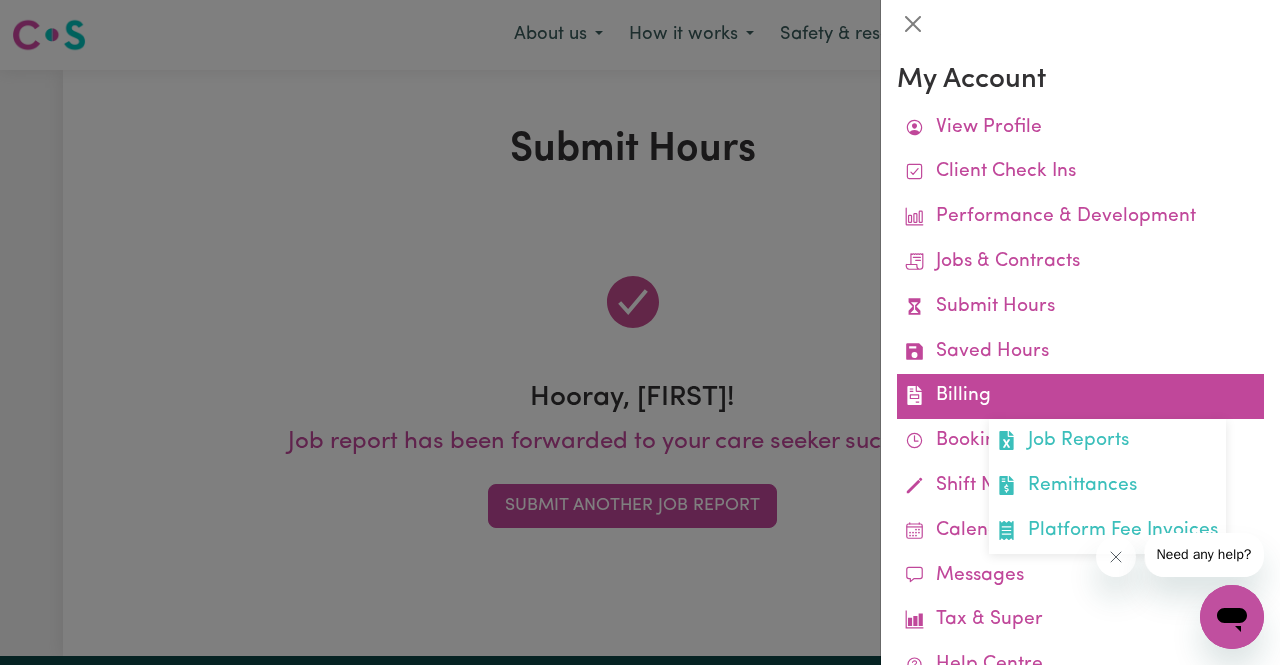 click on "Billing Job Reports Remittances Platform Fee Invoices" at bounding box center [1080, 396] 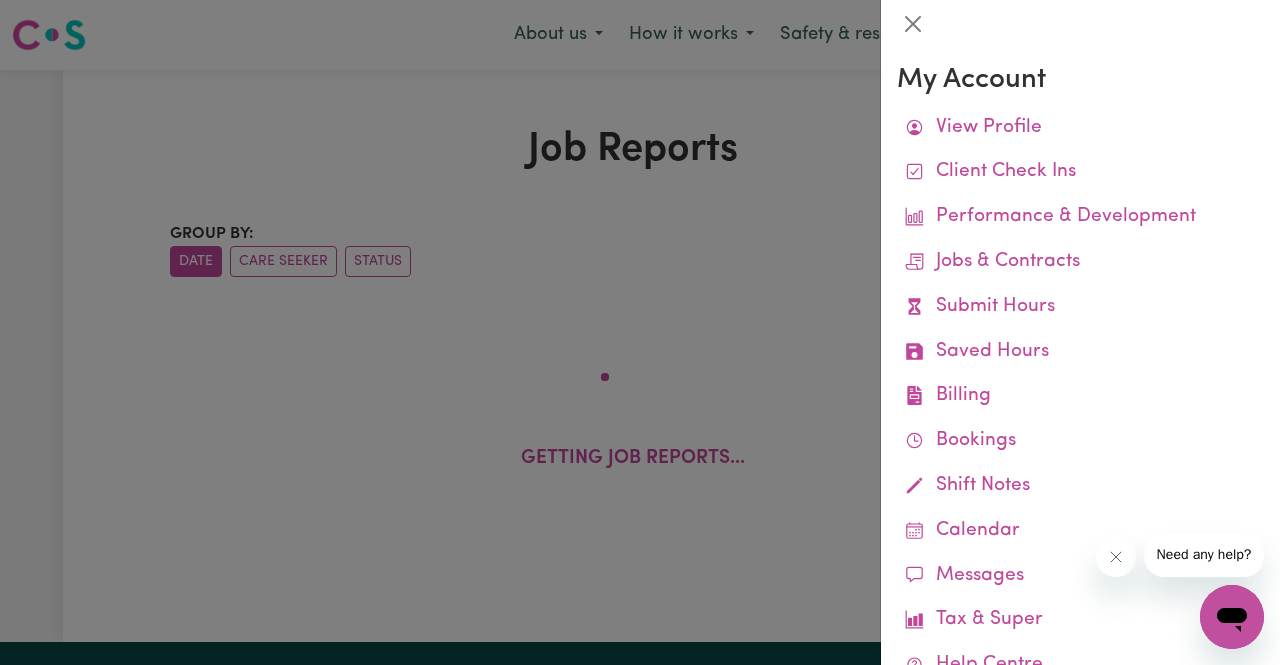 click on "My Account View Profile Client Check Ins Performance & Development Jobs & Contracts Submit Hours Saved Hours Billing Job Reports Remittances Platform Fee Invoices Bookings Shift Notes Calendar Messages Tax & Super Help Centre Learning Hub" at bounding box center [1080, 356] 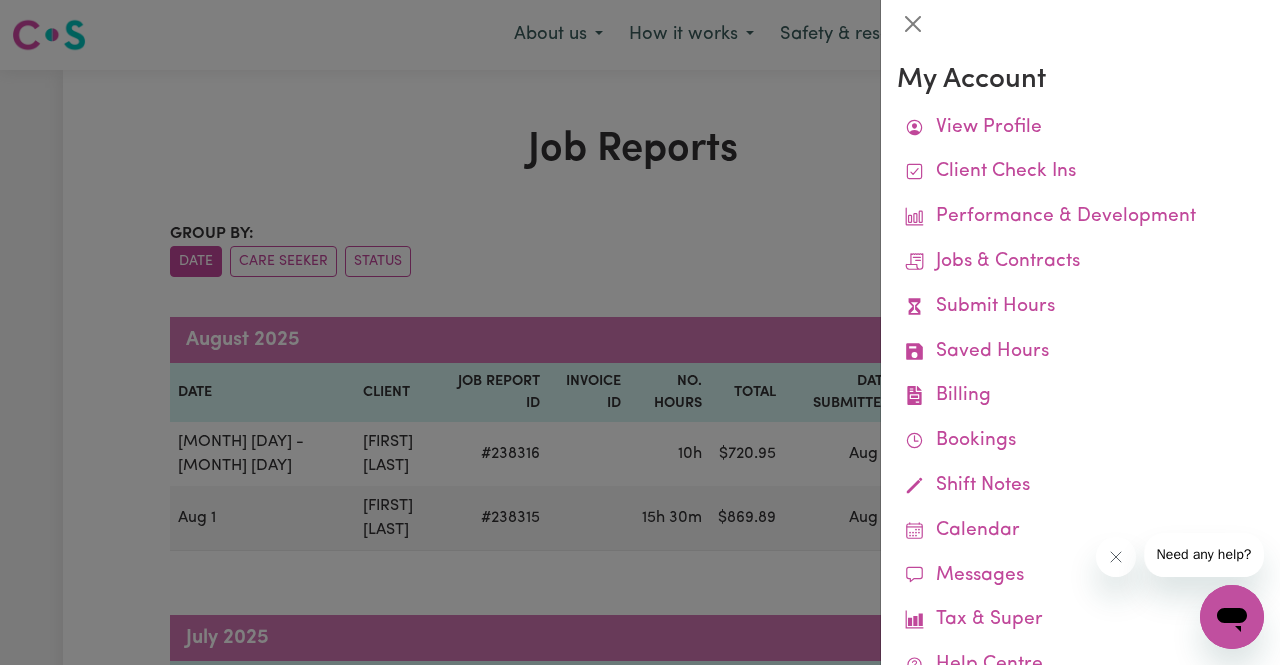 click at bounding box center [640, 332] 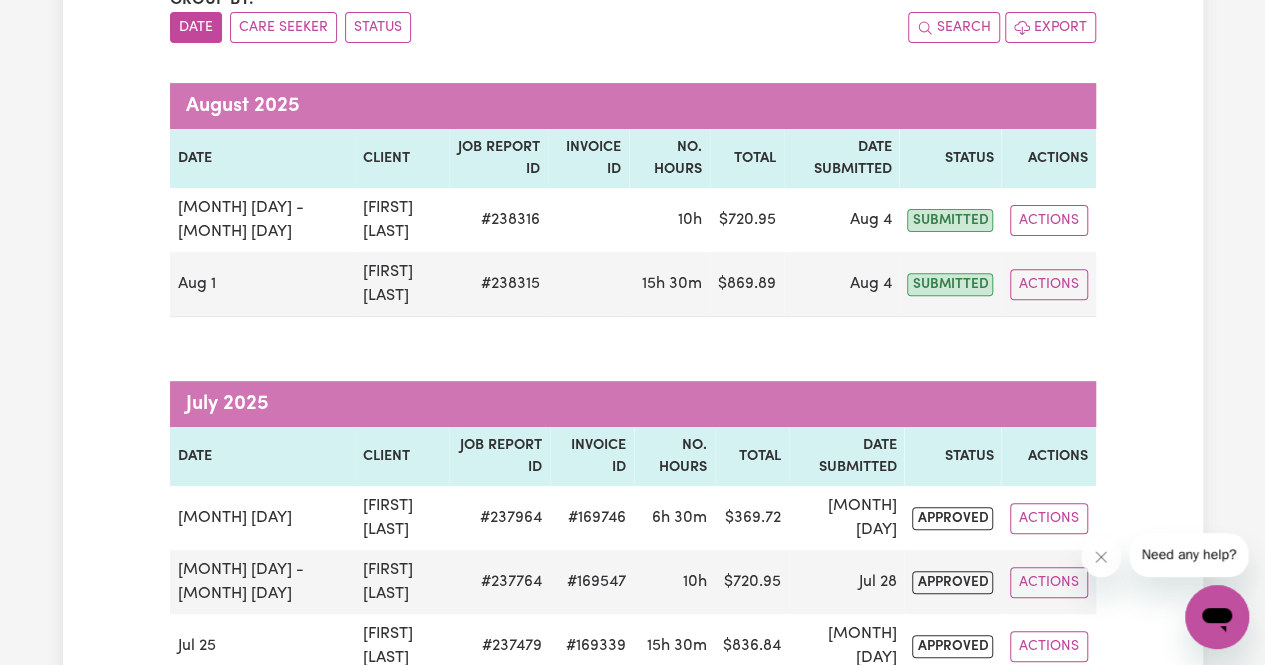 scroll, scrollTop: 194, scrollLeft: 0, axis: vertical 